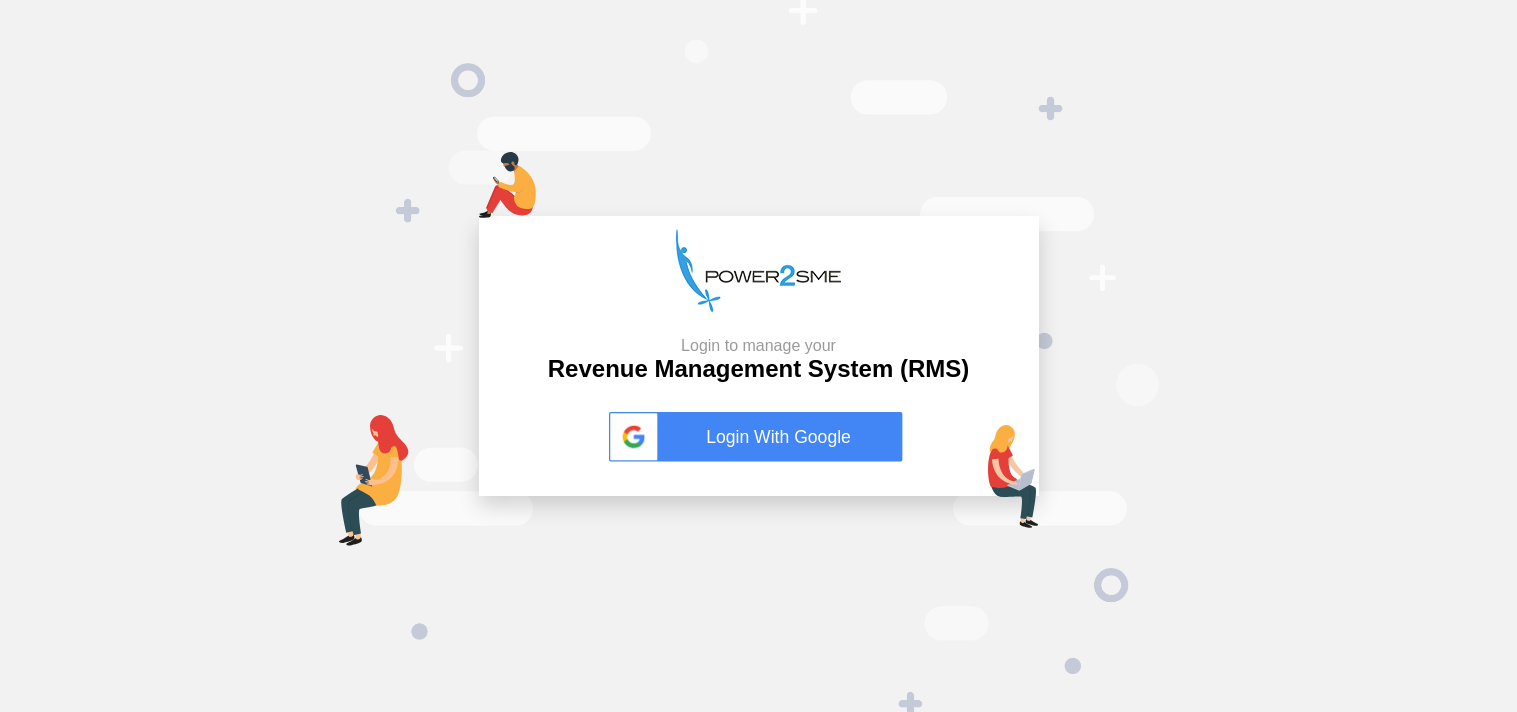 scroll, scrollTop: 0, scrollLeft: 0, axis: both 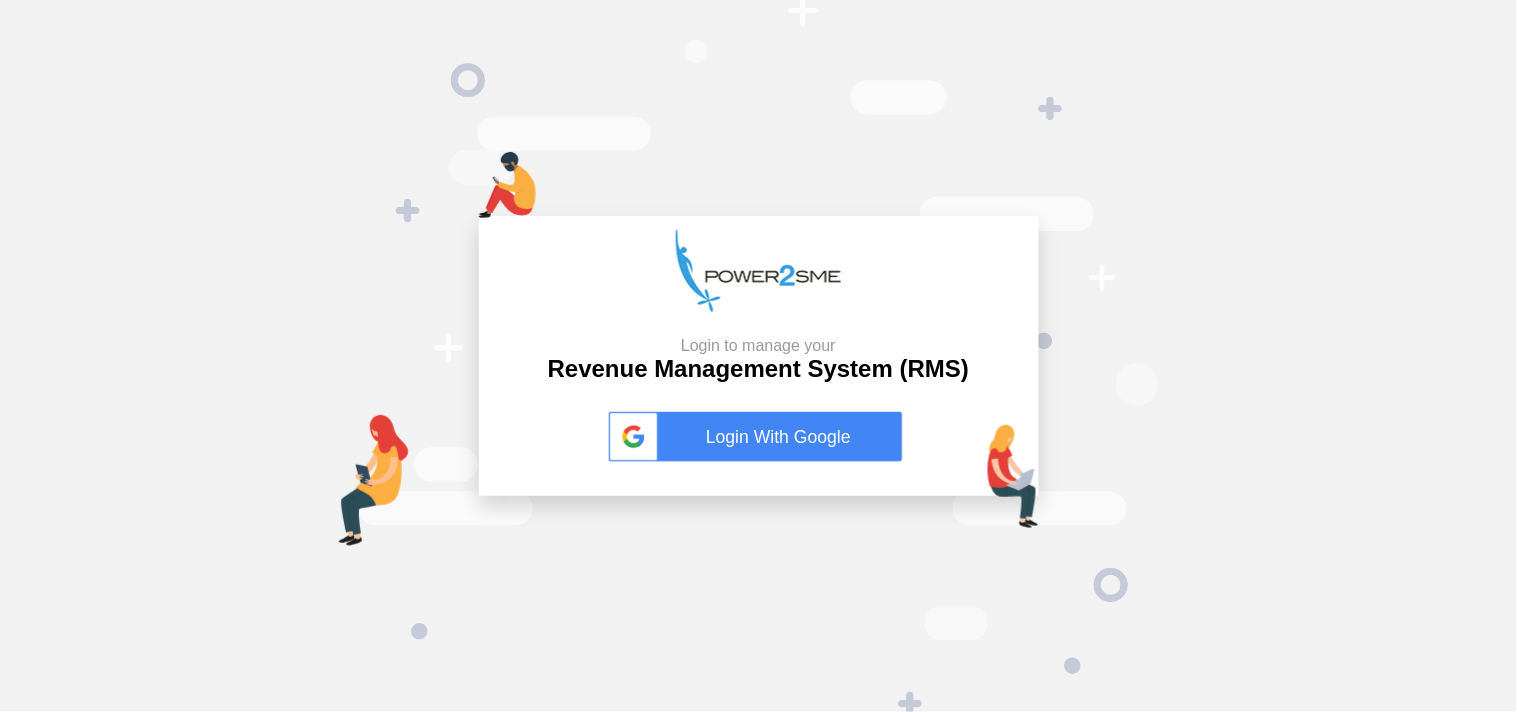 drag, startPoint x: 765, startPoint y: 433, endPoint x: 755, endPoint y: 447, distance: 17.20465 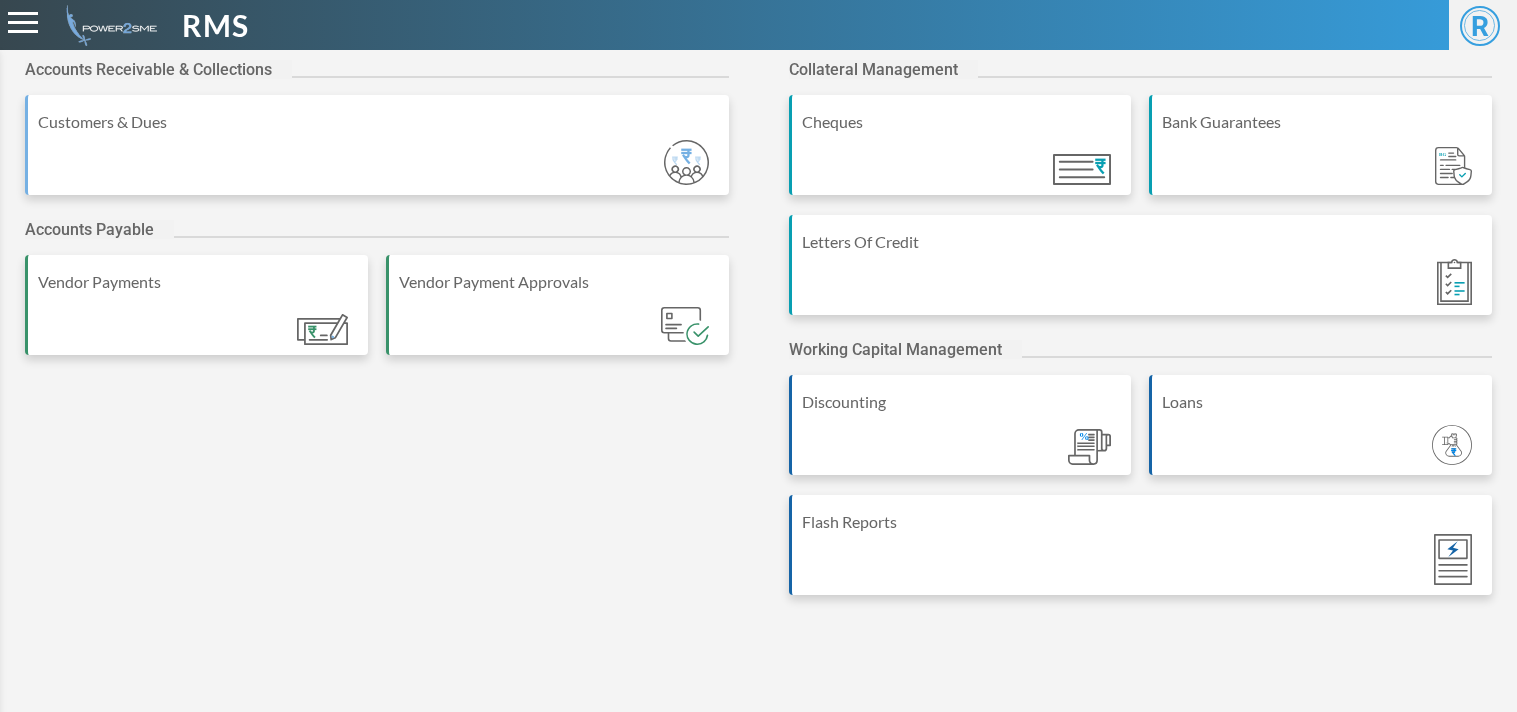 scroll, scrollTop: 0, scrollLeft: 0, axis: both 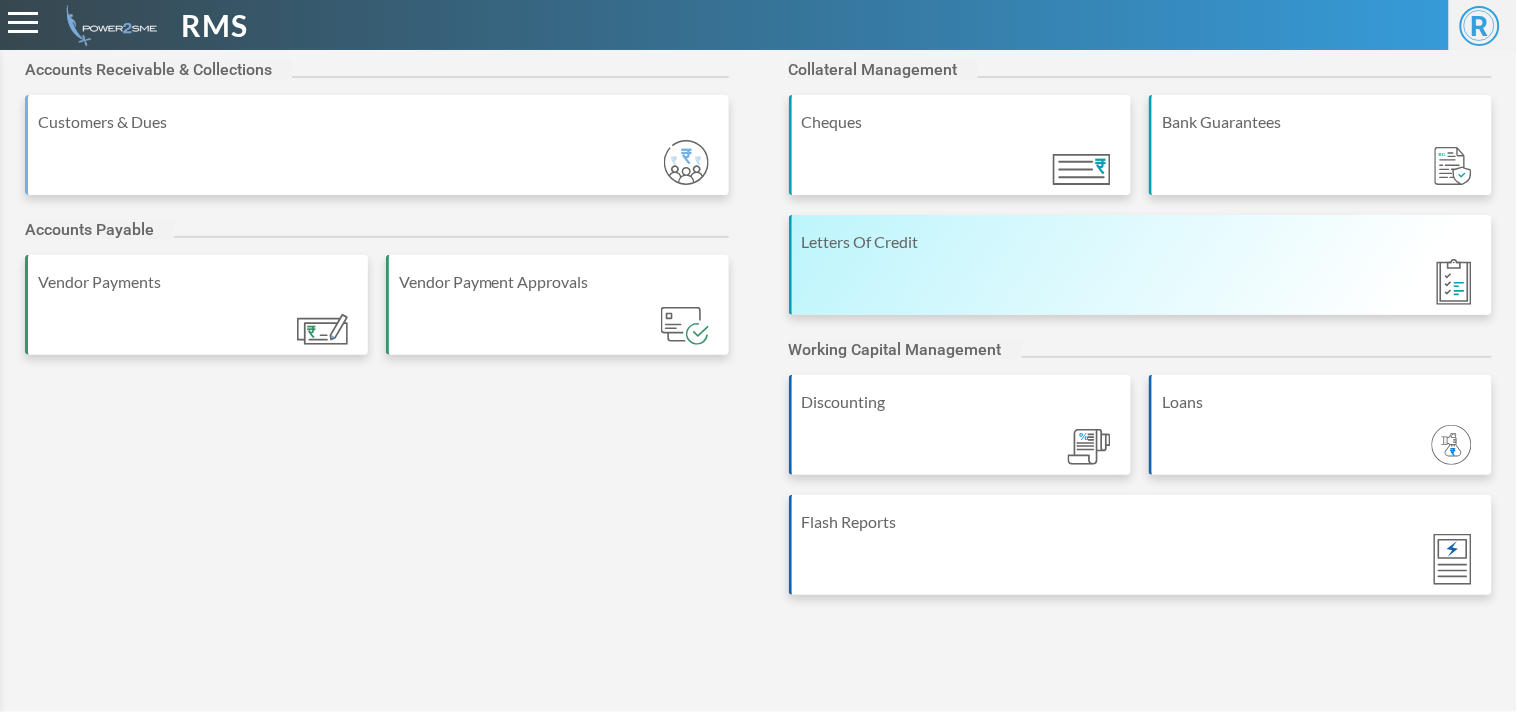 click on "Letters Of Credit" at bounding box center [1141, 265] 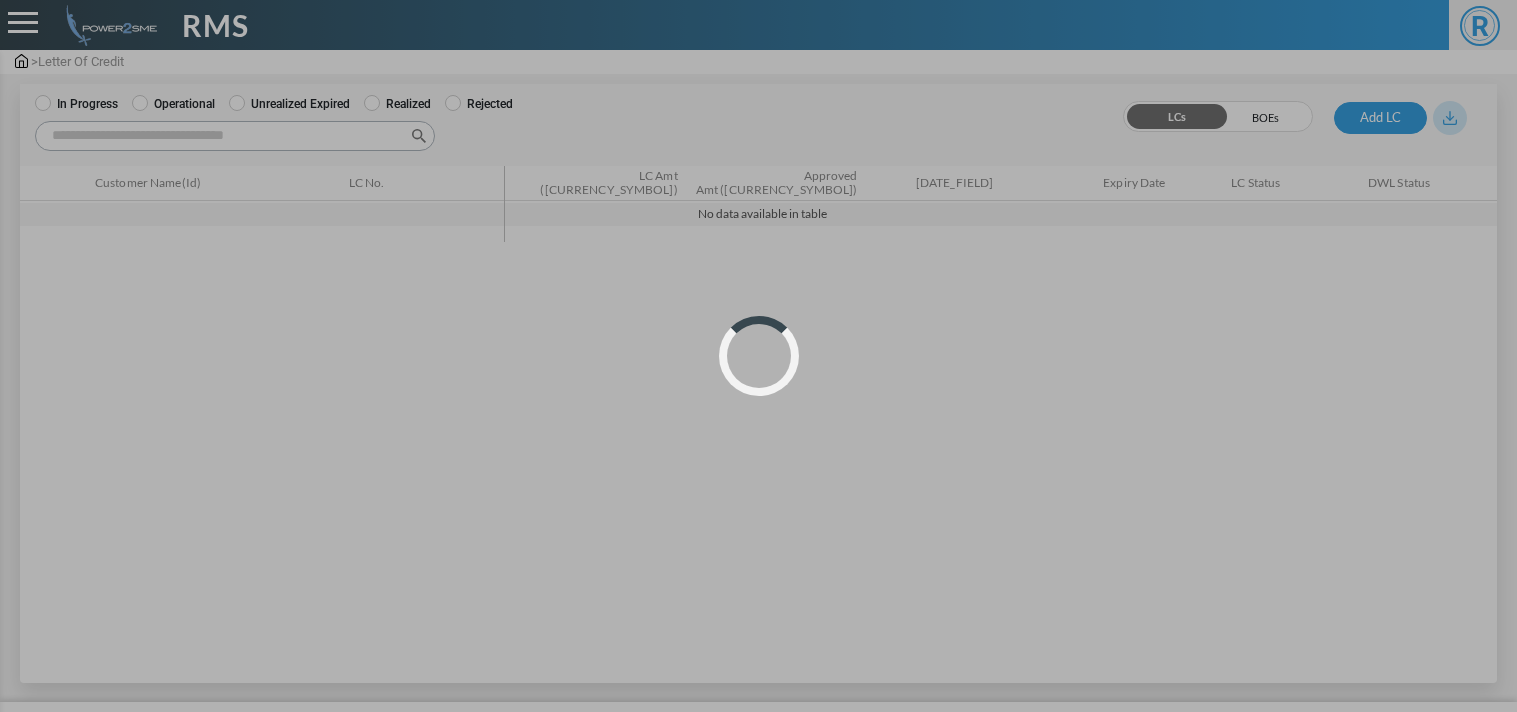 scroll, scrollTop: 0, scrollLeft: 0, axis: both 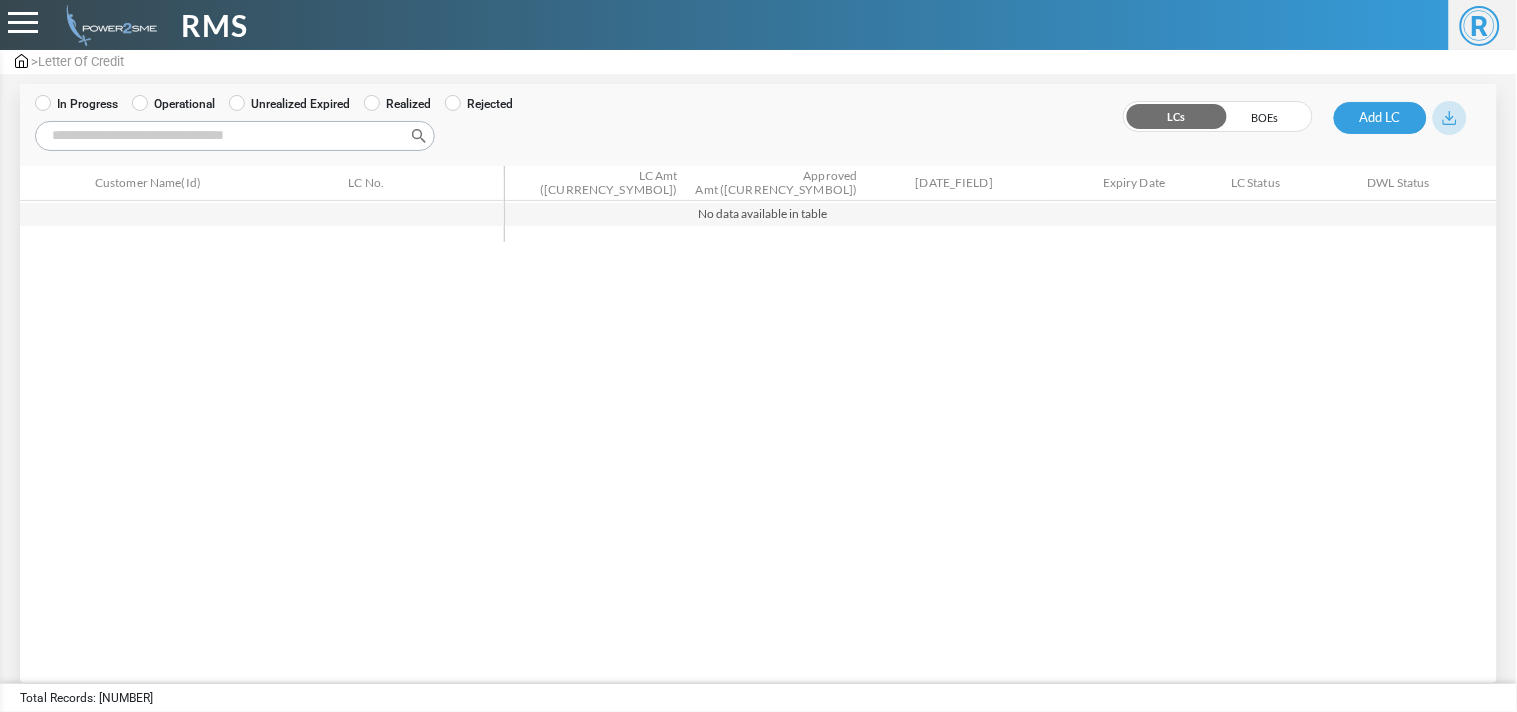 click on "In Progress
Operational
Unrealized Expired
Realized
Rejected
Open
With Bank
Discounted
Customer Paid
Not Accepted
Discarded
LCs" at bounding box center (759, 112) 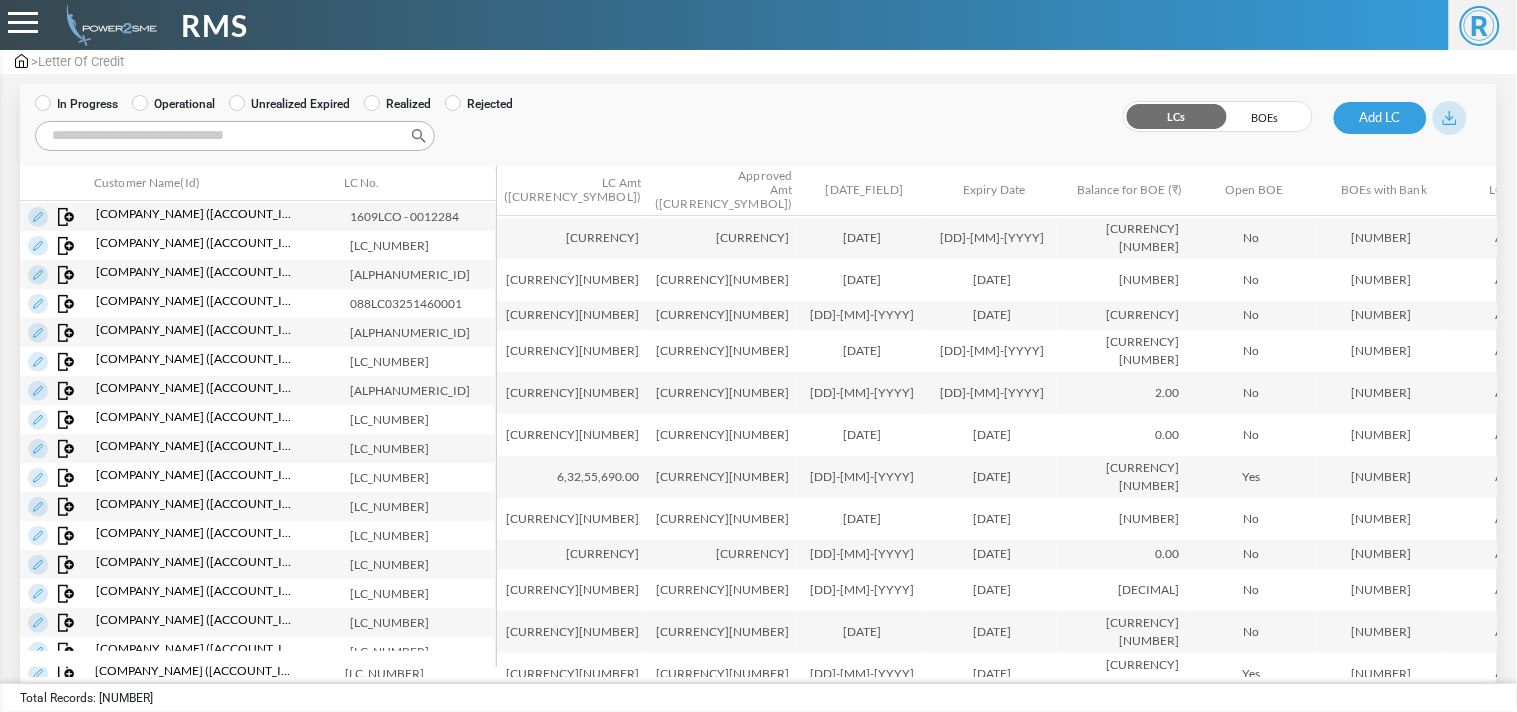 click on "Search:" at bounding box center (235, 136) 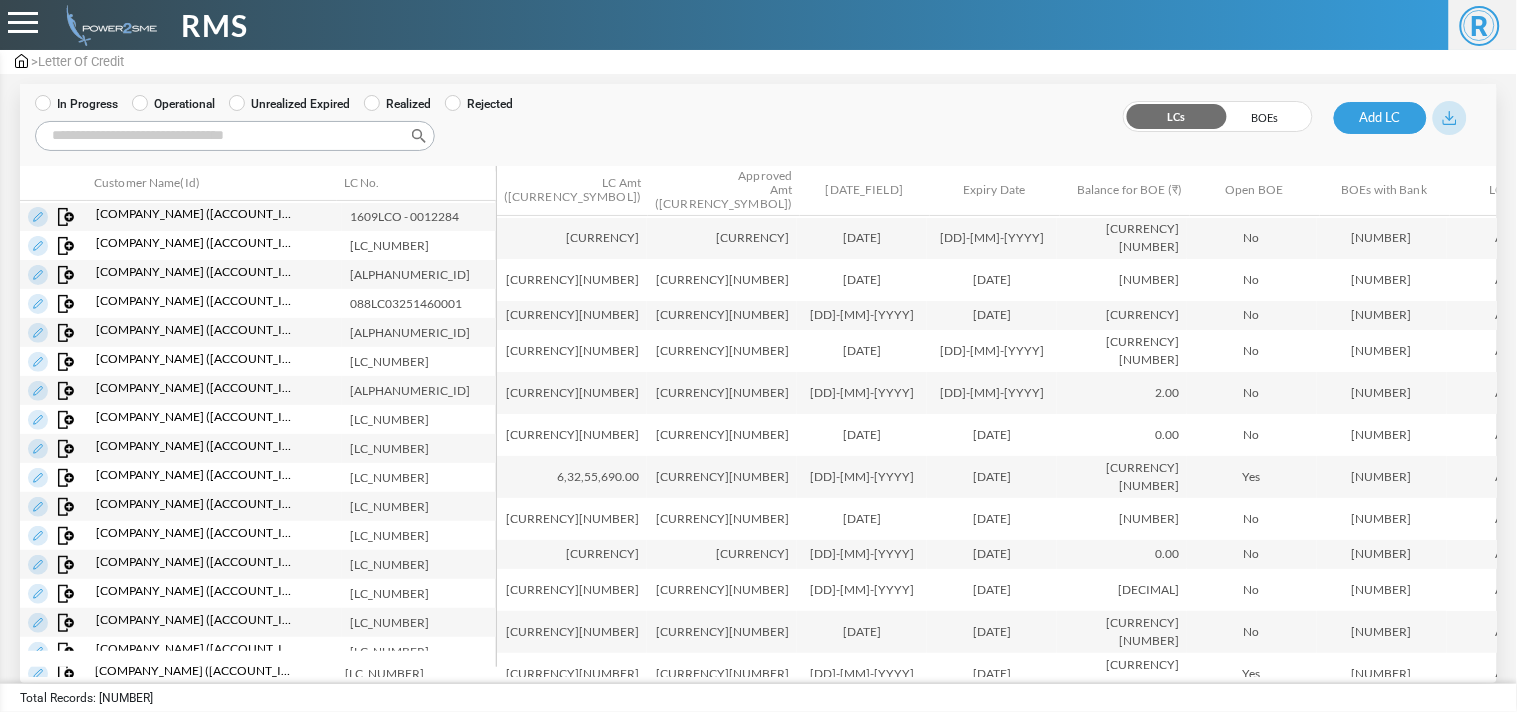 paste on "**********" 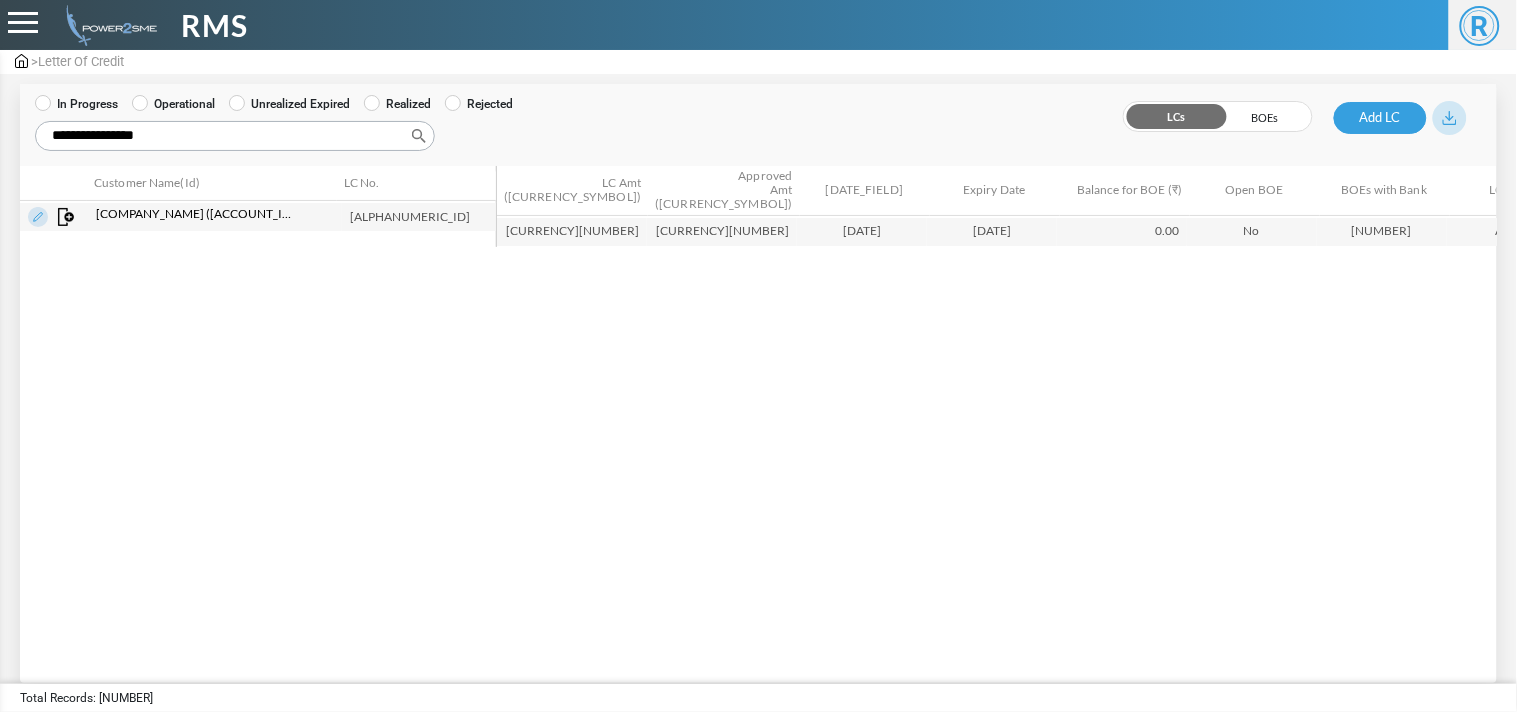 type on "**********" 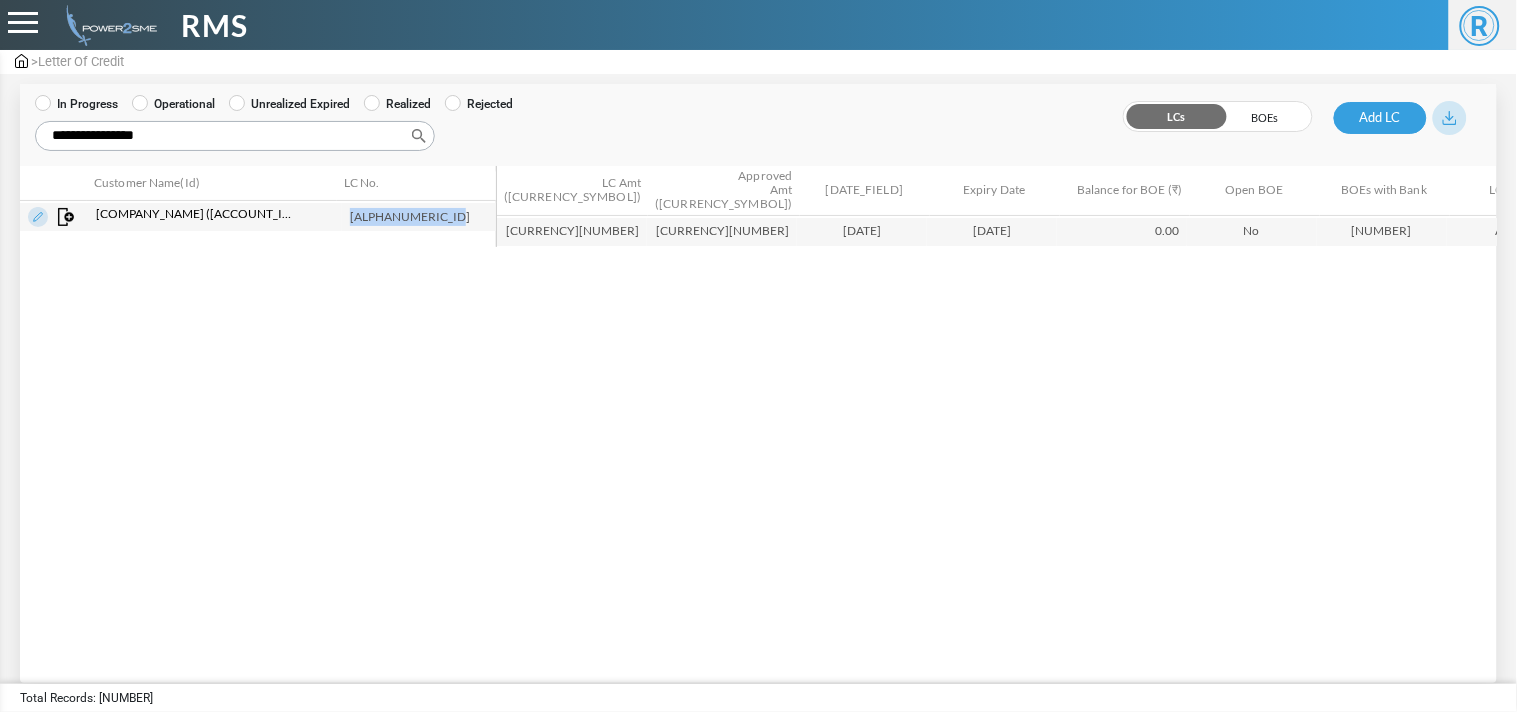 click on "[LC_NUMBER]" at bounding box center [423, 216] 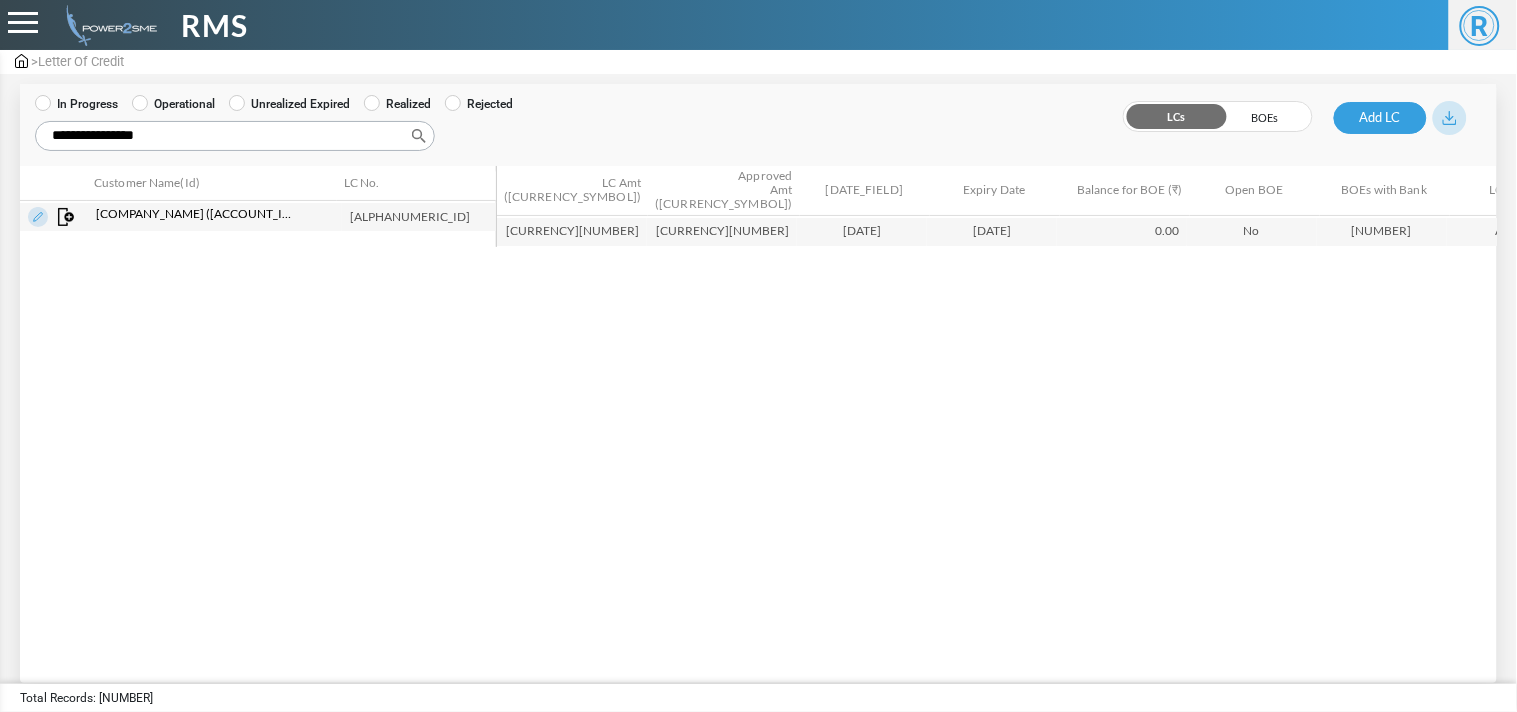 click on "[CURRENCY][AMOUNT]" at bounding box center [722, 231] 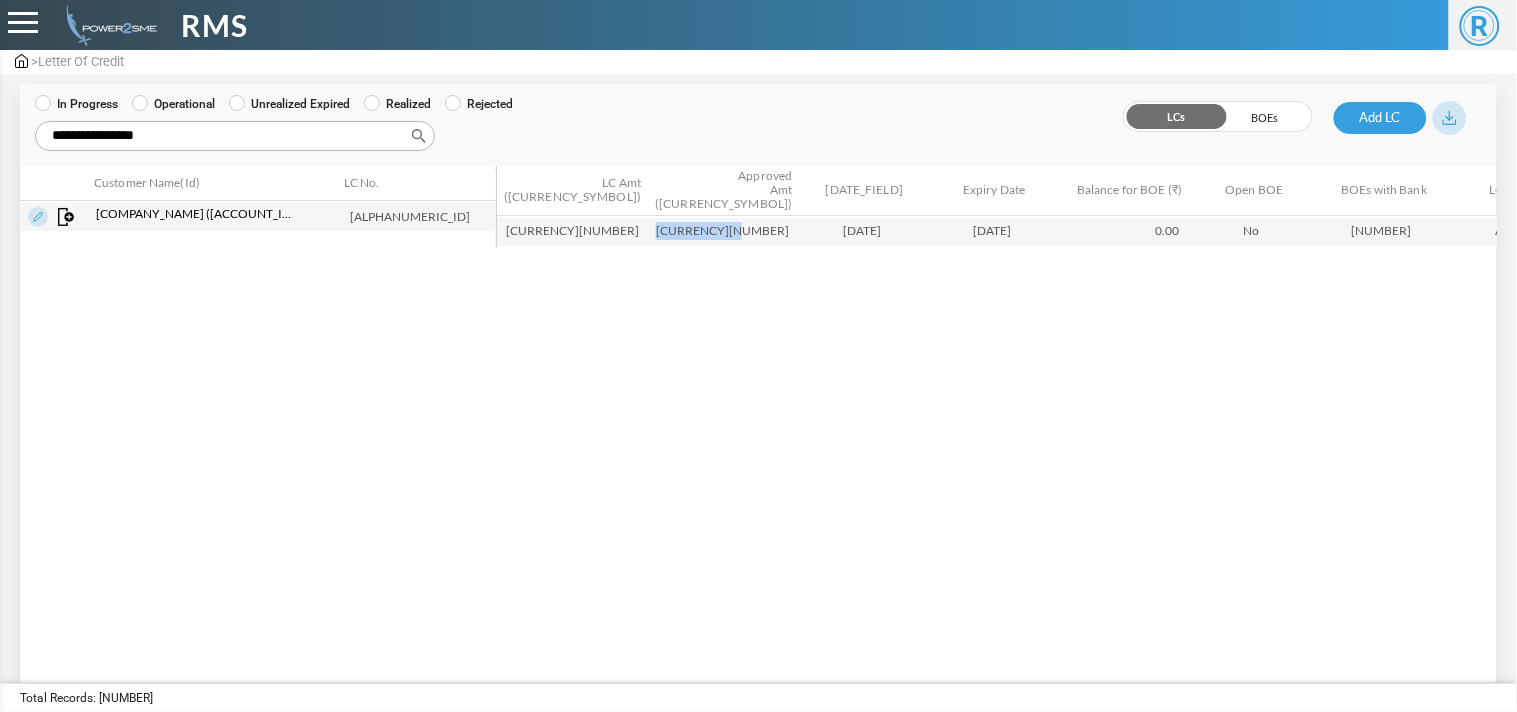 click on "[AMOUNT]" at bounding box center [722, 231] 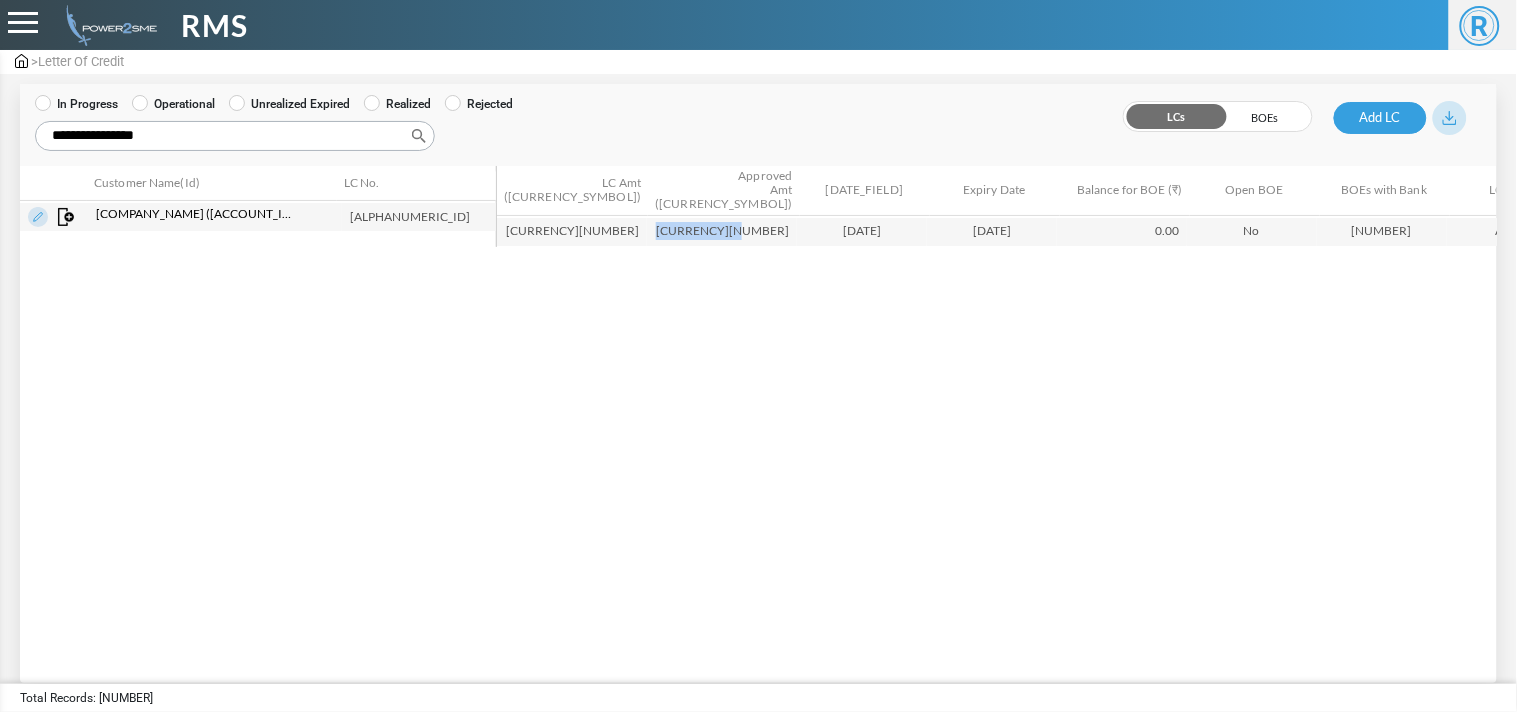 click at bounding box center (38, 217) 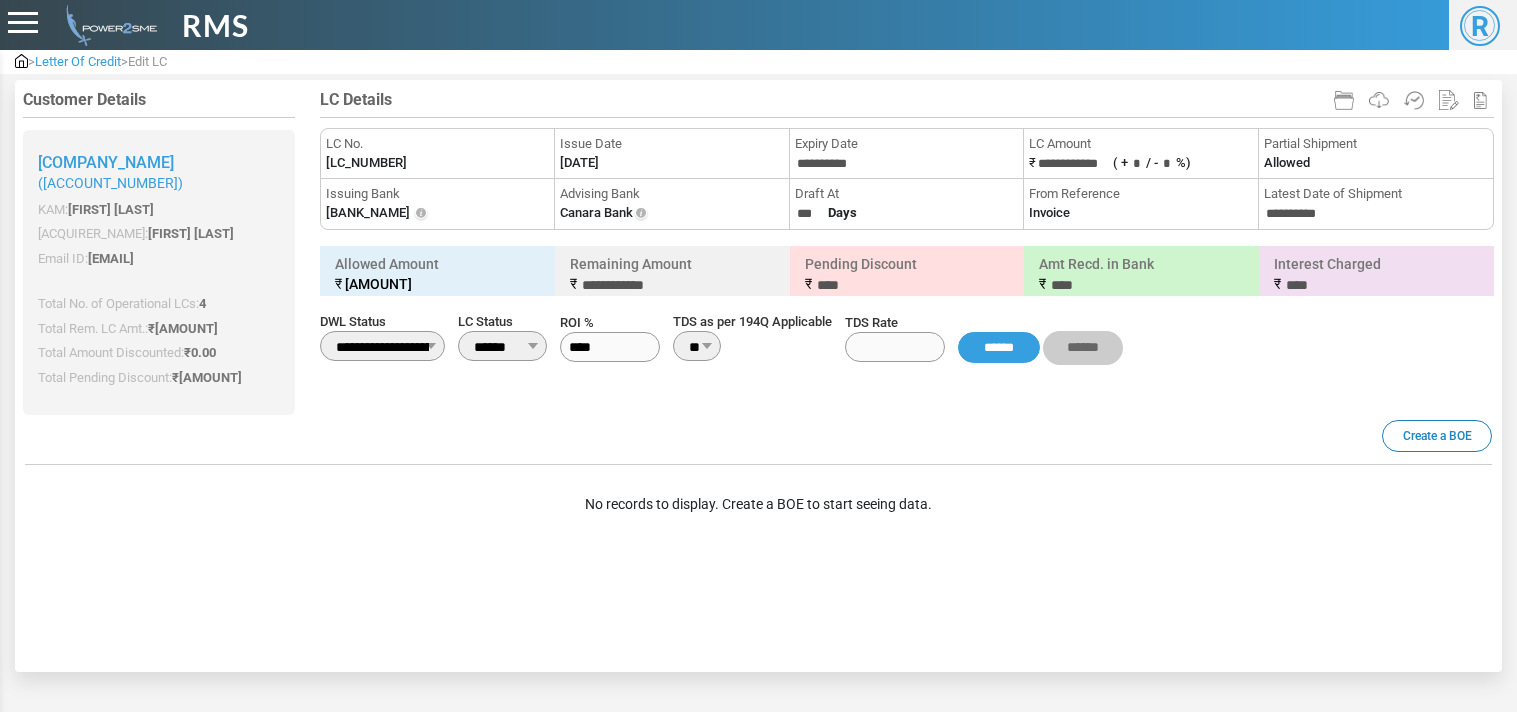scroll, scrollTop: 0, scrollLeft: 0, axis: both 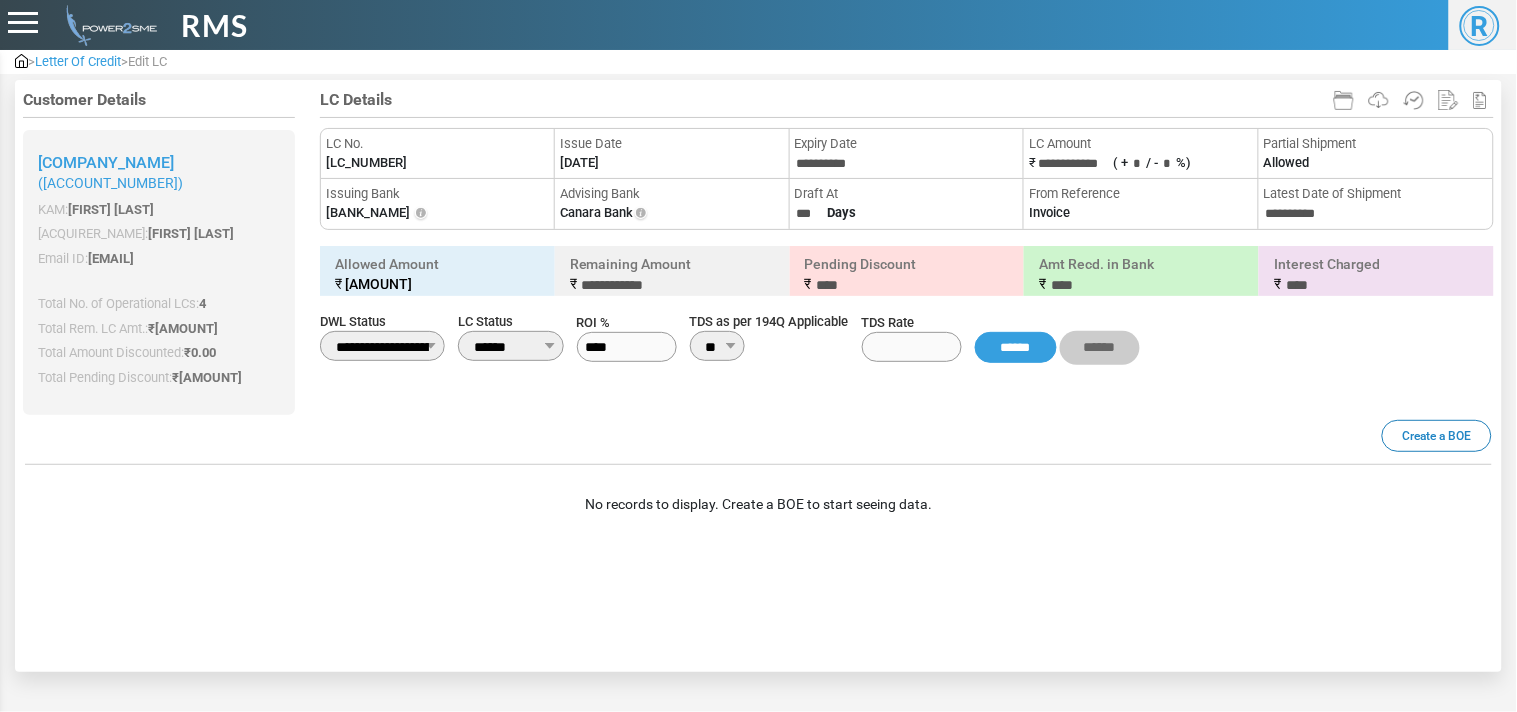 click at bounding box center (21, 61) 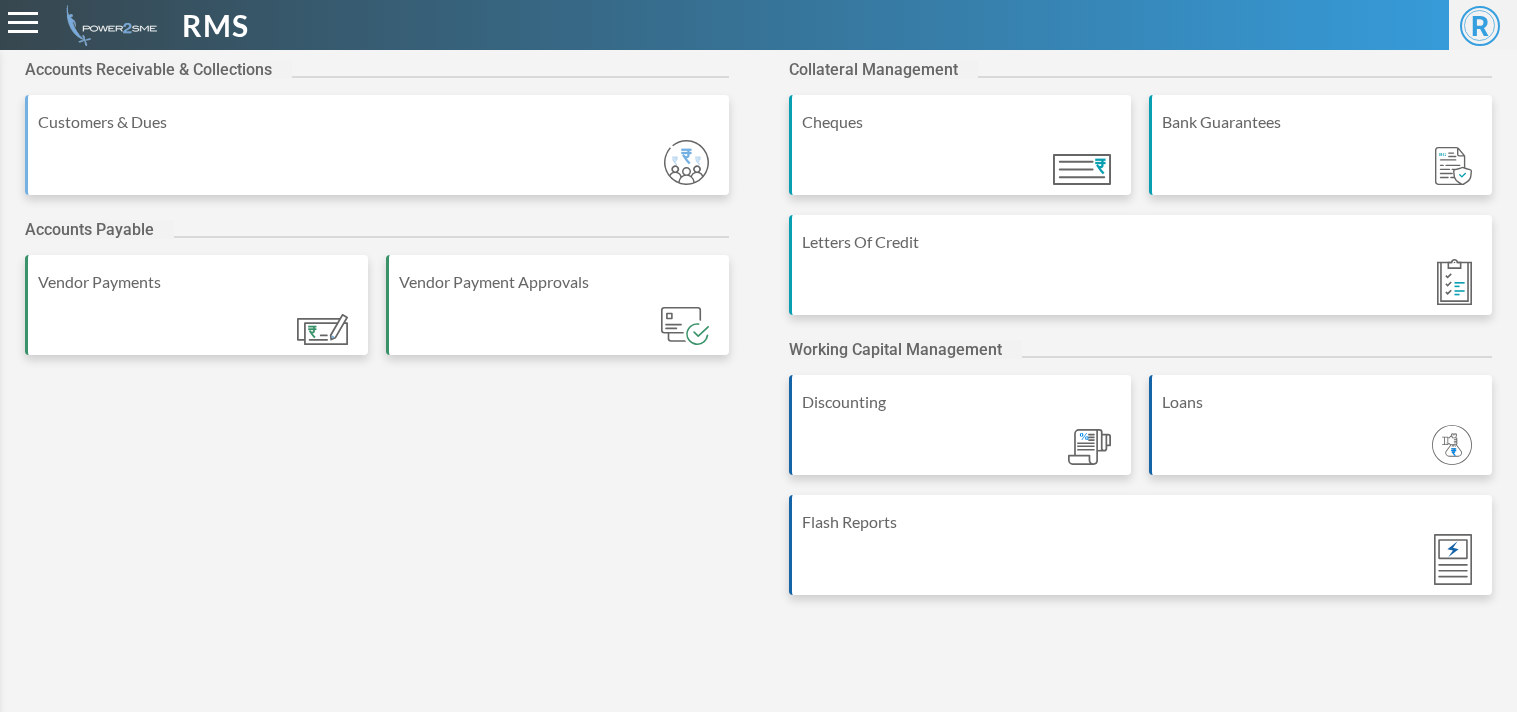 scroll, scrollTop: 0, scrollLeft: 0, axis: both 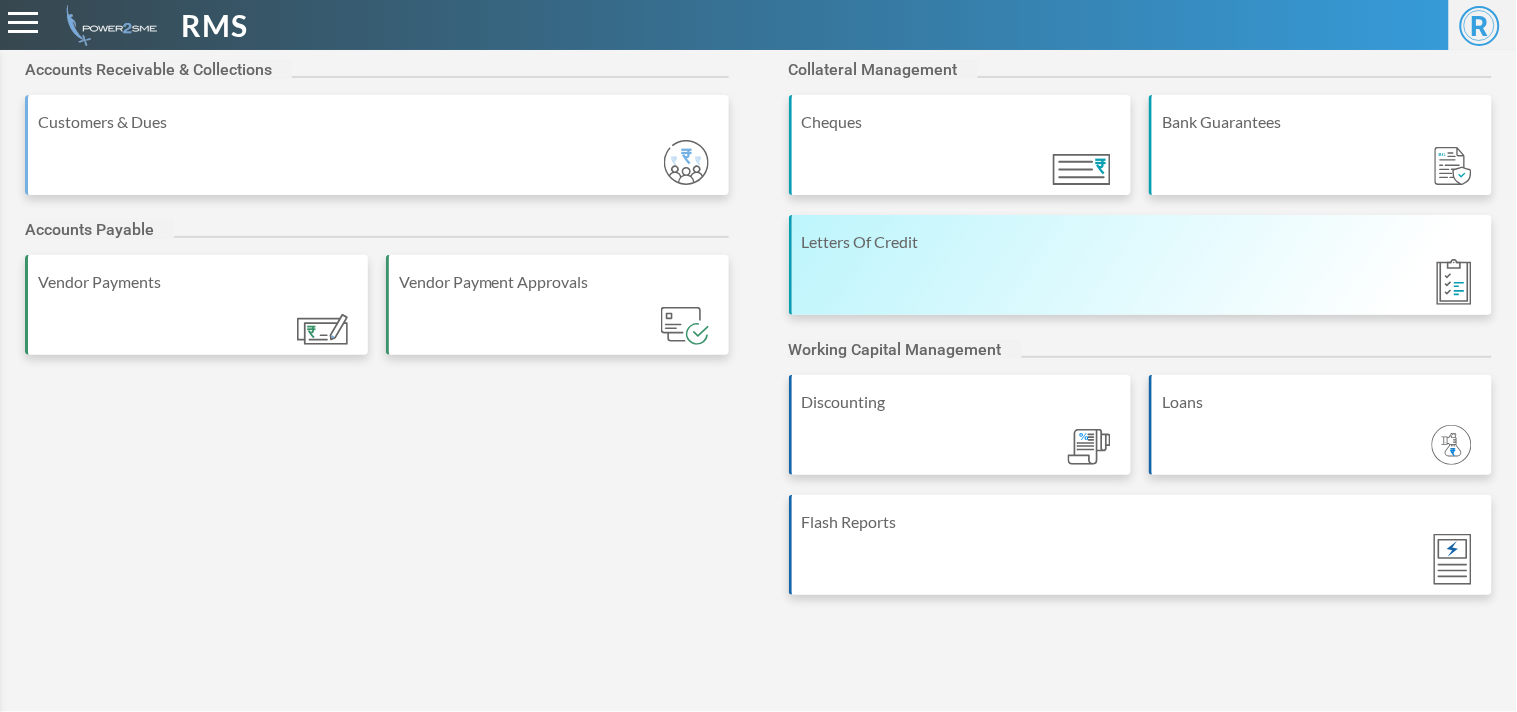 click on "Letters Of Credit" at bounding box center [1142, 242] 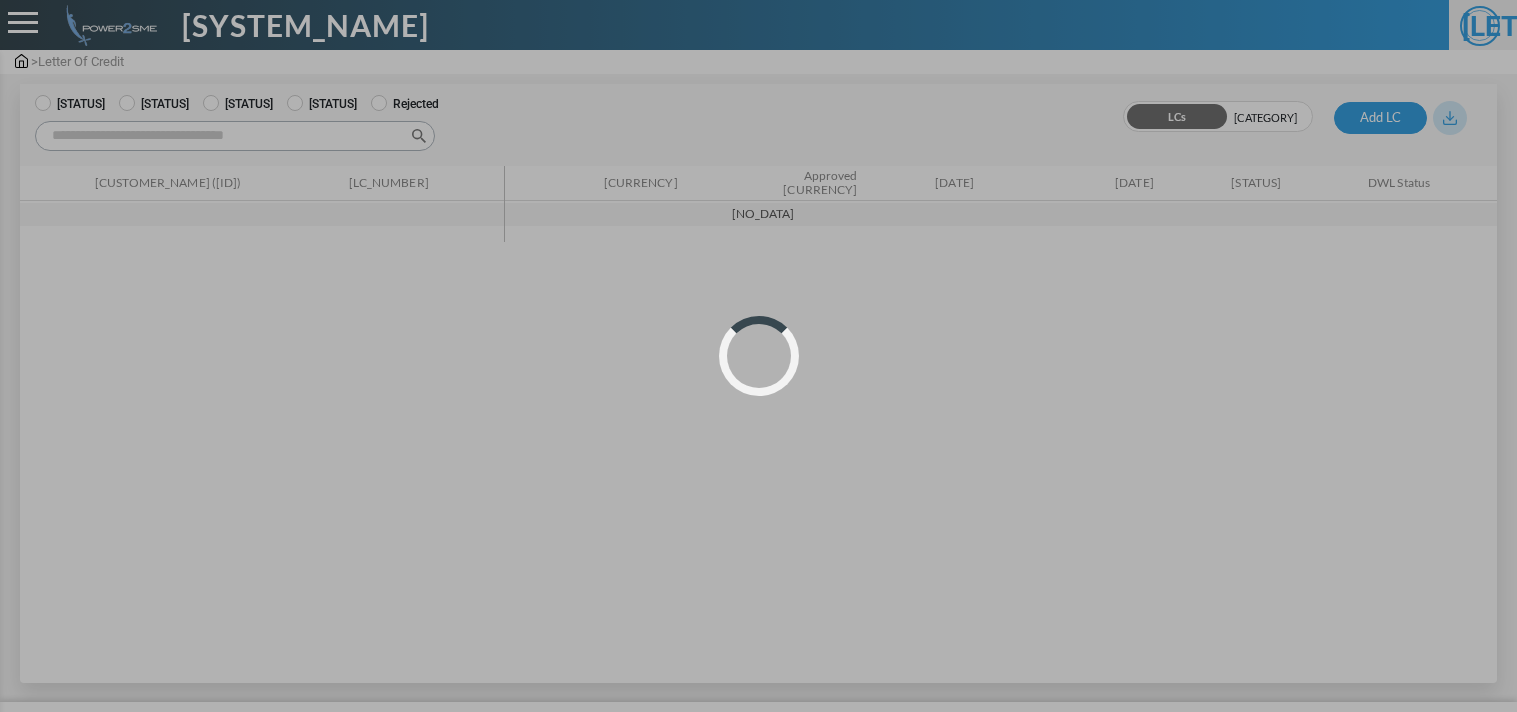 scroll, scrollTop: 0, scrollLeft: 0, axis: both 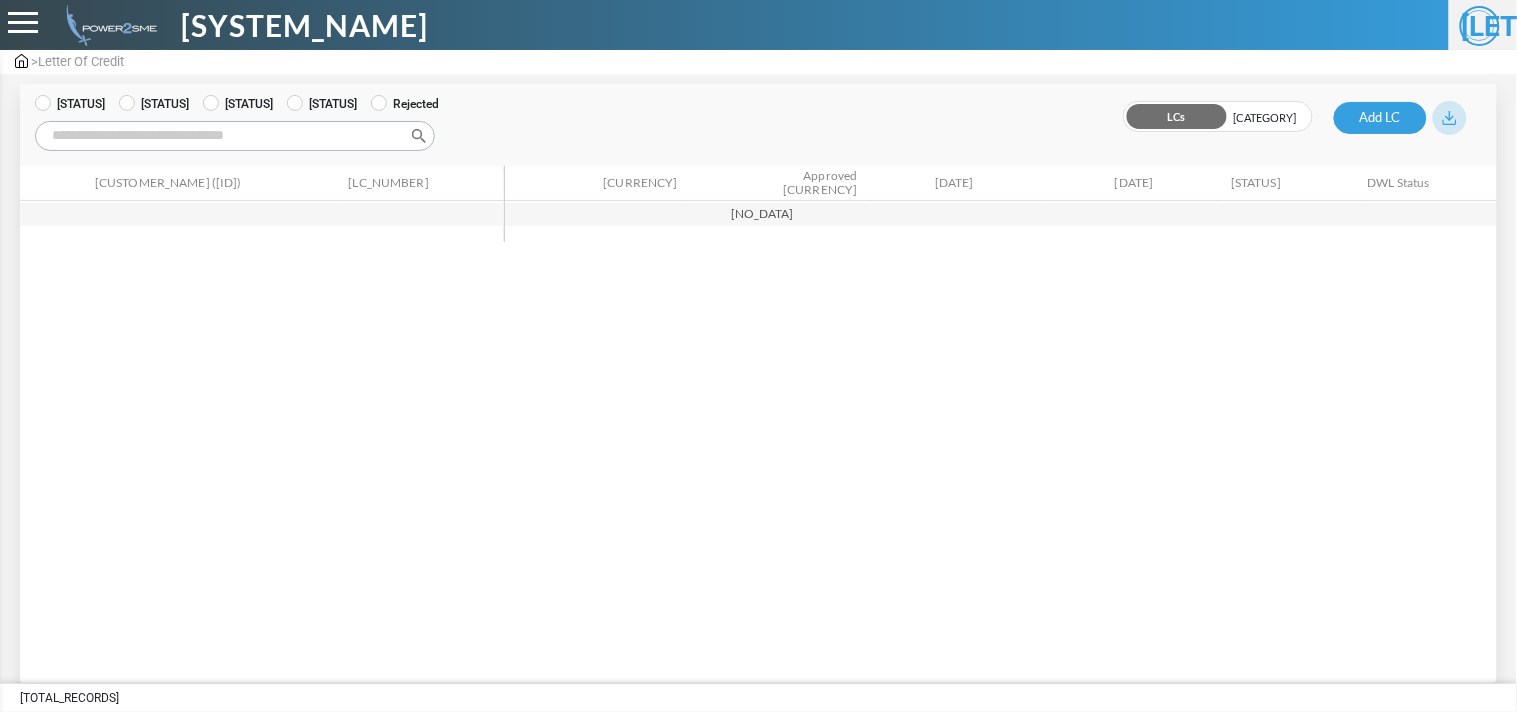 click on "Operational" at bounding box center (70, 104) 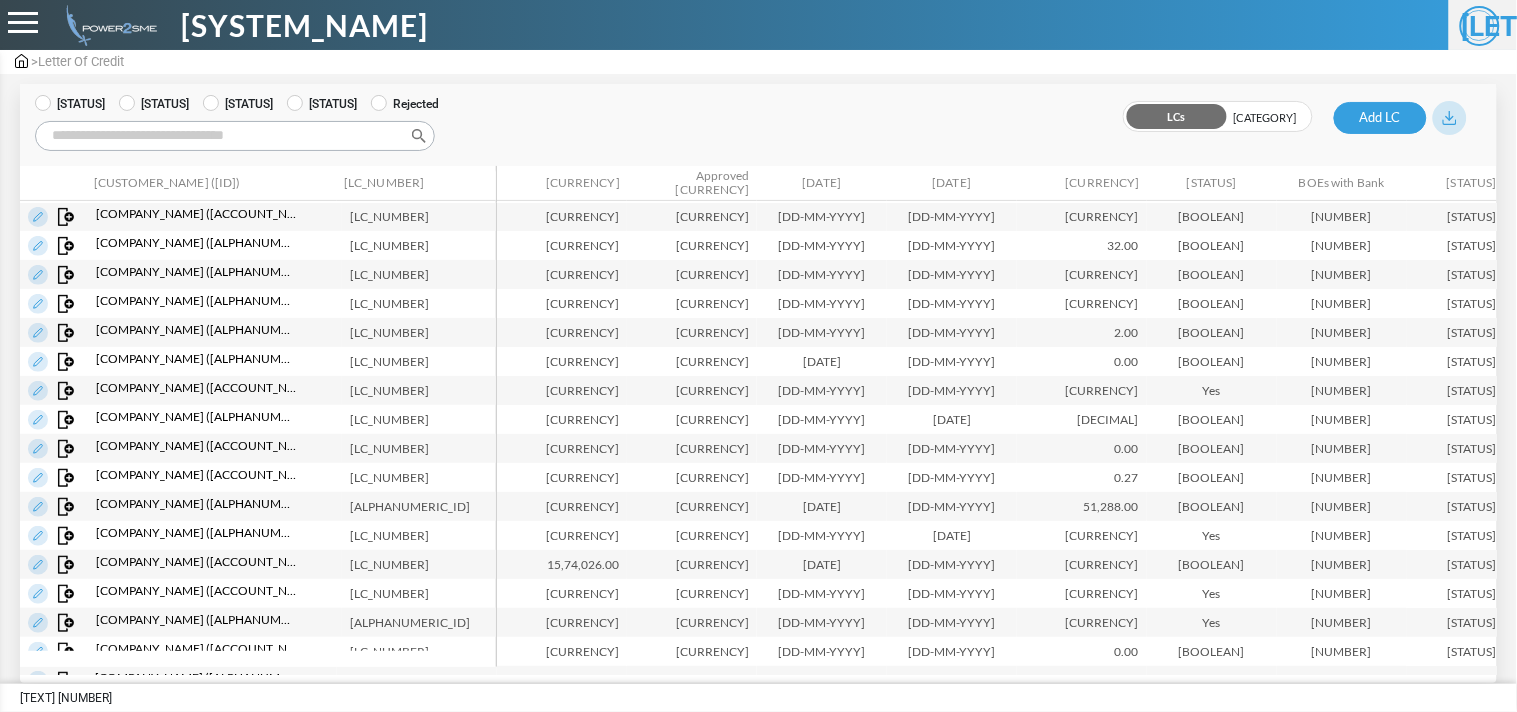 scroll, scrollTop: 35, scrollLeft: 0, axis: vertical 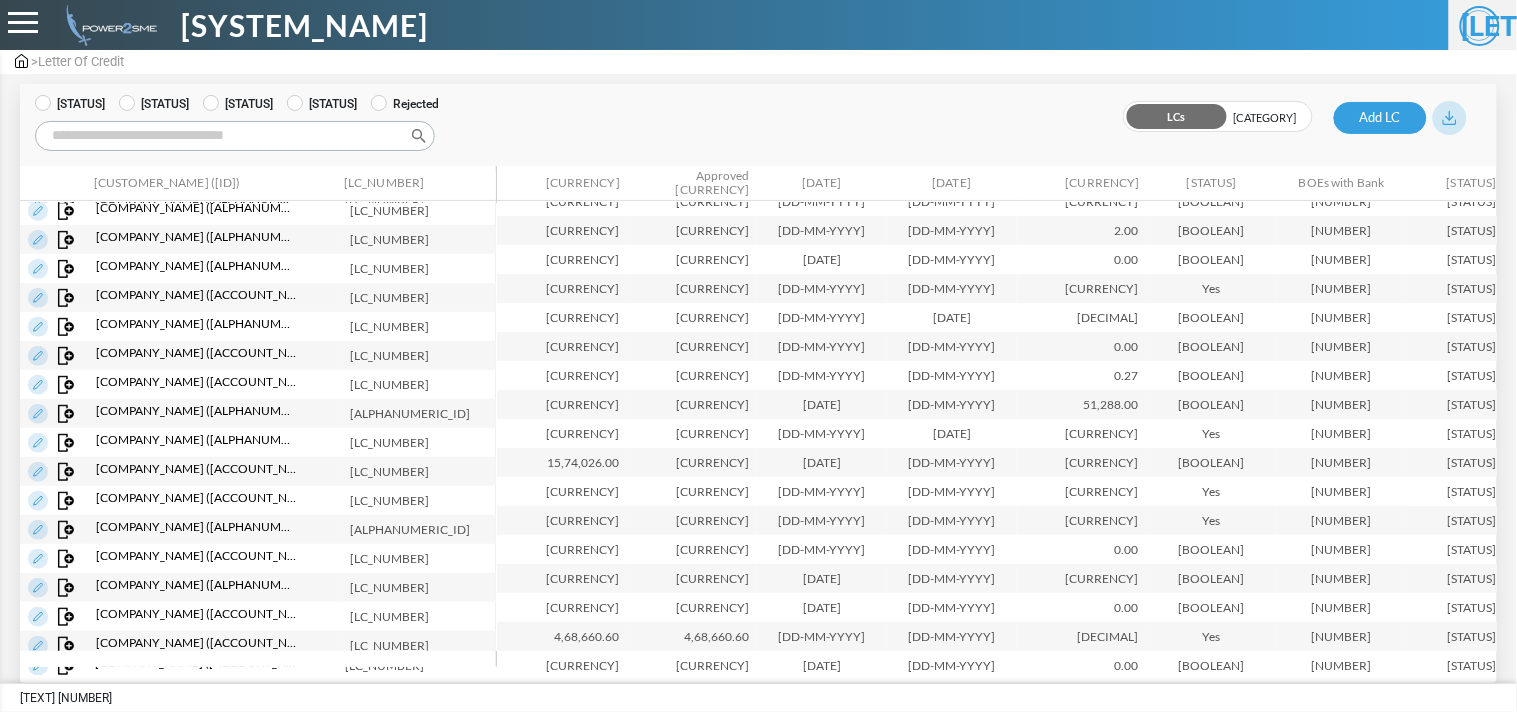 click on "Search:" at bounding box center (235, 136) 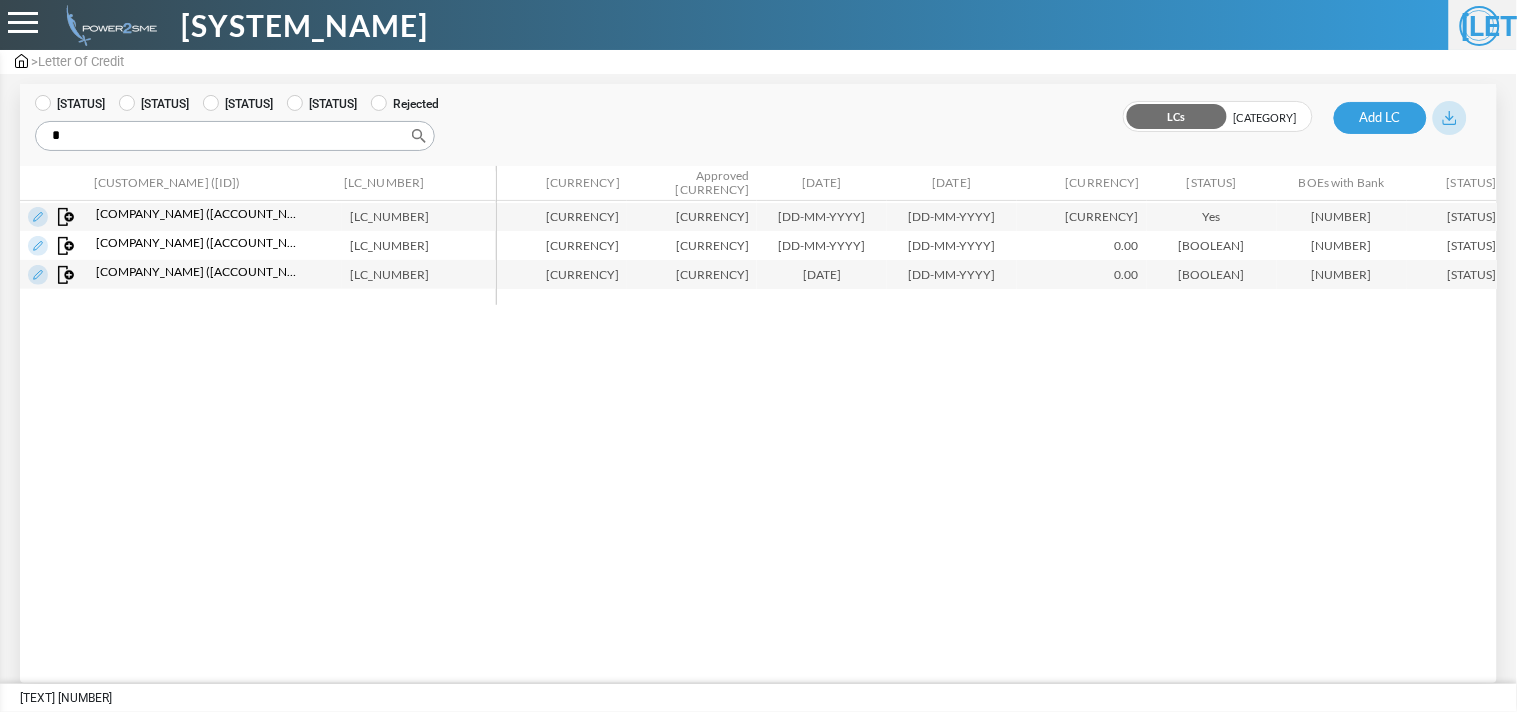 scroll, scrollTop: 0, scrollLeft: 0, axis: both 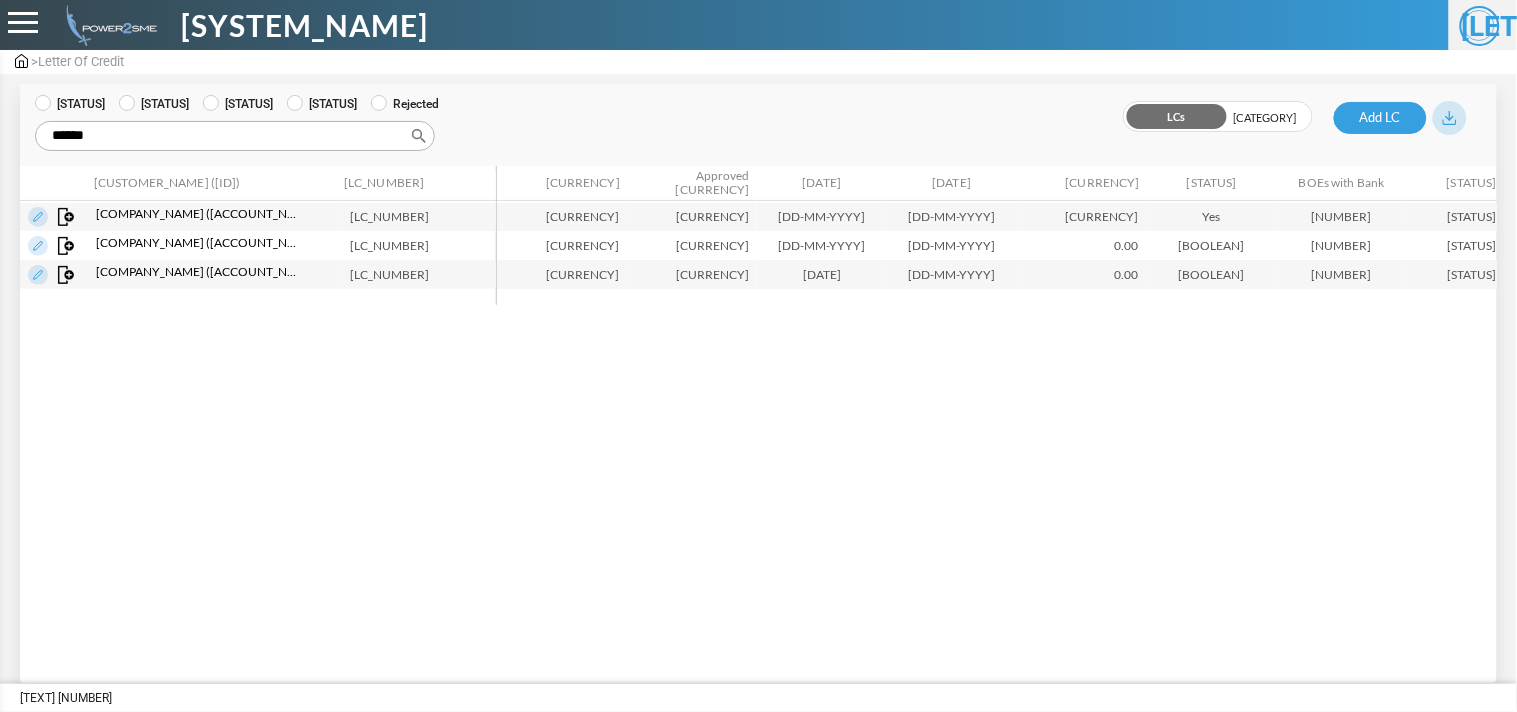 type on "******" 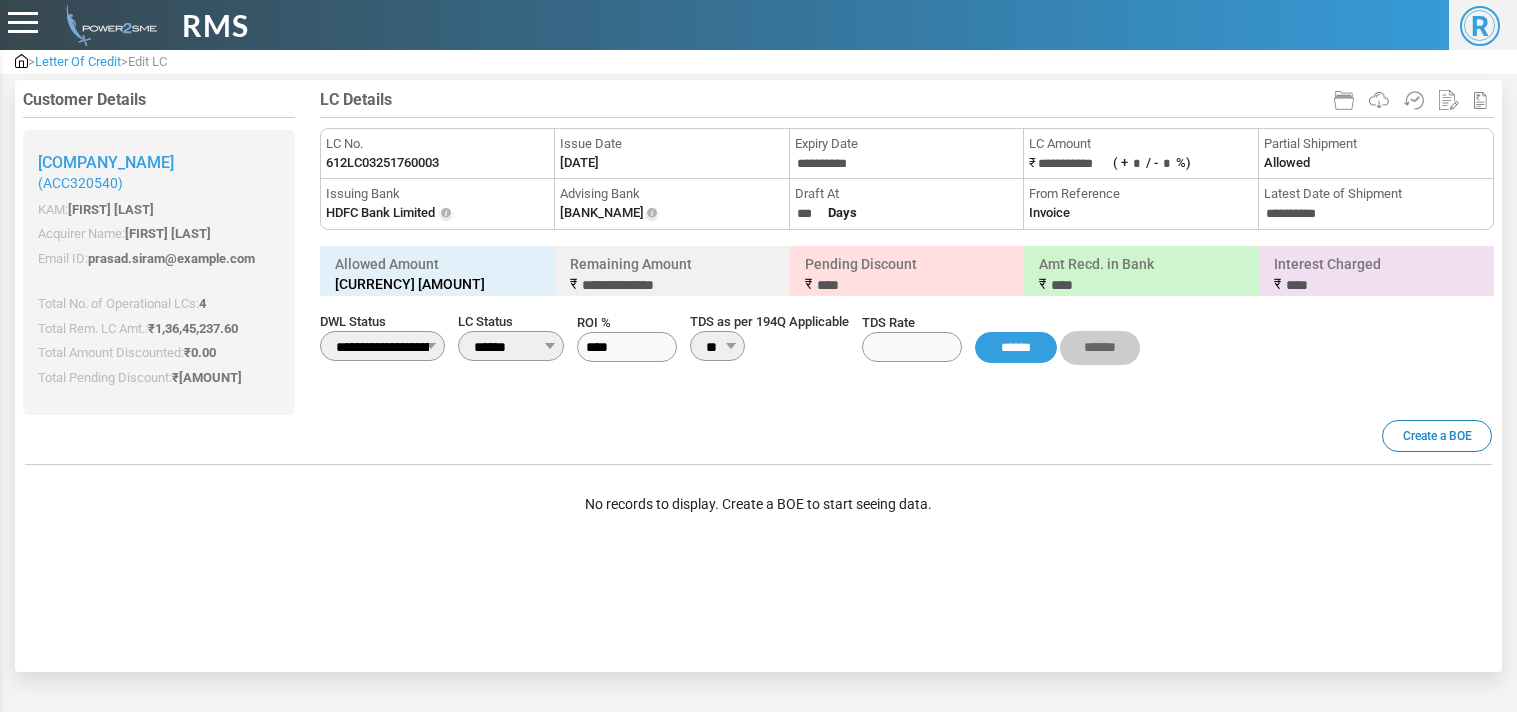 scroll, scrollTop: 0, scrollLeft: 0, axis: both 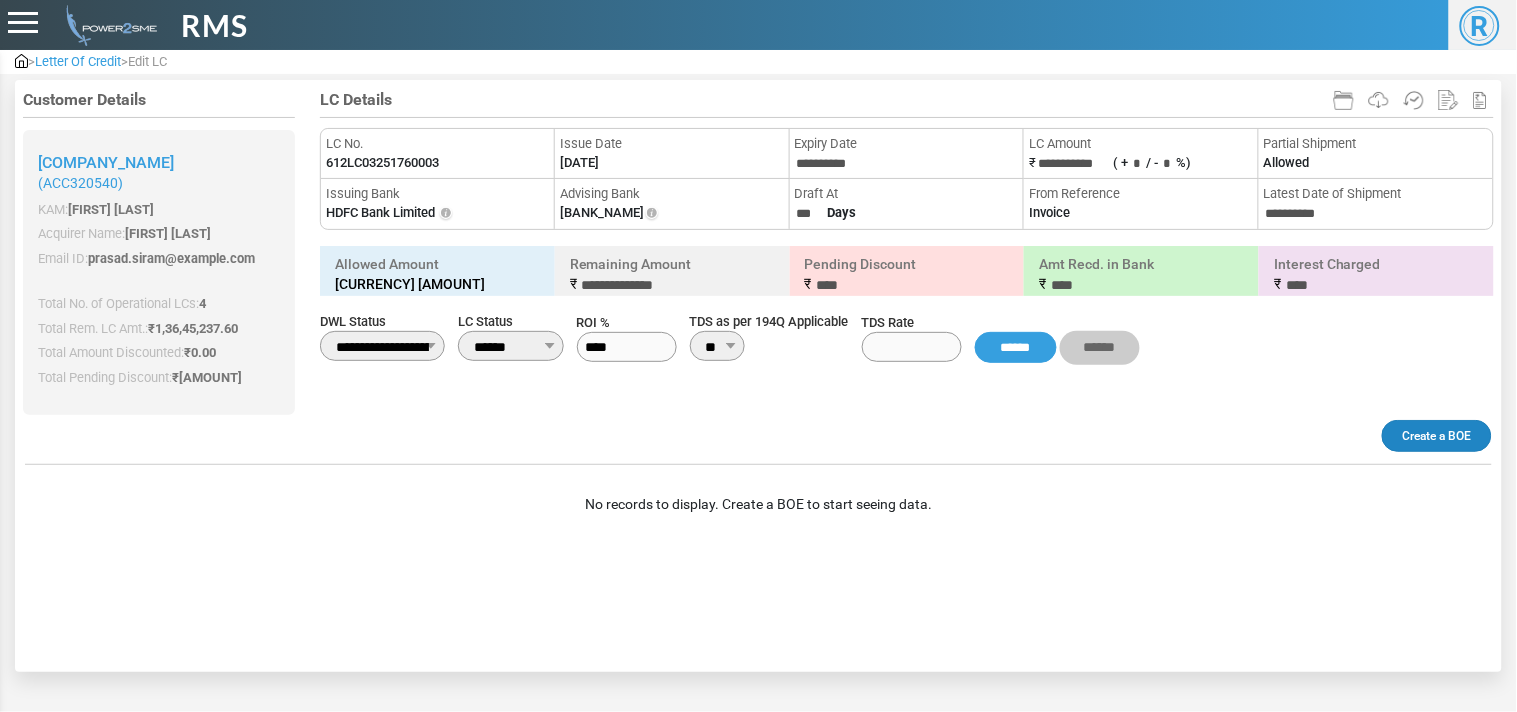 click on "Create a BOE" at bounding box center [1437, 436] 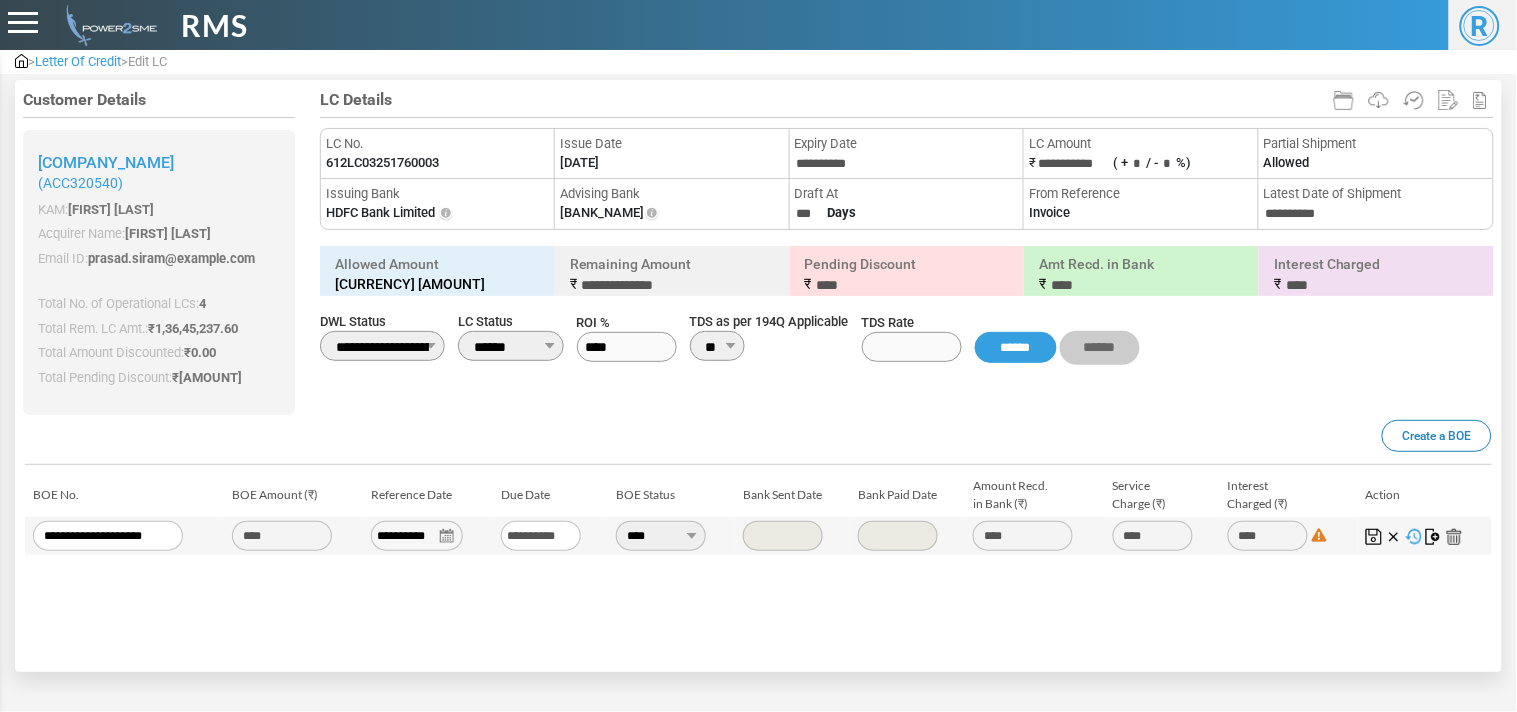 click at bounding box center (1434, 537) 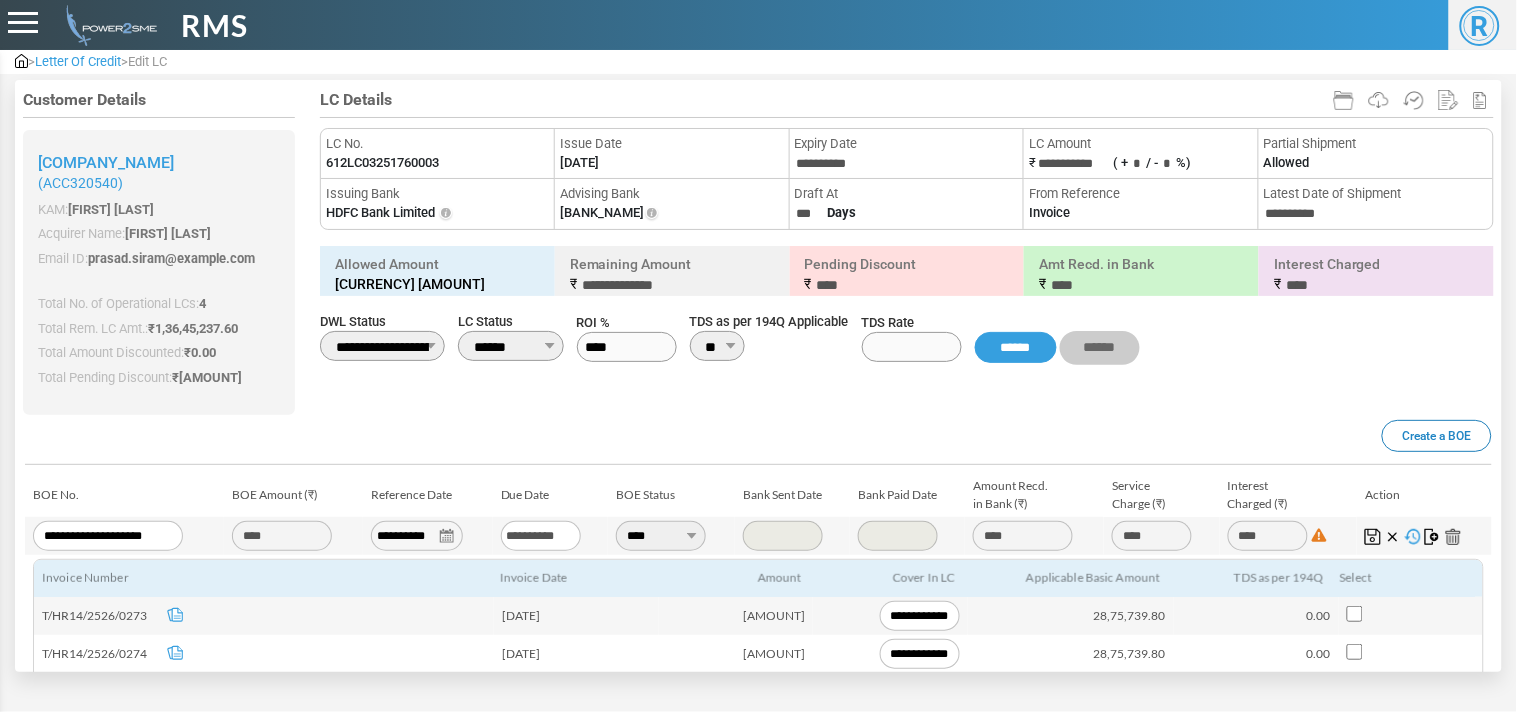 scroll, scrollTop: 245, scrollLeft: 0, axis: vertical 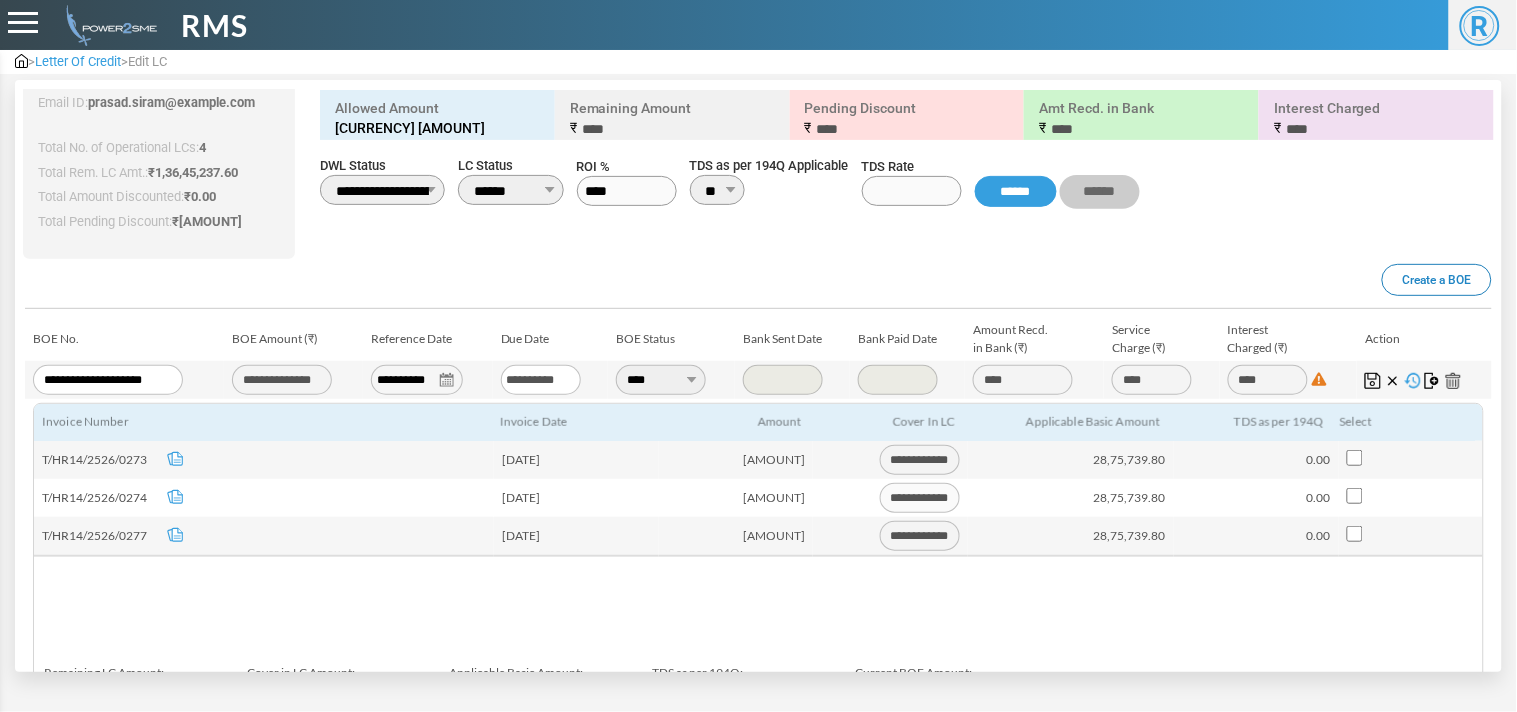 click on "**********" at bounding box center [417, 380] 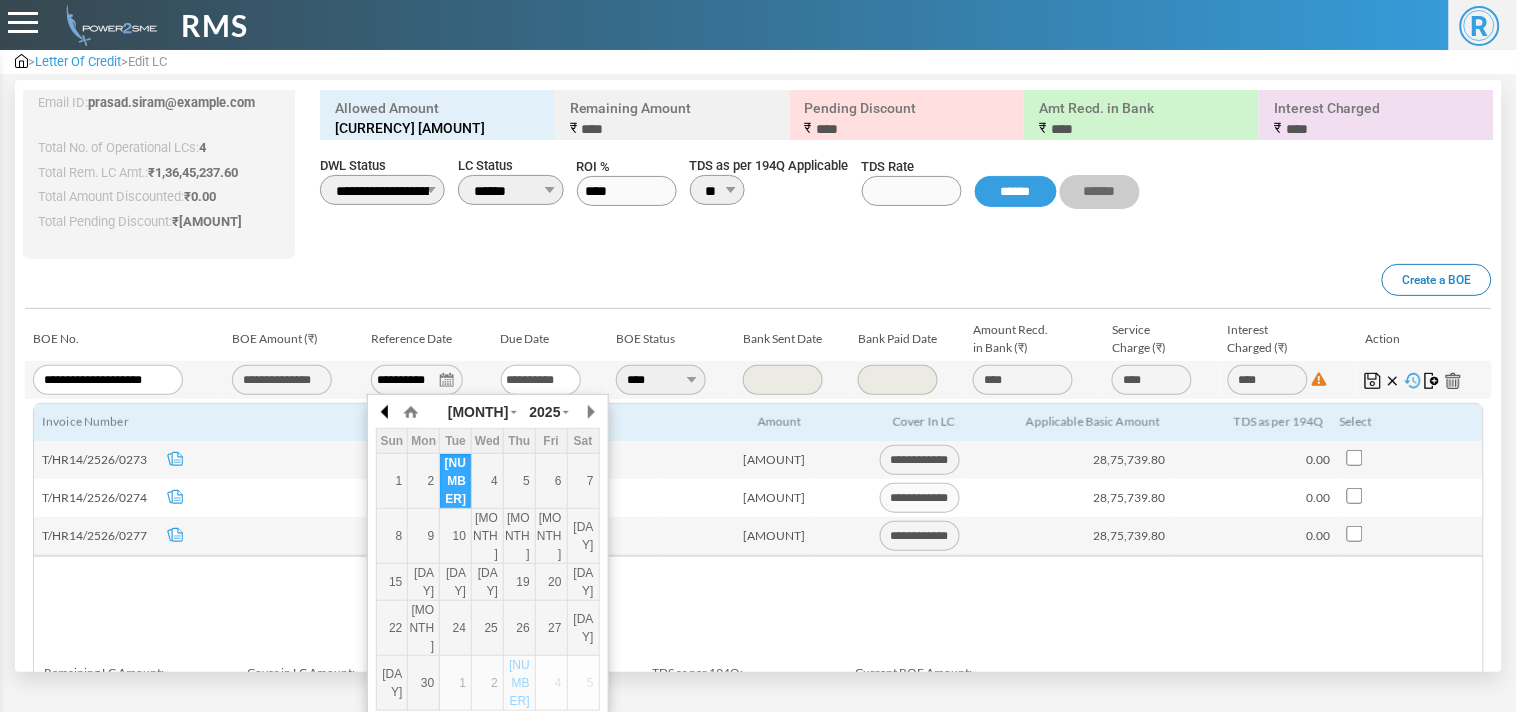 click at bounding box center (386, 412) 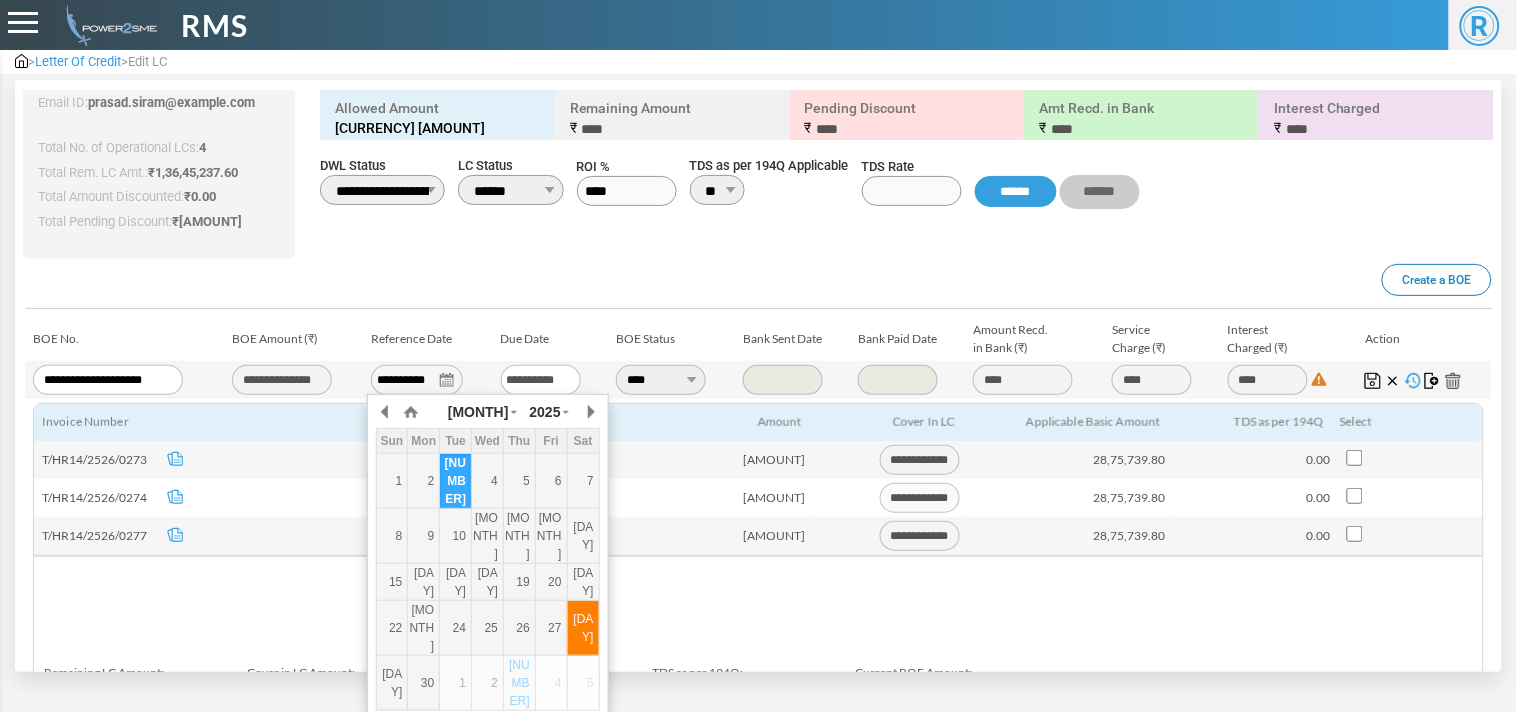 click on "[NUMBER]" at bounding box center [583, 481] 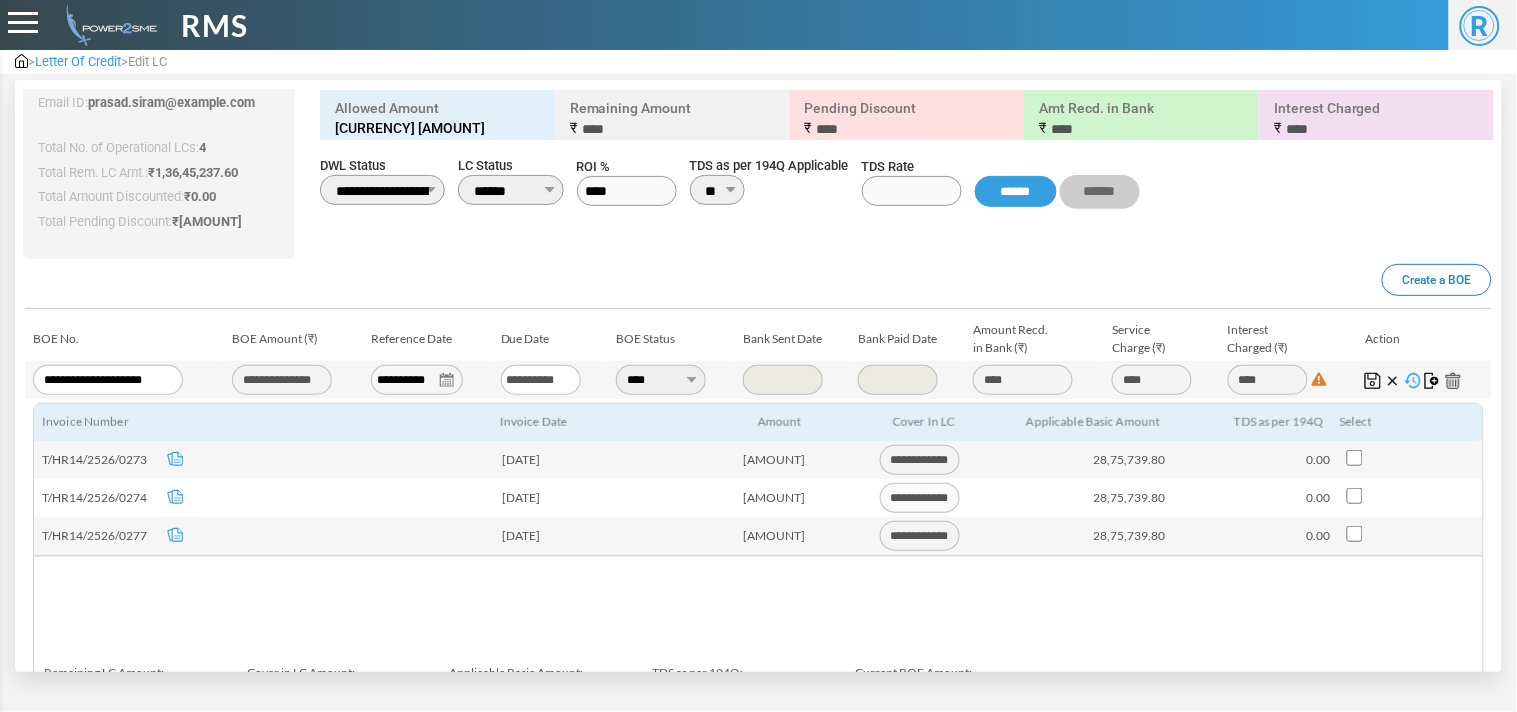 click on "**********" at bounding box center (758, 510) 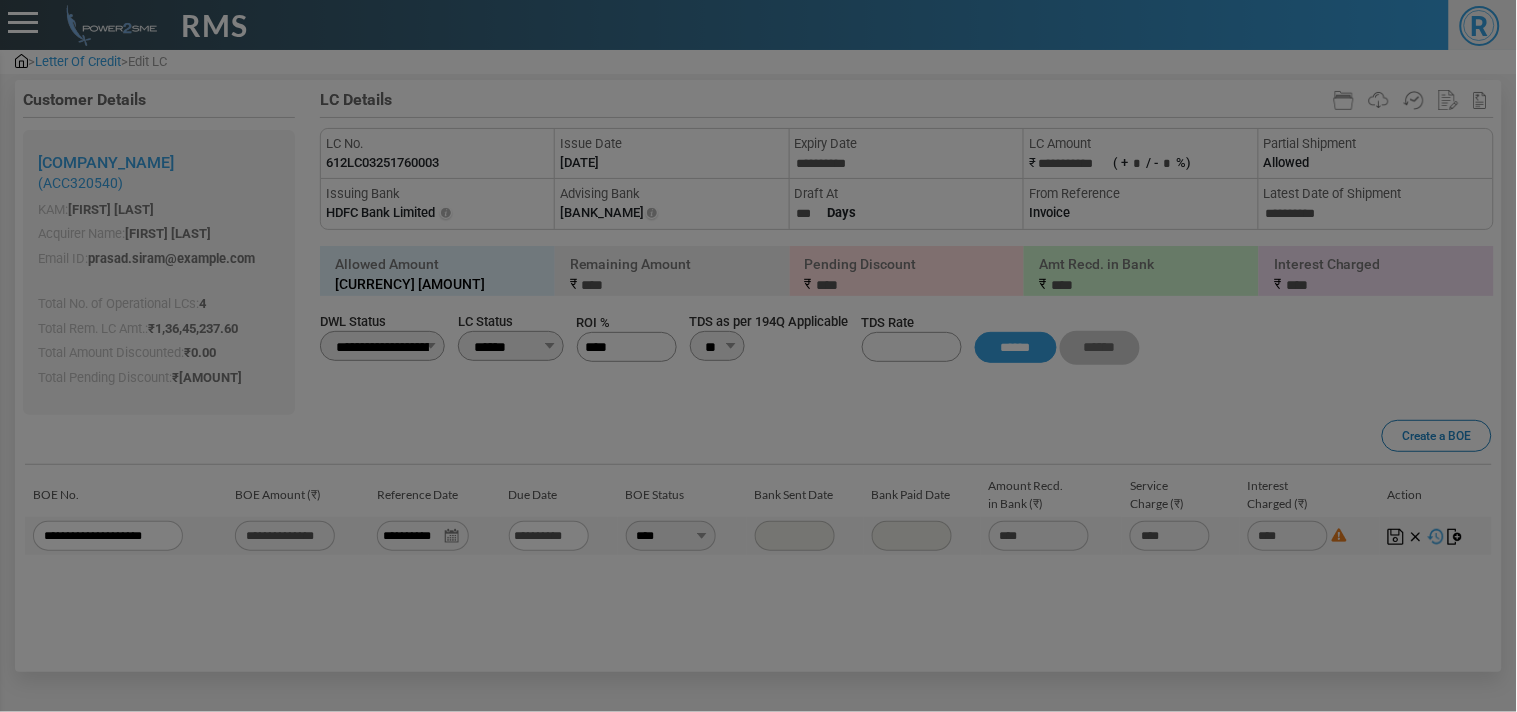 scroll, scrollTop: 0, scrollLeft: 0, axis: both 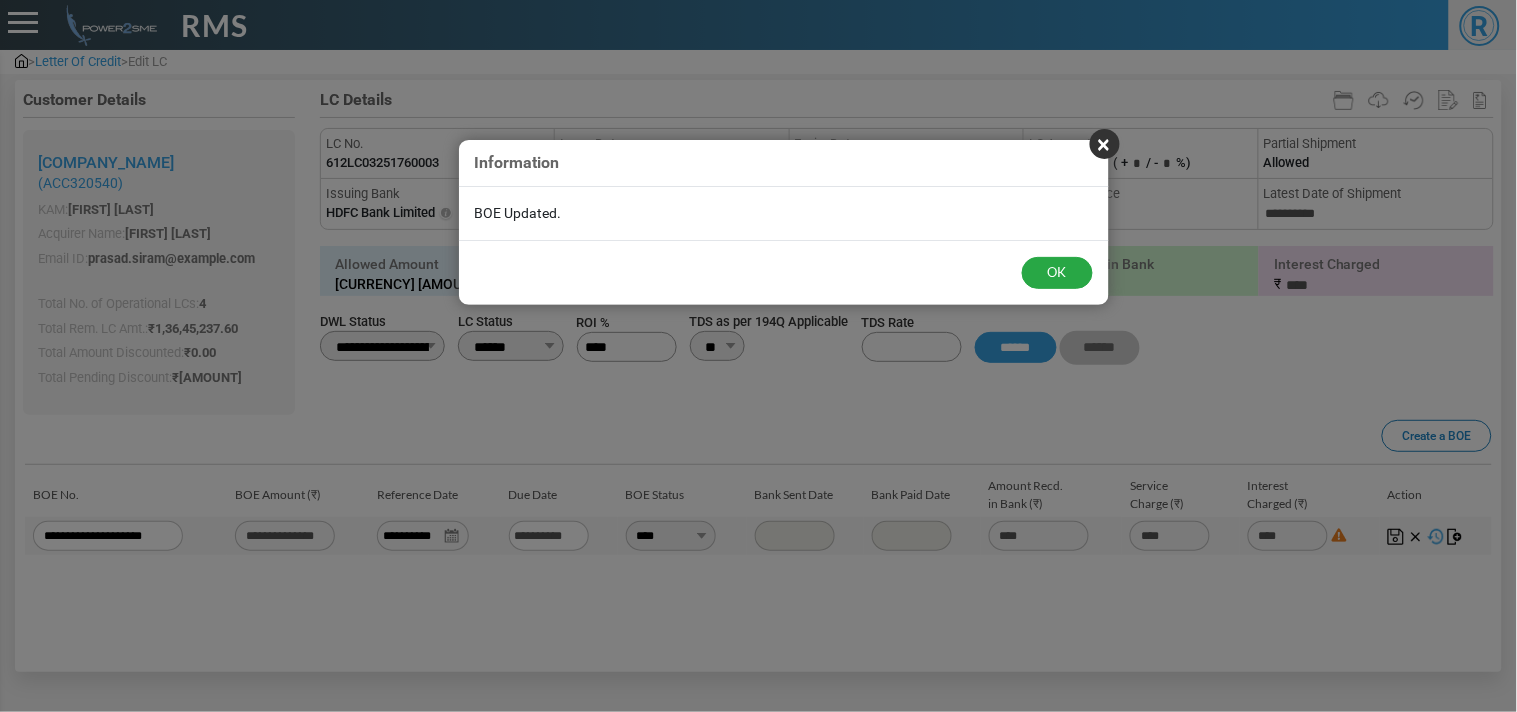 click on "OK" at bounding box center [784, 272] 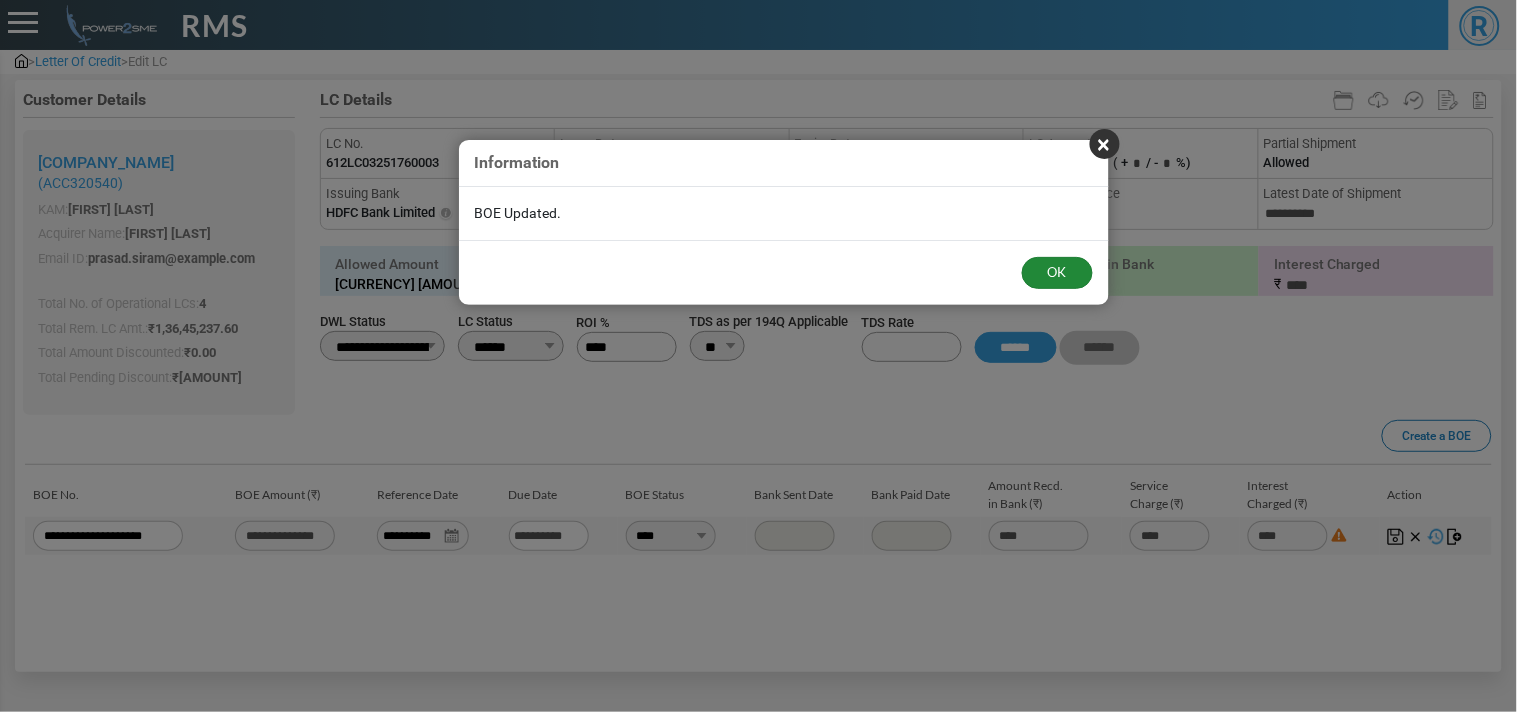 click on "OK" at bounding box center (1057, 273) 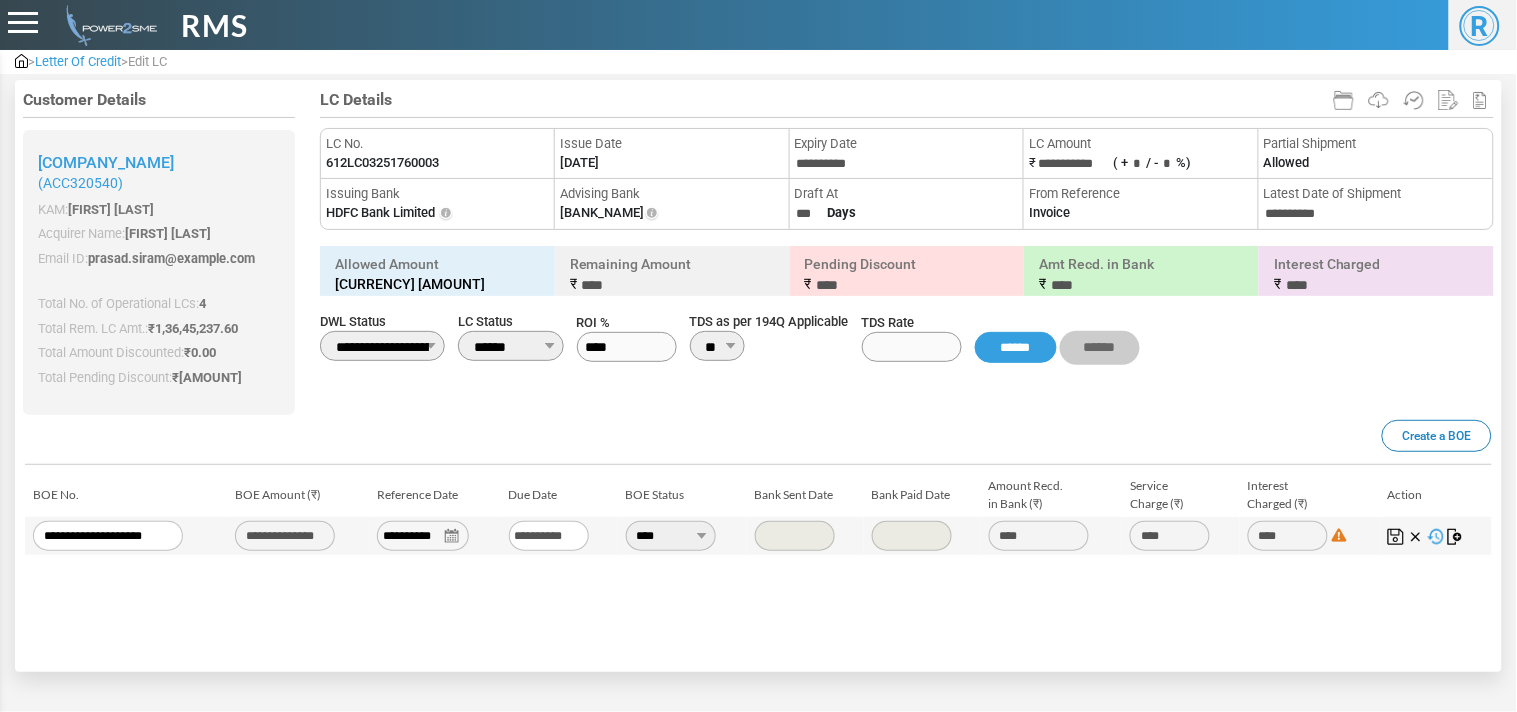 click on "612LC03251760003" at bounding box center (382, 163) 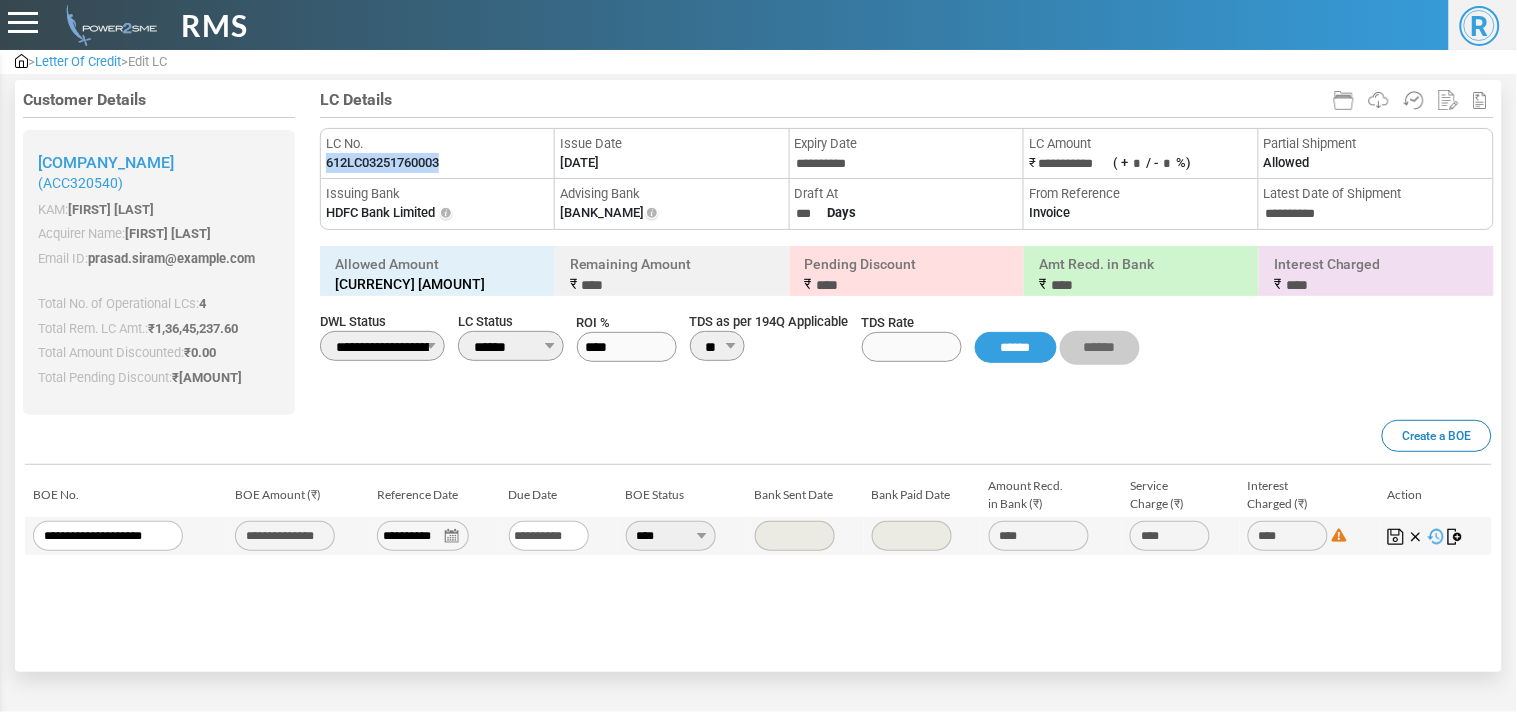 click on "612LC03251760003" at bounding box center (382, 163) 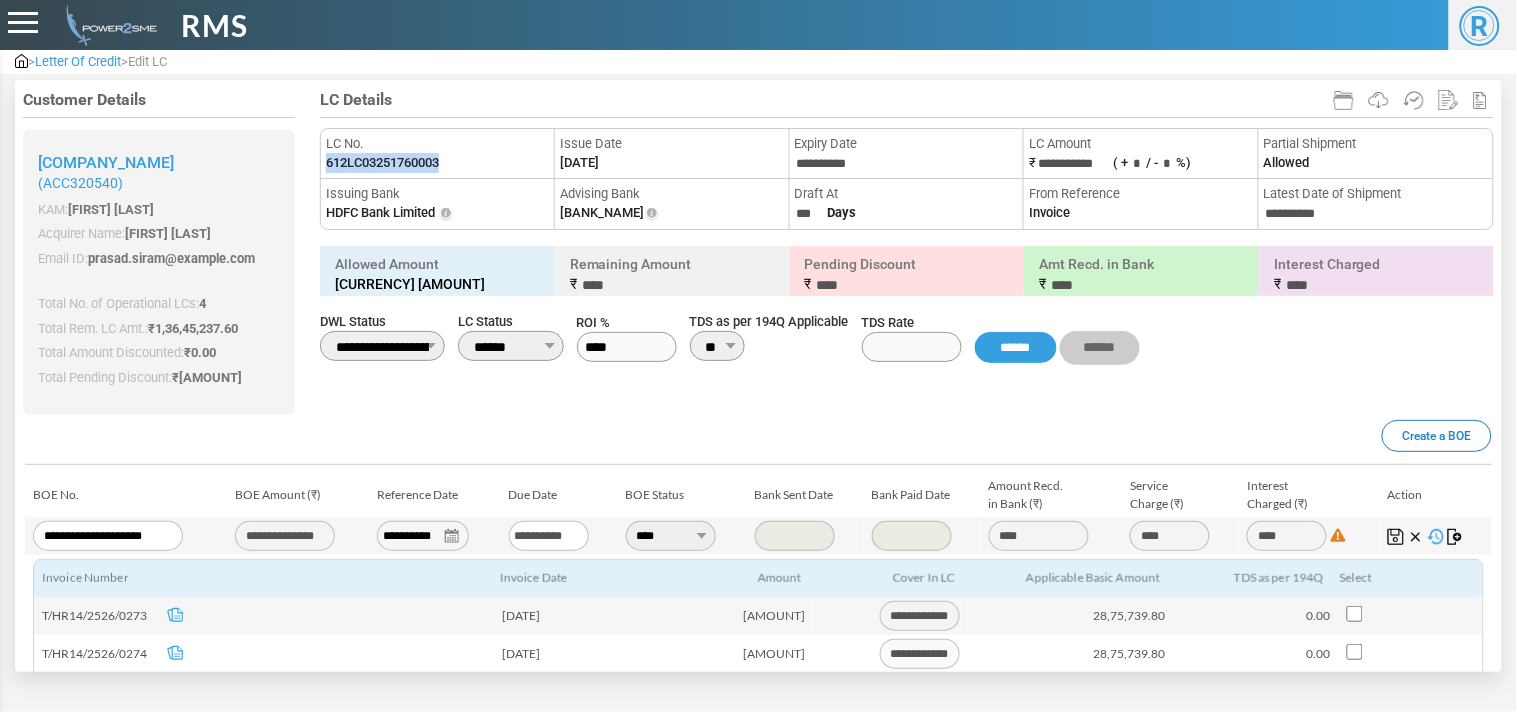 scroll, scrollTop: 245, scrollLeft: 0, axis: vertical 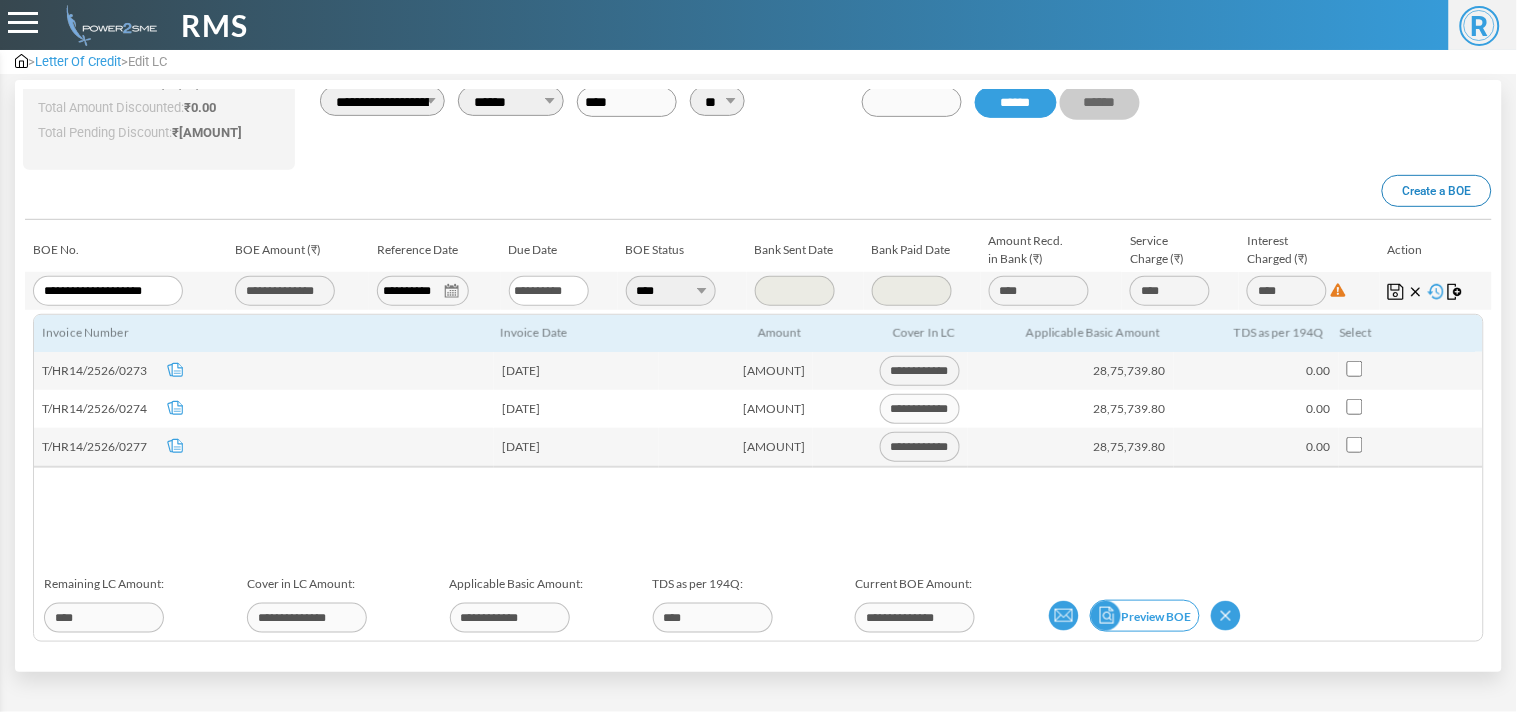 click at bounding box center (1064, 616) 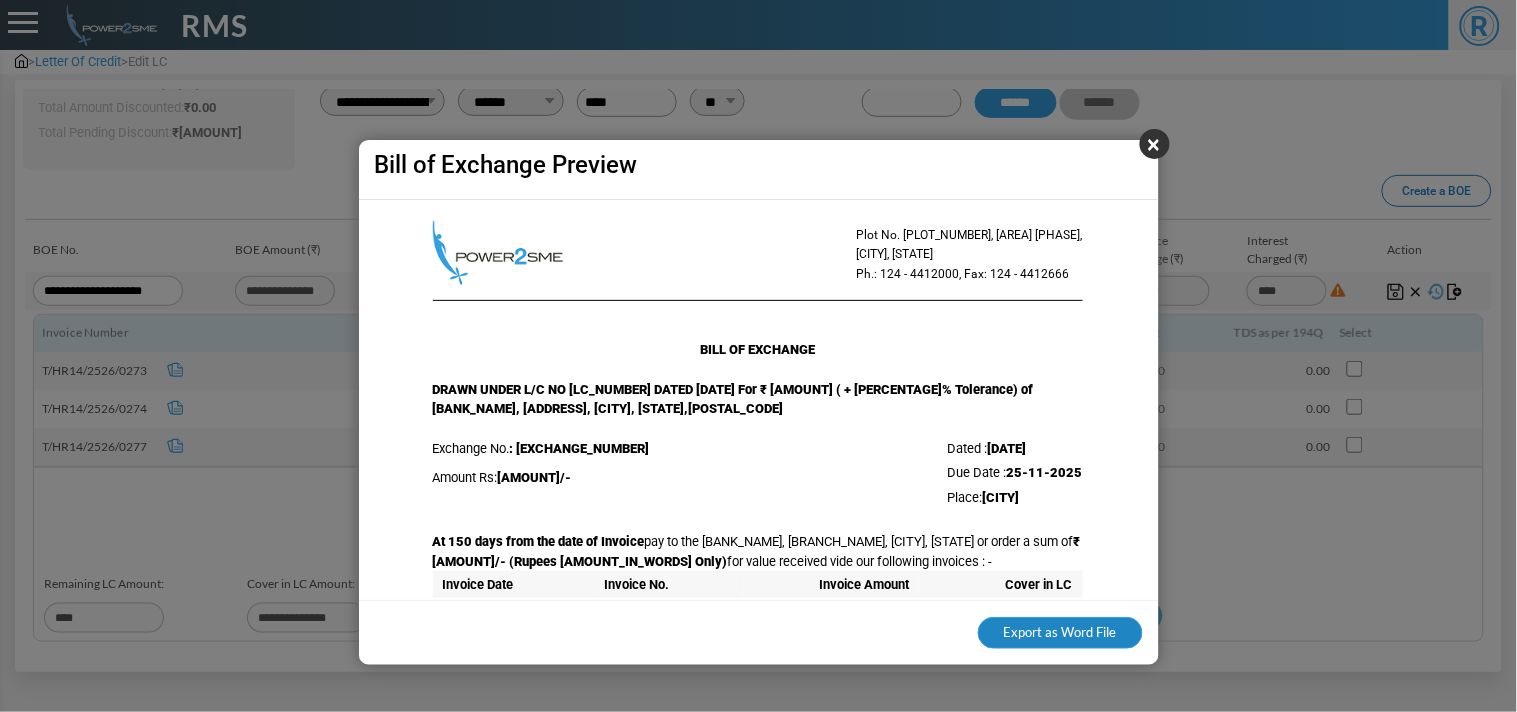 click on "Export
as Word File" at bounding box center (1060, 633) 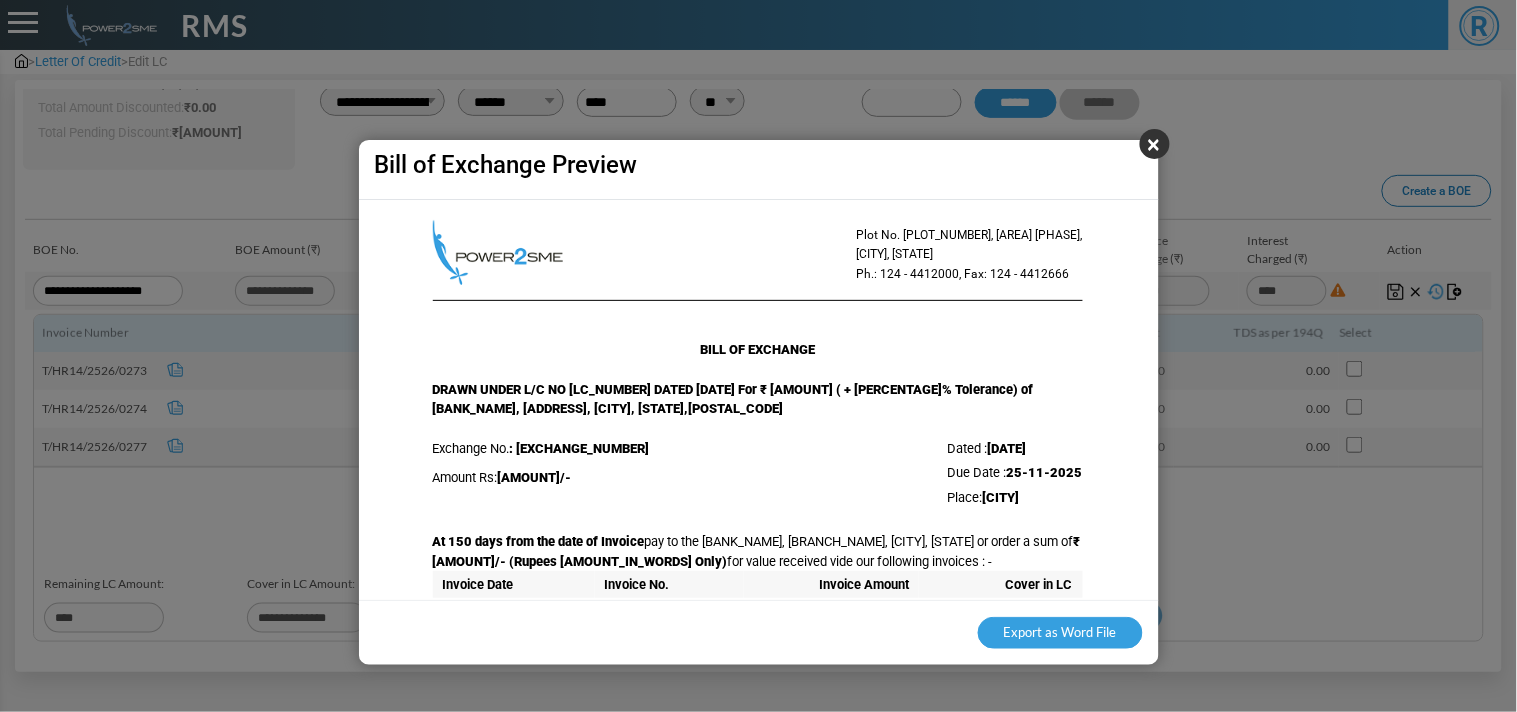 click on "×" at bounding box center [1155, 144] 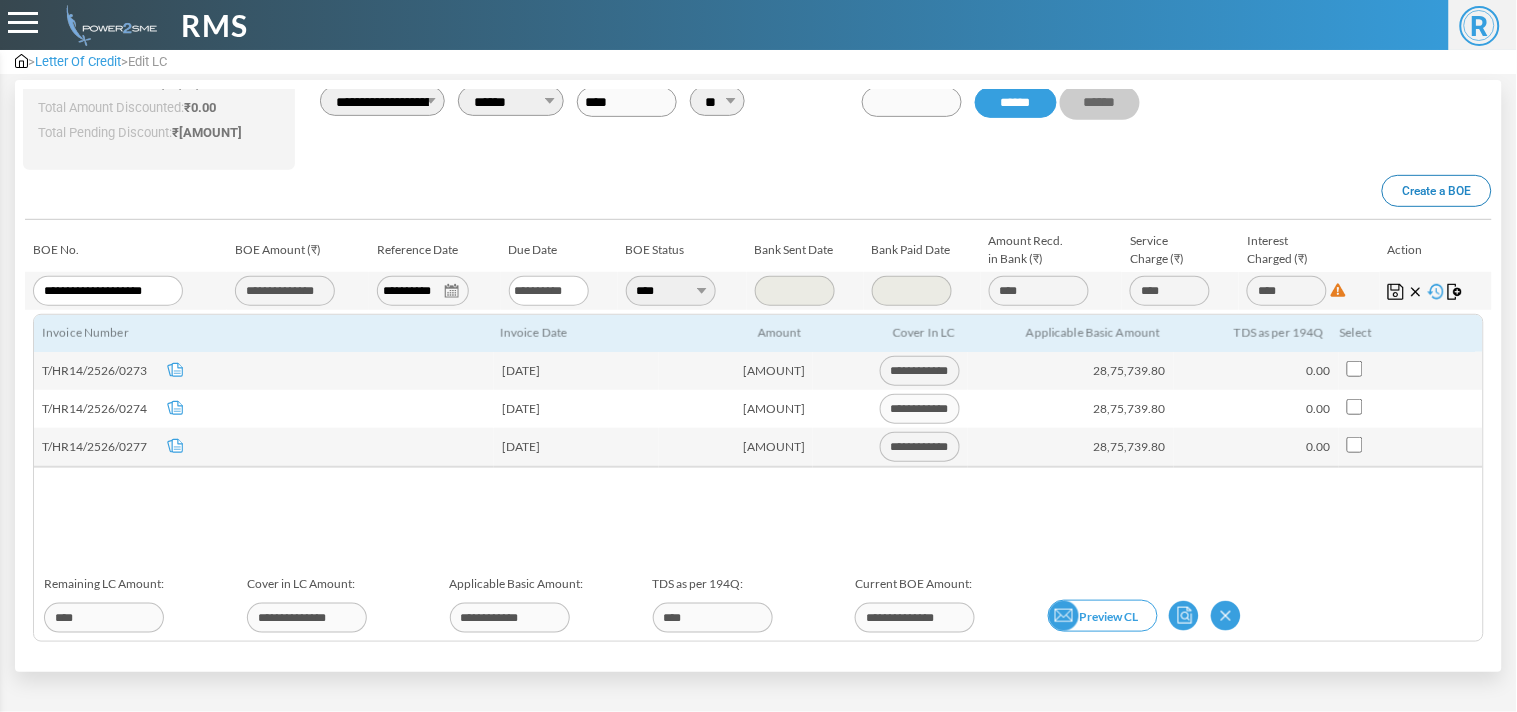 click on "Preview CL" at bounding box center [1103, 616] 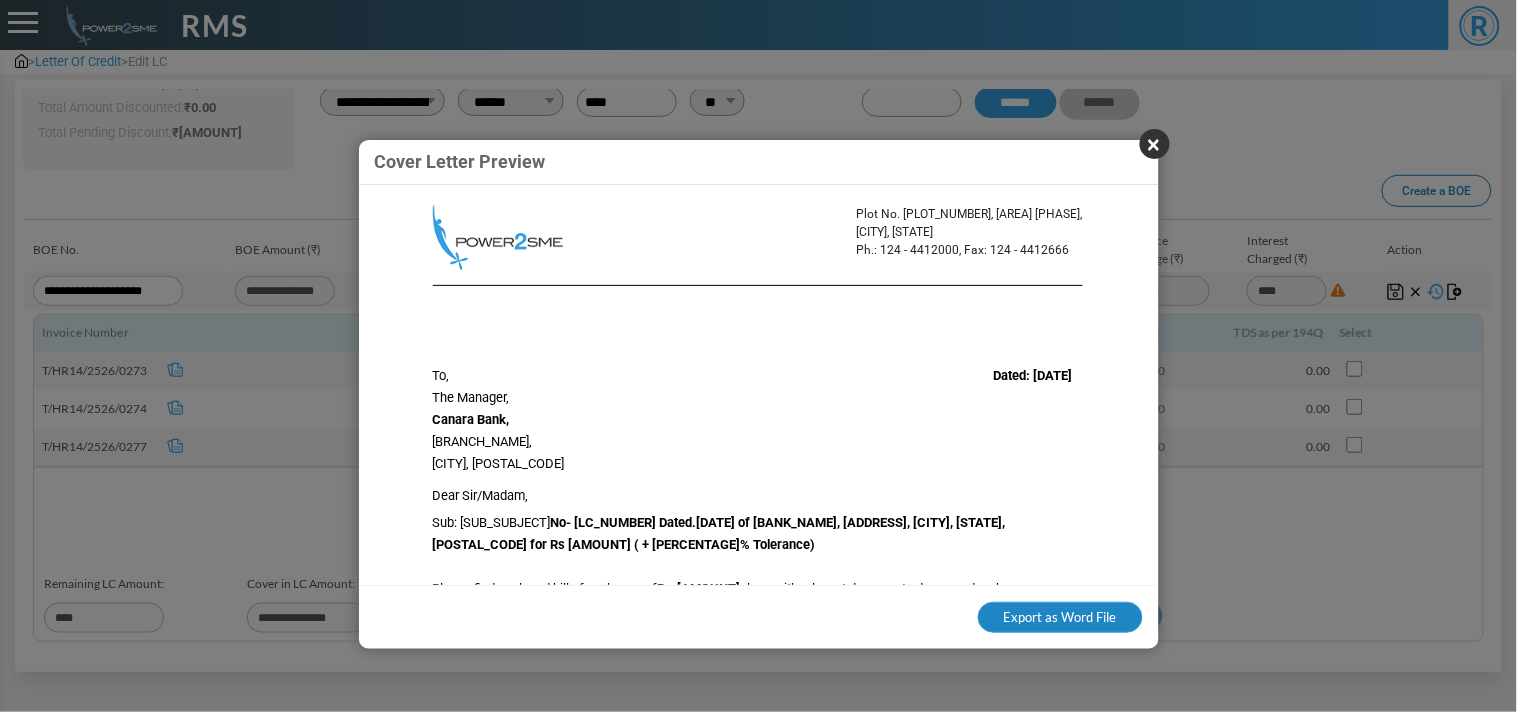 click on "Export
as Word File" at bounding box center (1060, 618) 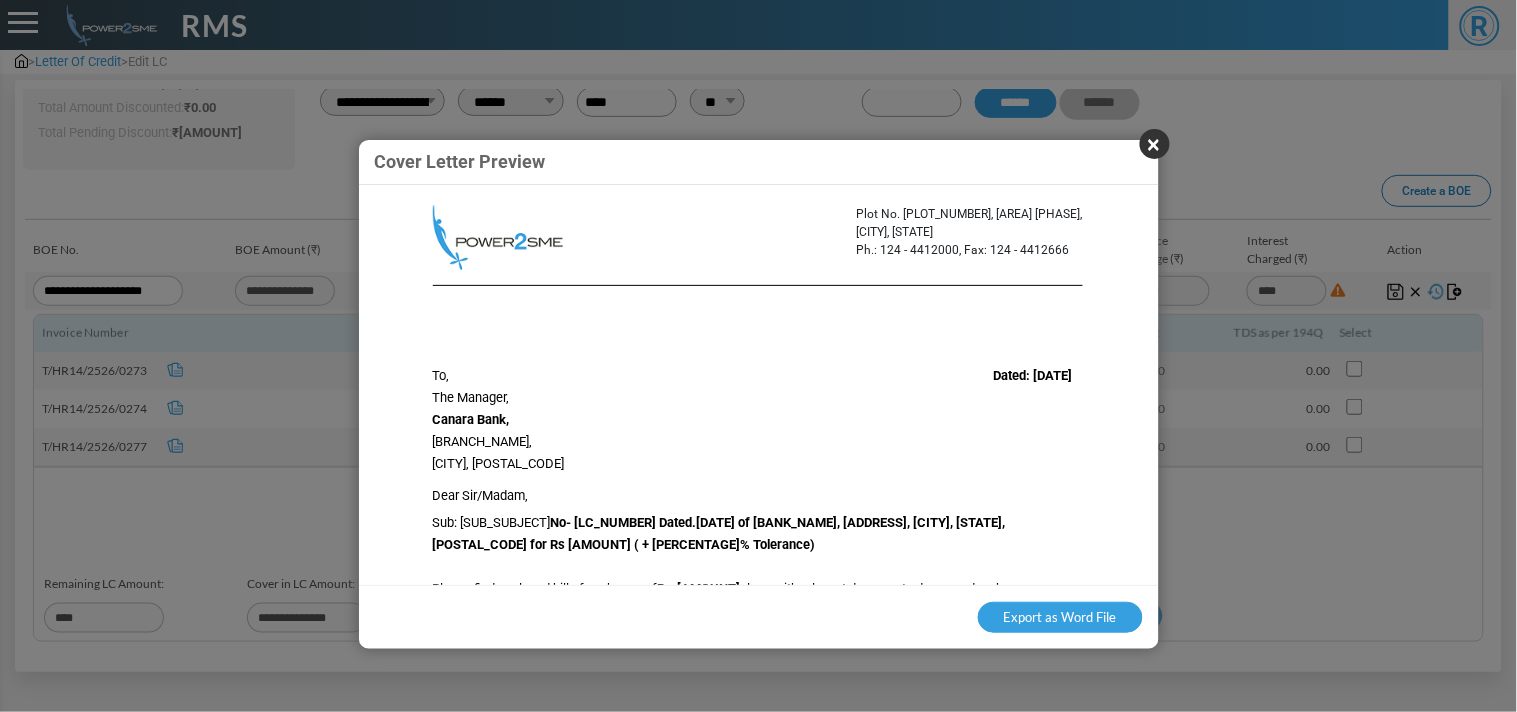 click on "×" at bounding box center [1155, 144] 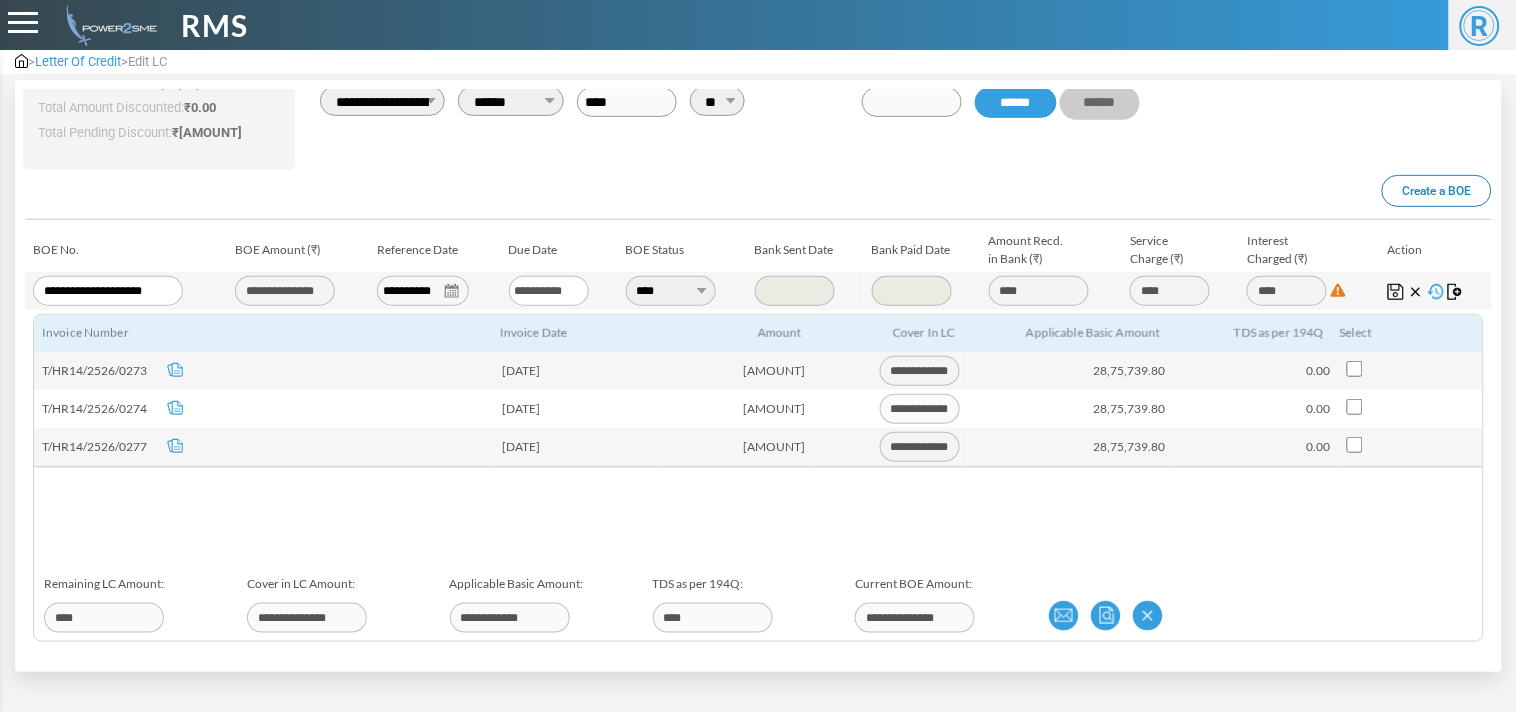 click at bounding box center (21, 61) 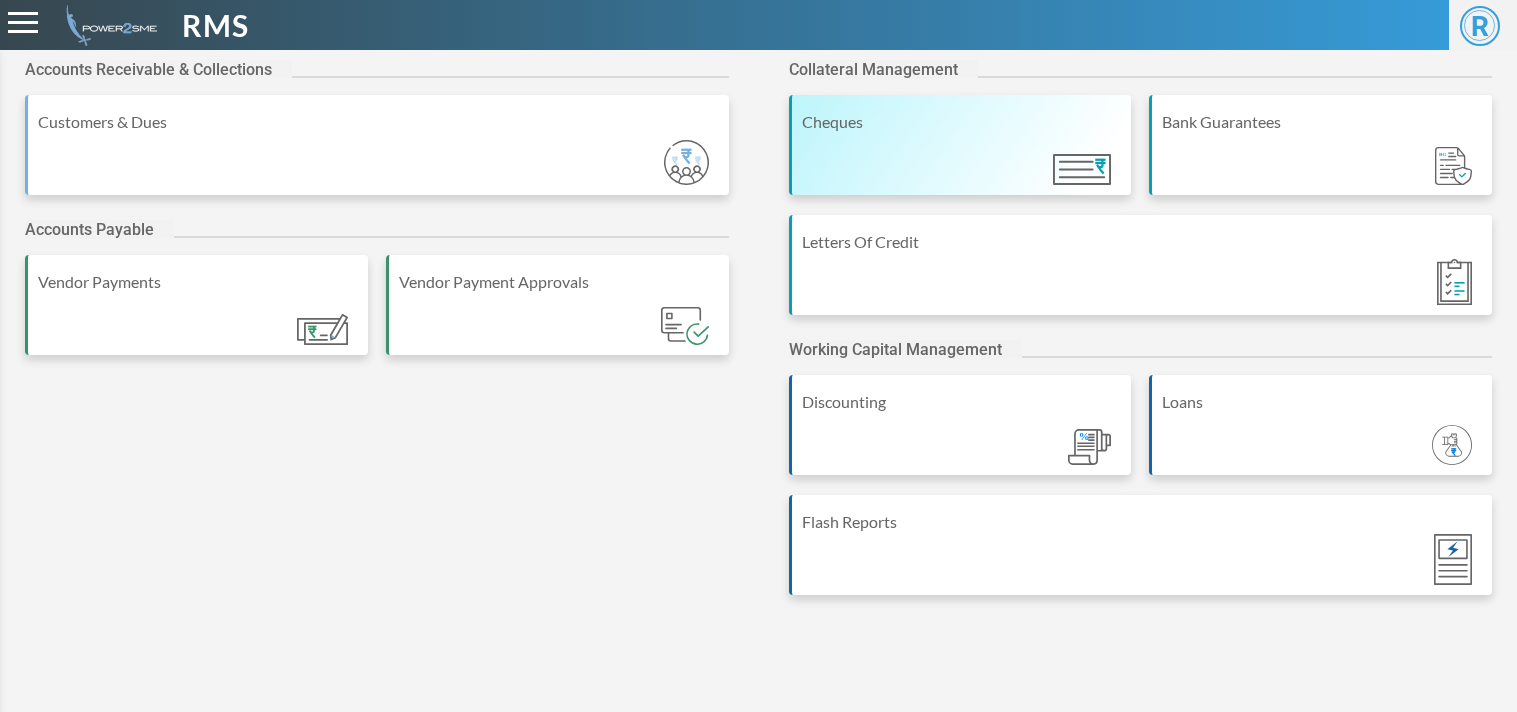 scroll, scrollTop: 0, scrollLeft: 0, axis: both 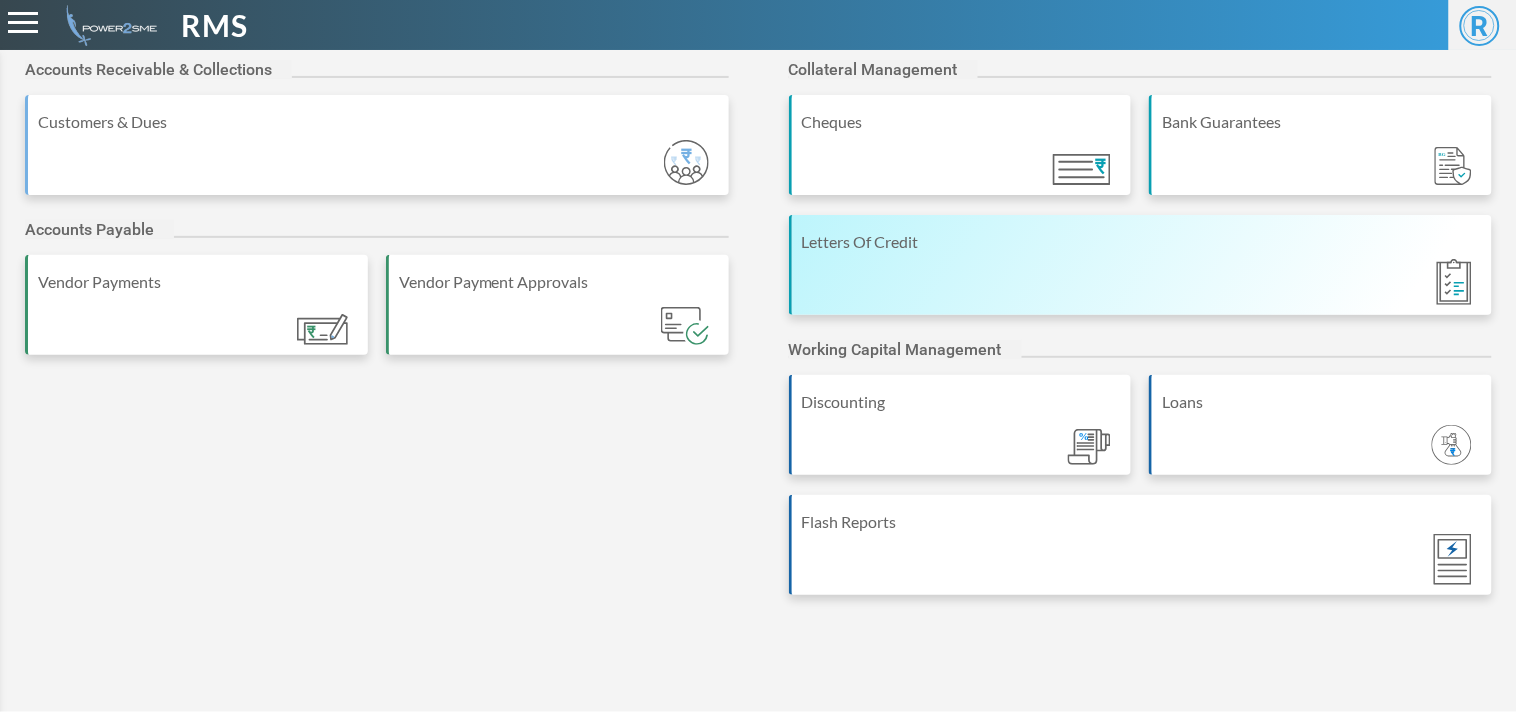 click on "Letters Of Credit" at bounding box center (1142, 242) 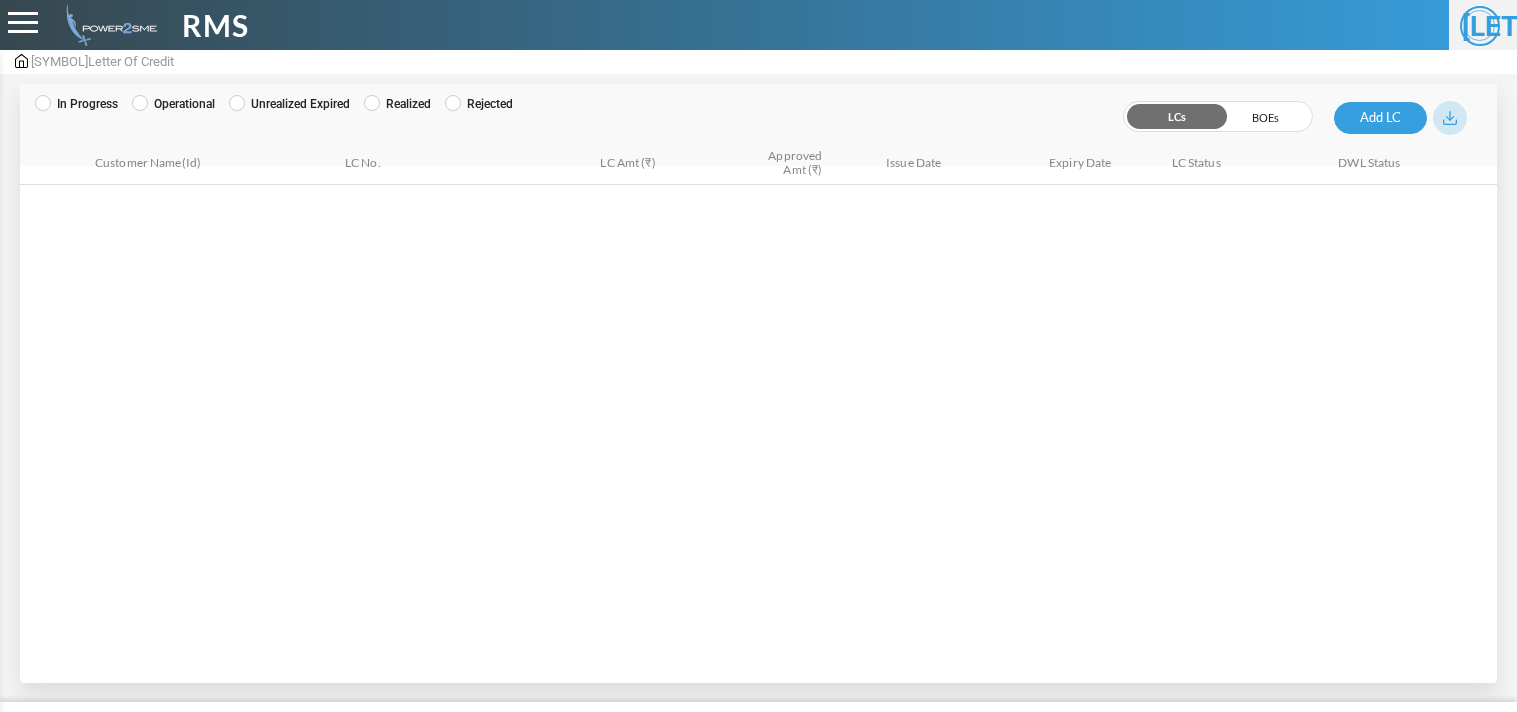 scroll, scrollTop: 0, scrollLeft: 0, axis: both 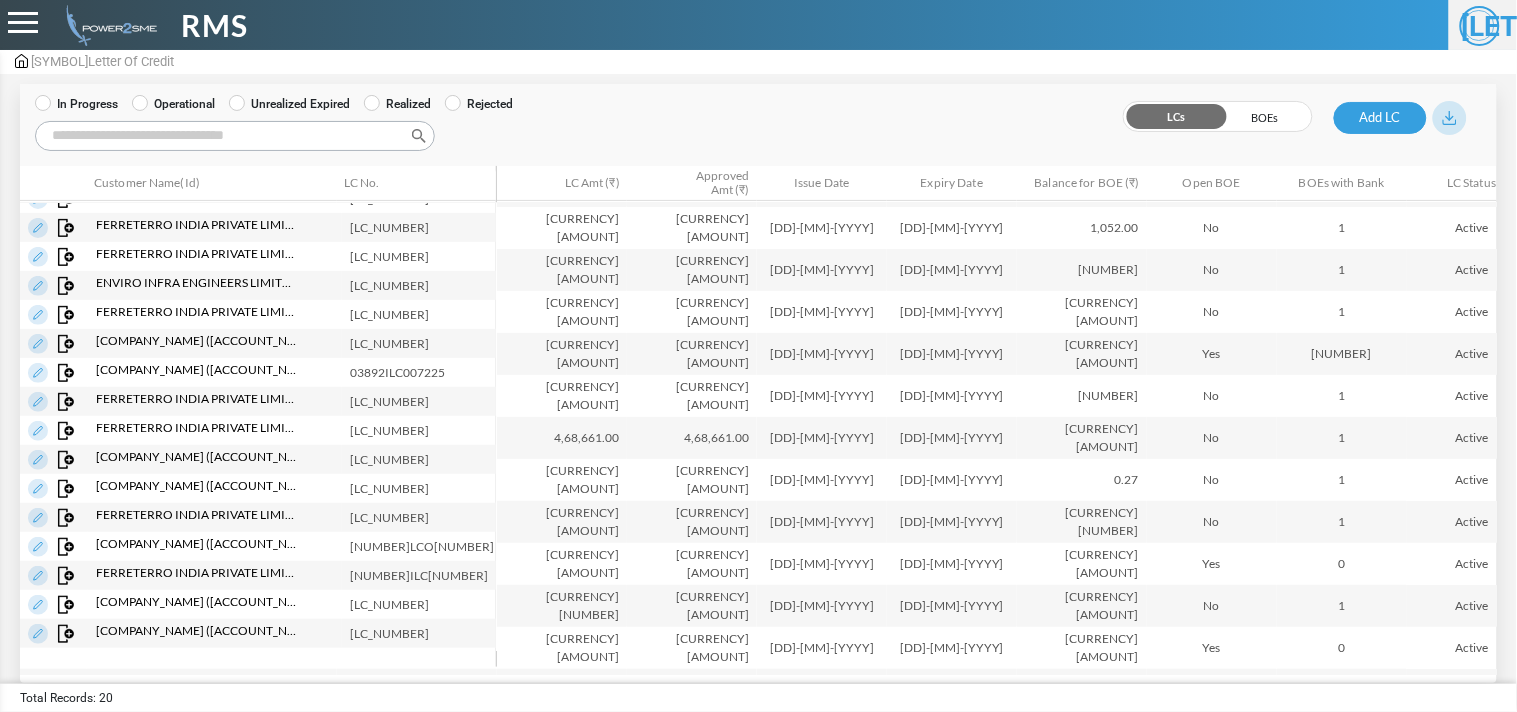 click on "Search:" at bounding box center (235, 136) 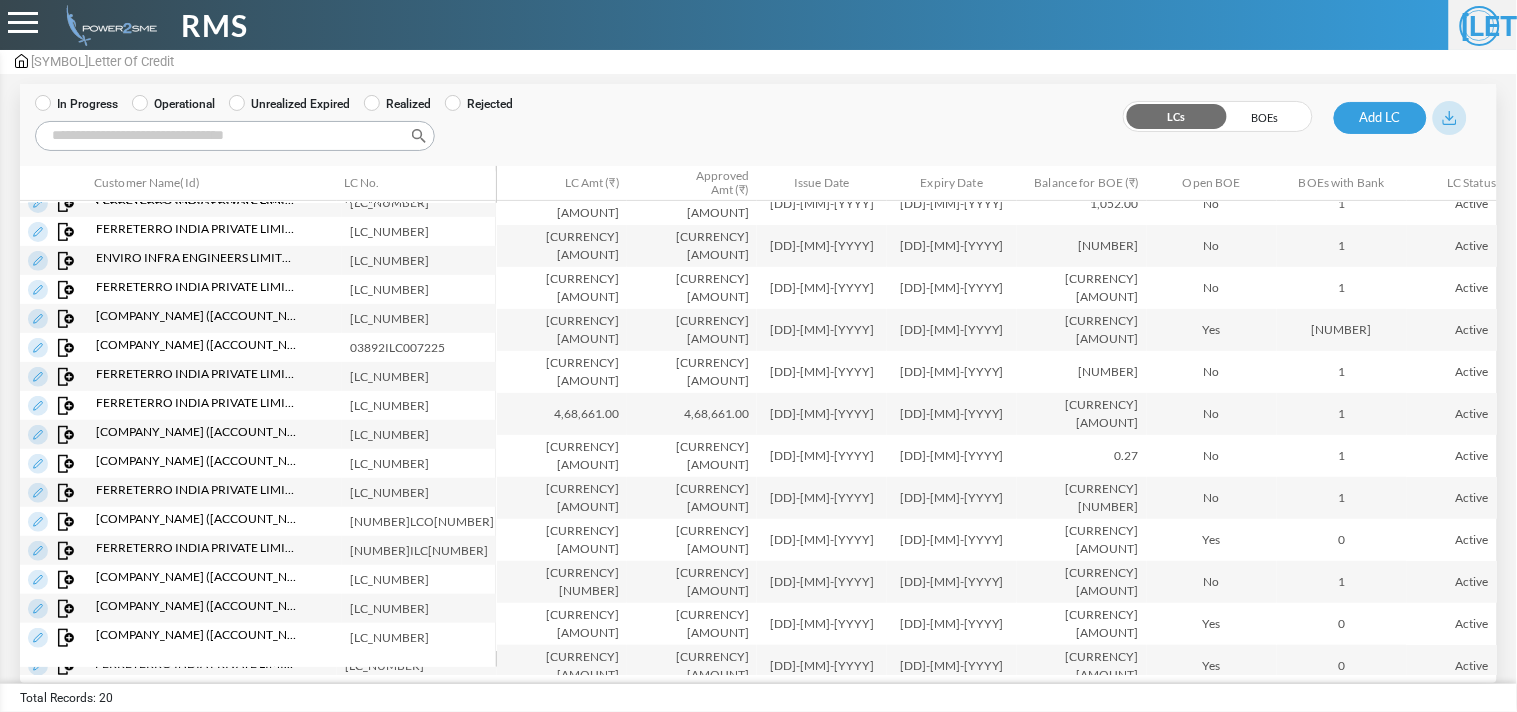 scroll, scrollTop: 145, scrollLeft: 0, axis: vertical 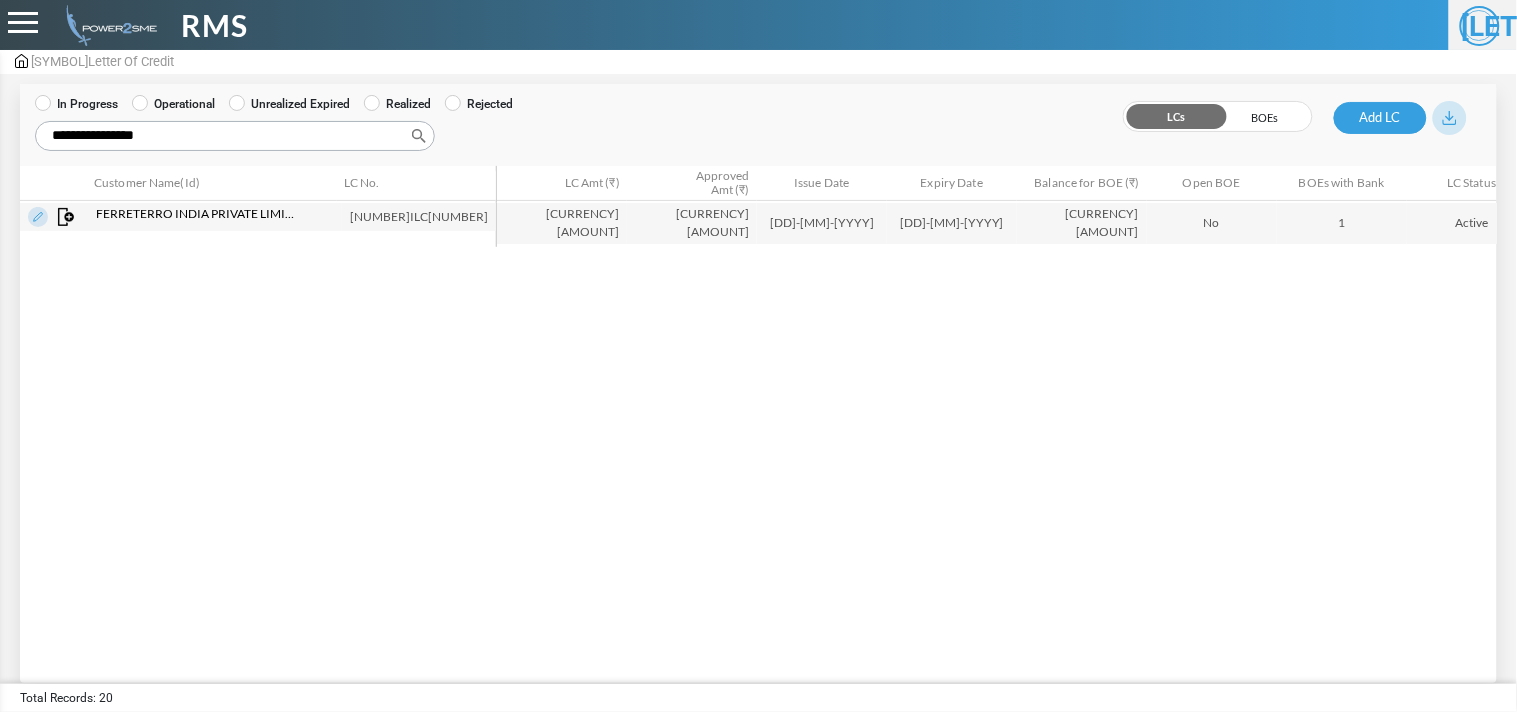 type on "**********" 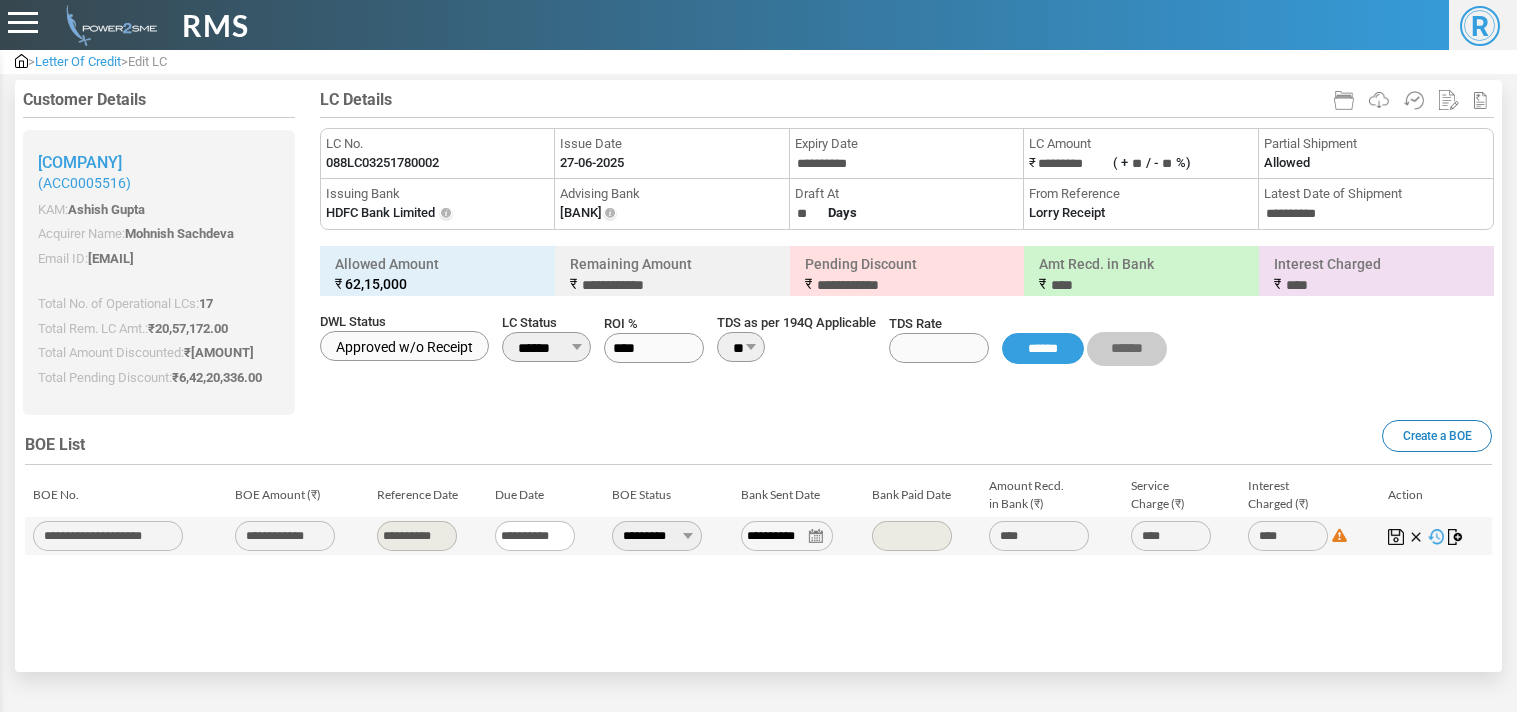 scroll, scrollTop: 0, scrollLeft: 0, axis: both 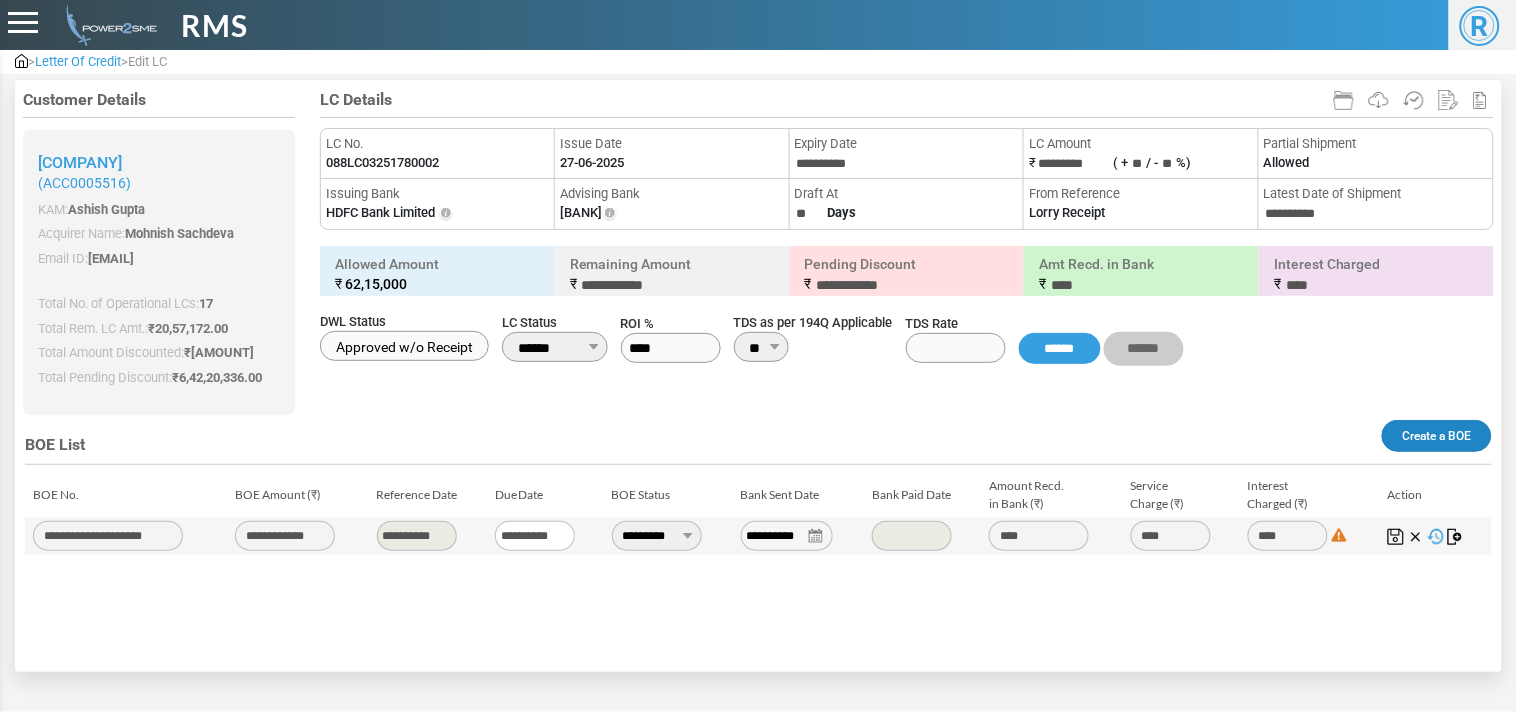 click on "Create a BOE" at bounding box center [1437, 436] 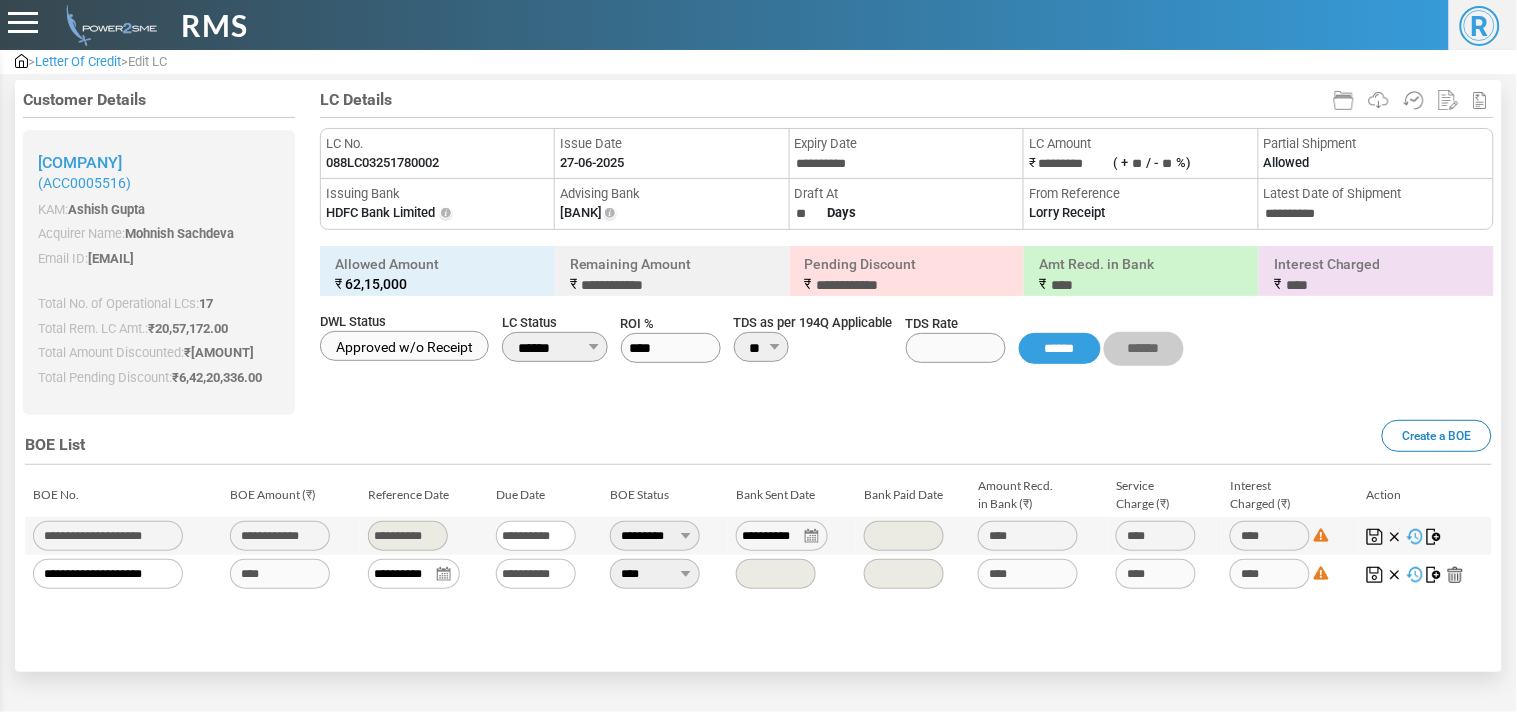 click on "**********" at bounding box center (414, 574) 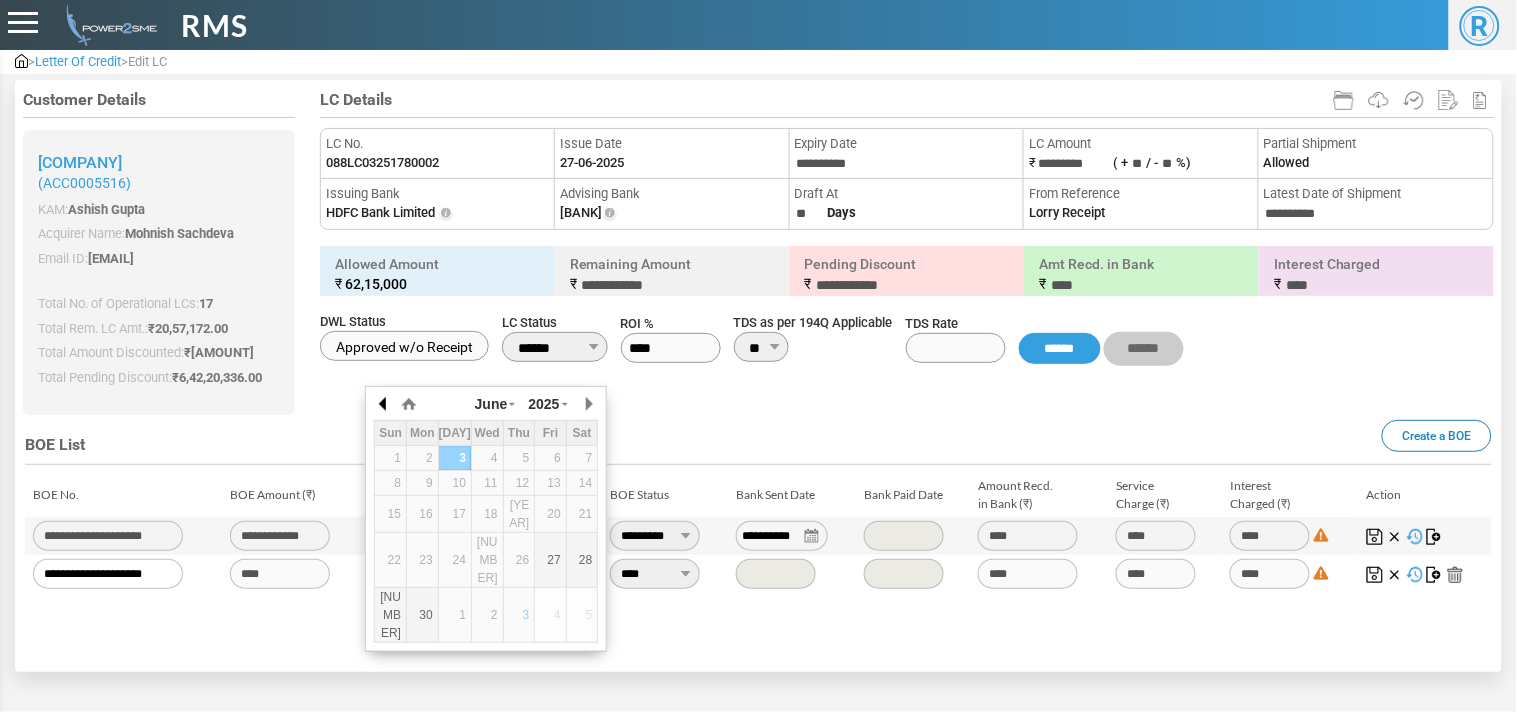click at bounding box center [0, 0] 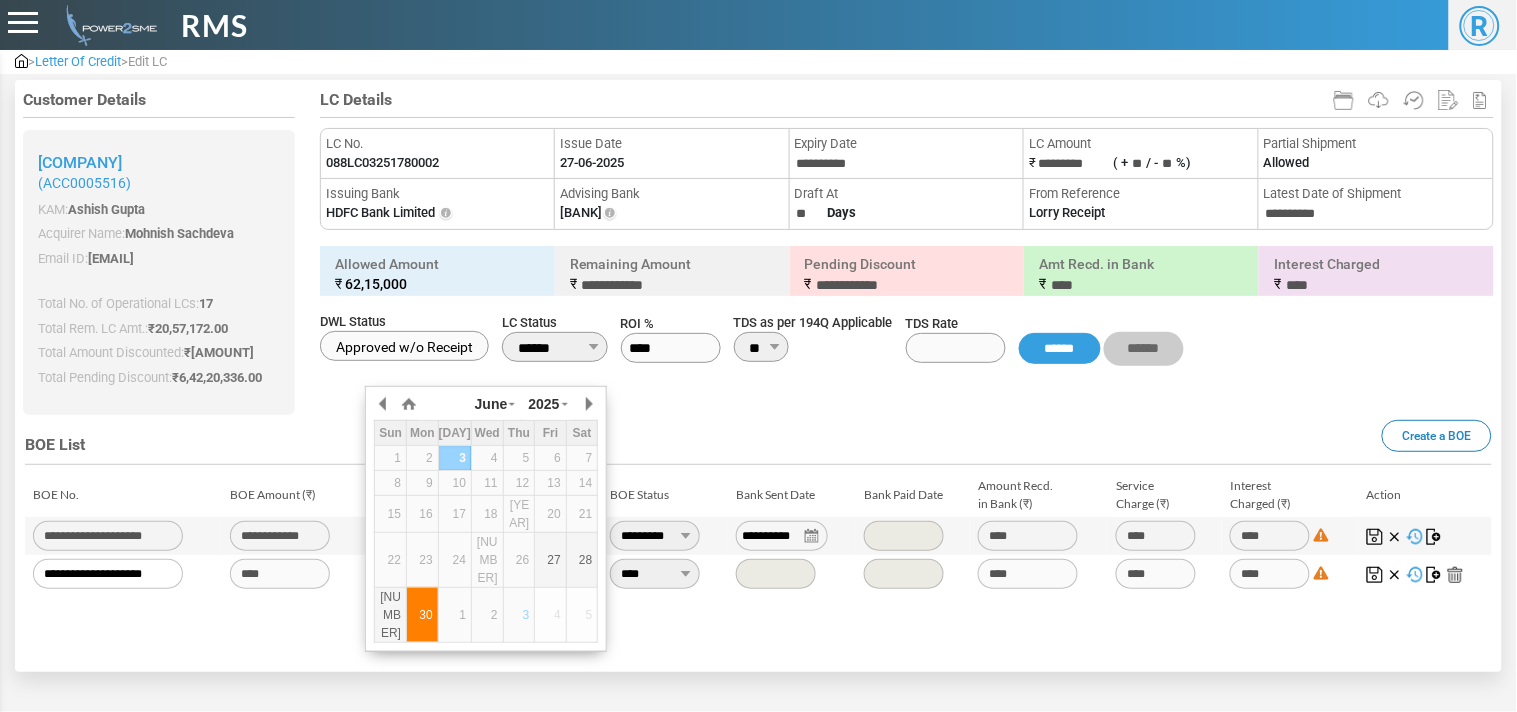 click on "30" at bounding box center [0, 0] 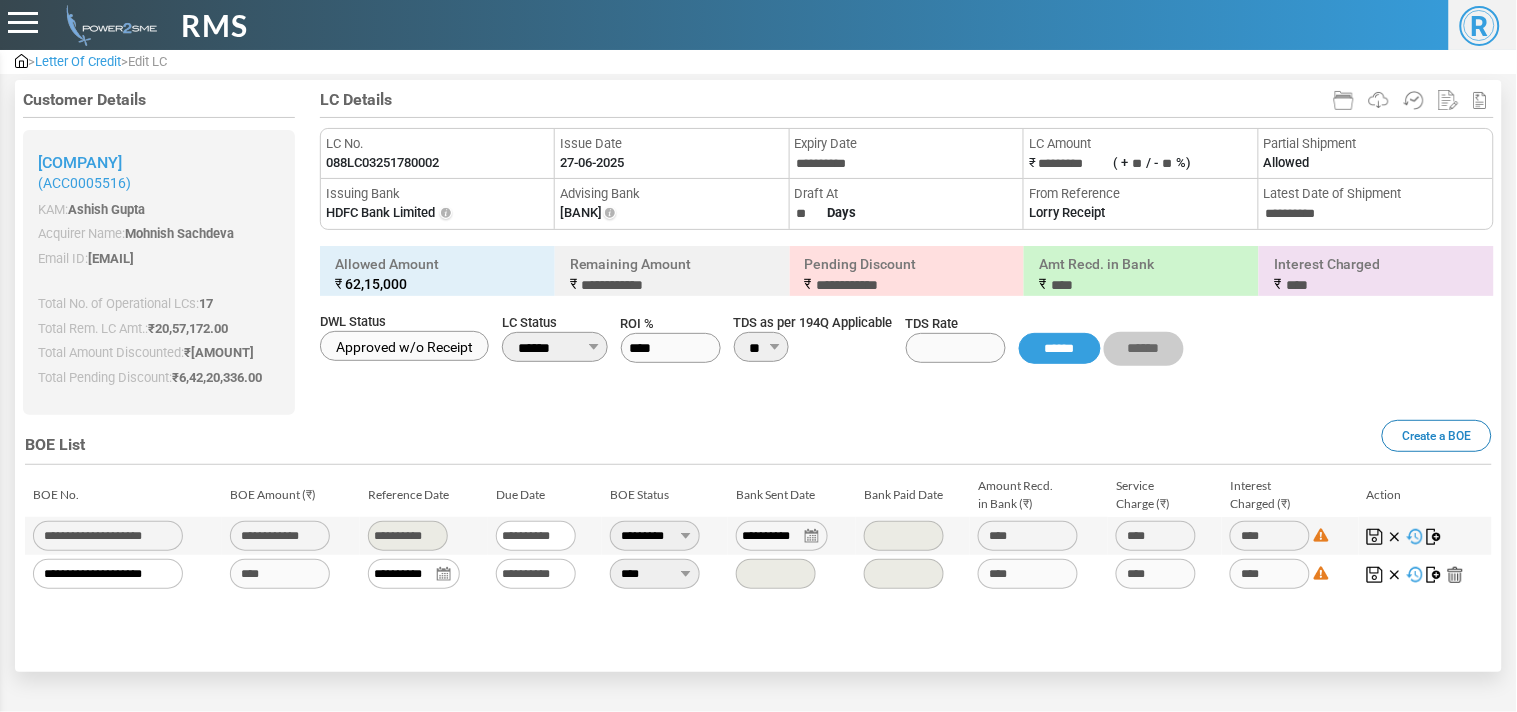 click on "****" at bounding box center (655, 574) 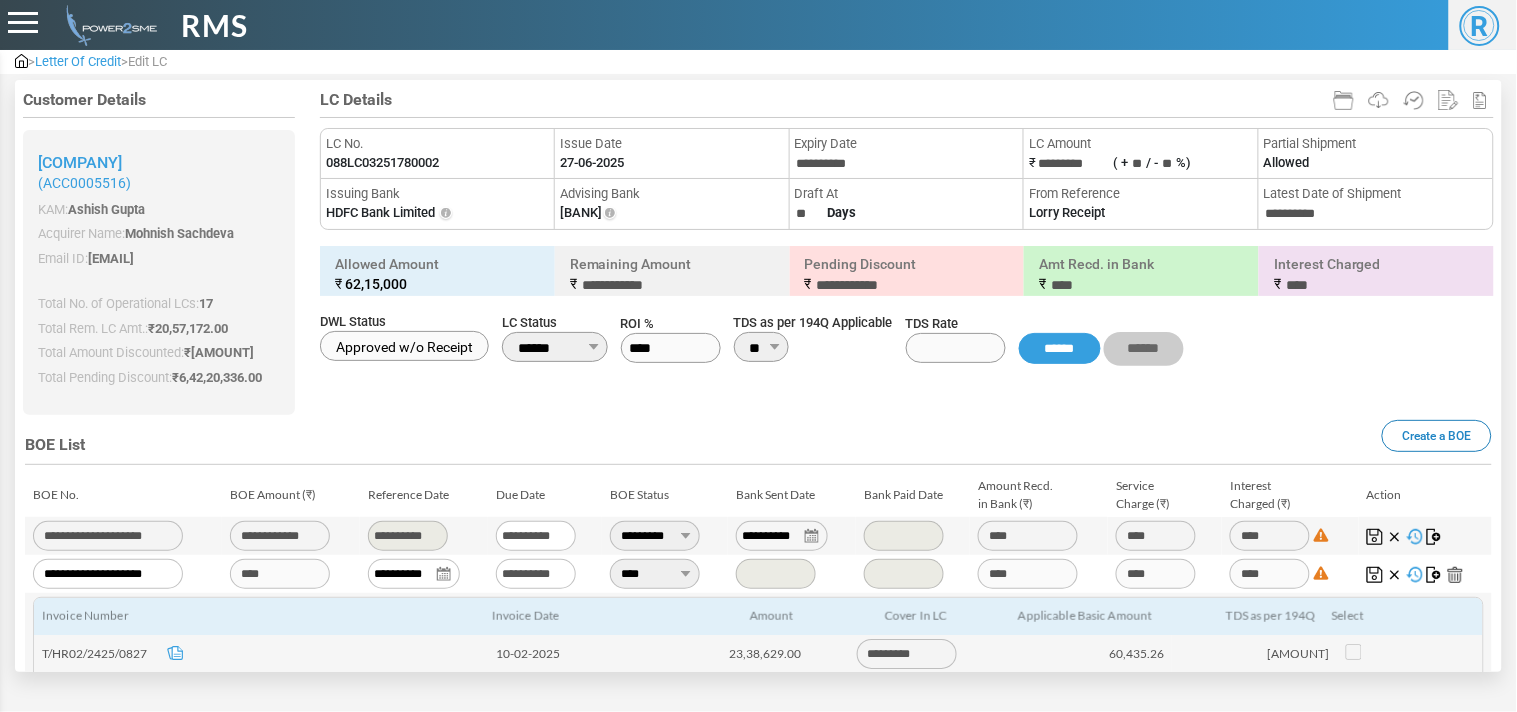 scroll, scrollTop: 302, scrollLeft: 0, axis: vertical 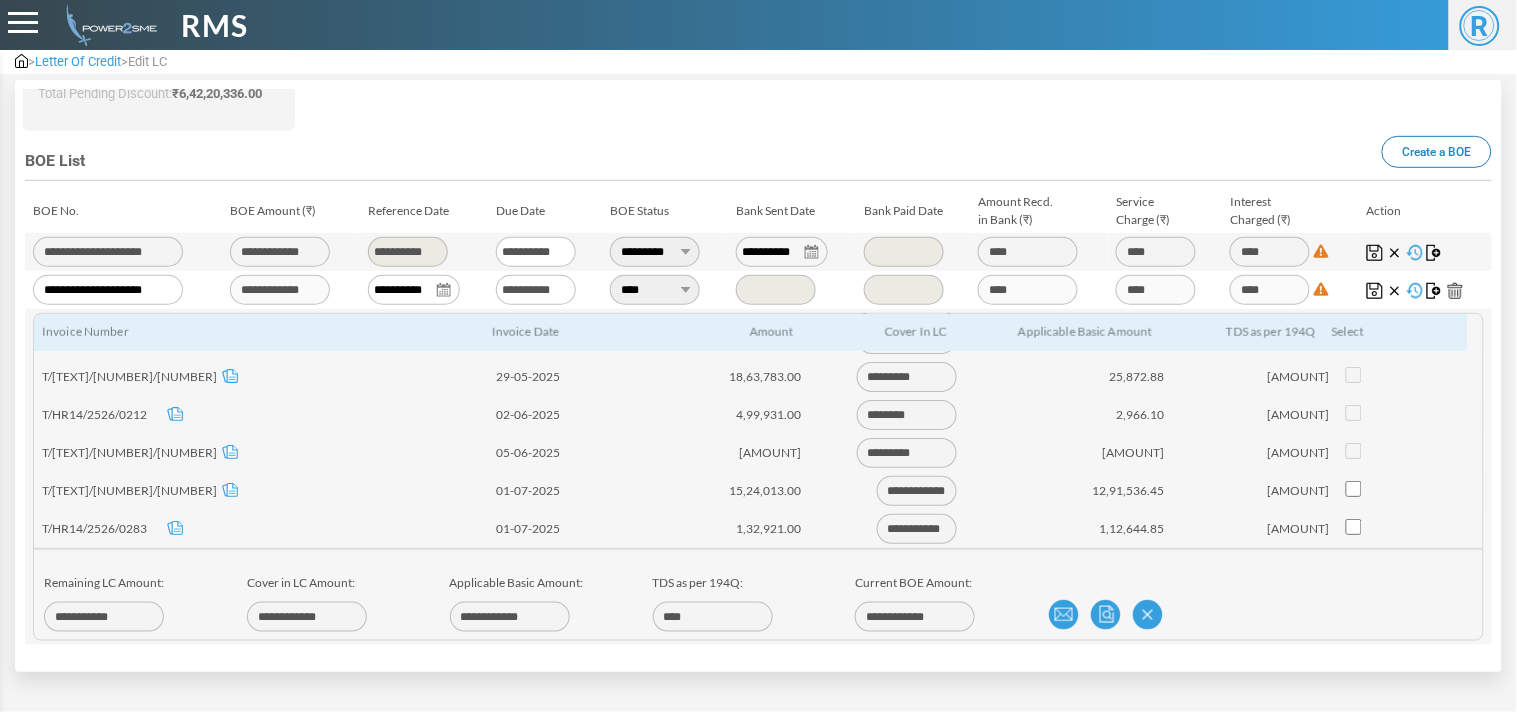 click at bounding box center [1425, 290] 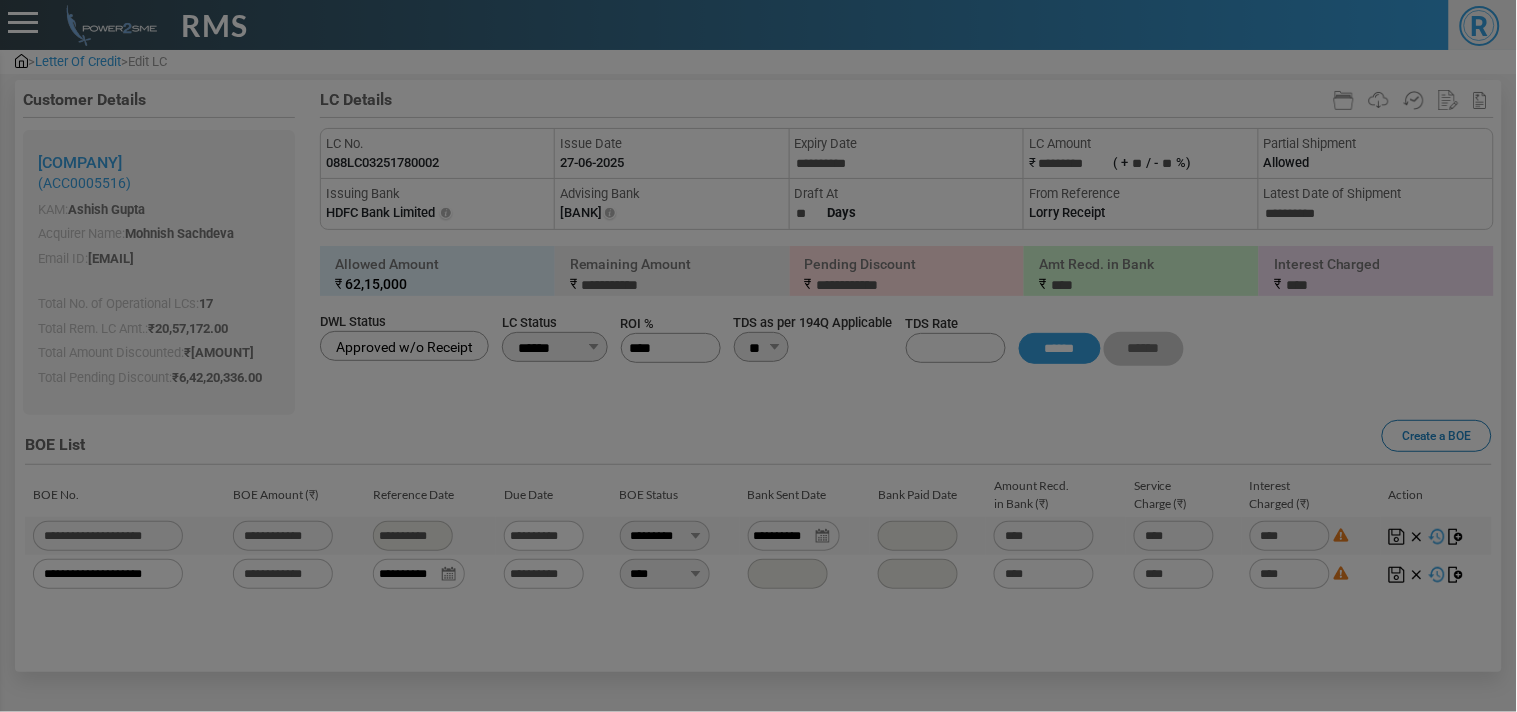 scroll, scrollTop: 0, scrollLeft: 0, axis: both 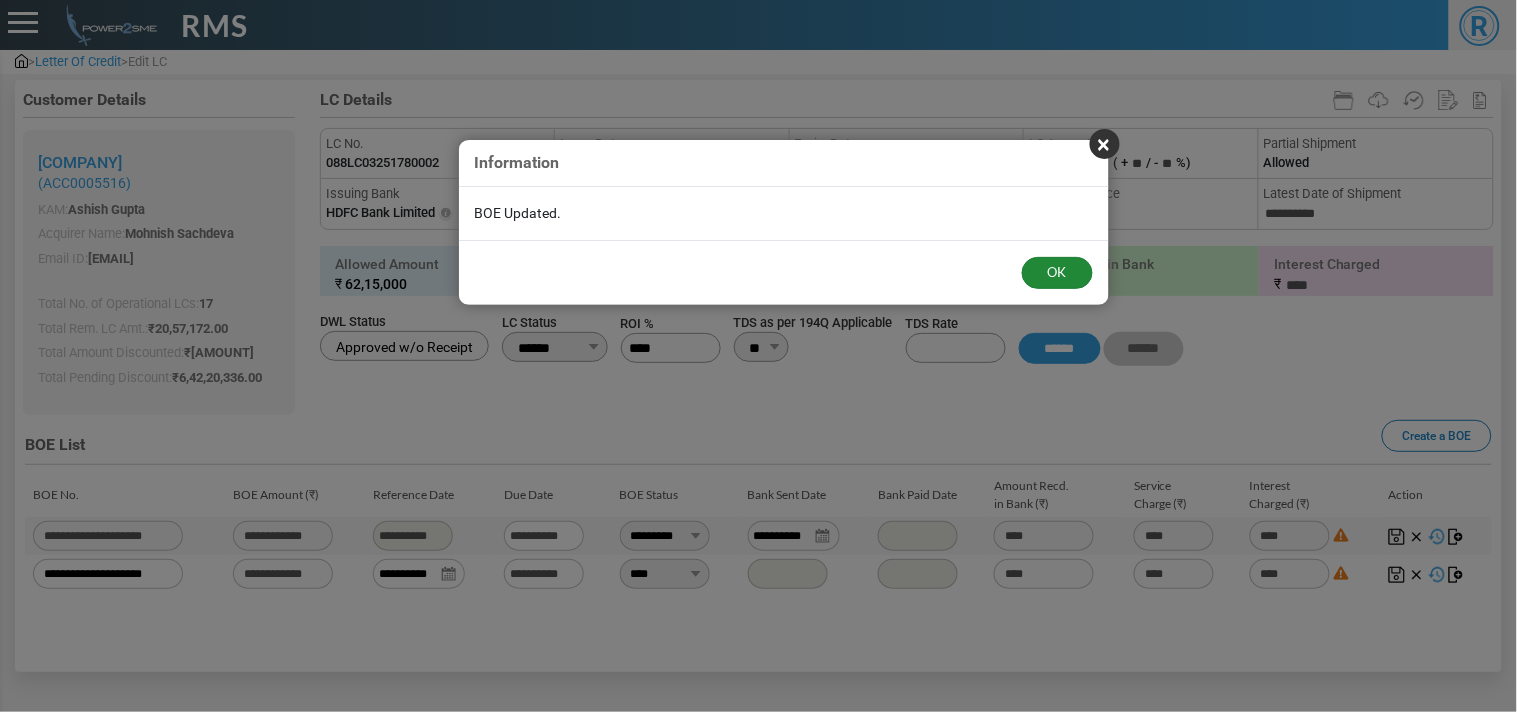 click on "OK" at bounding box center [1057, 273] 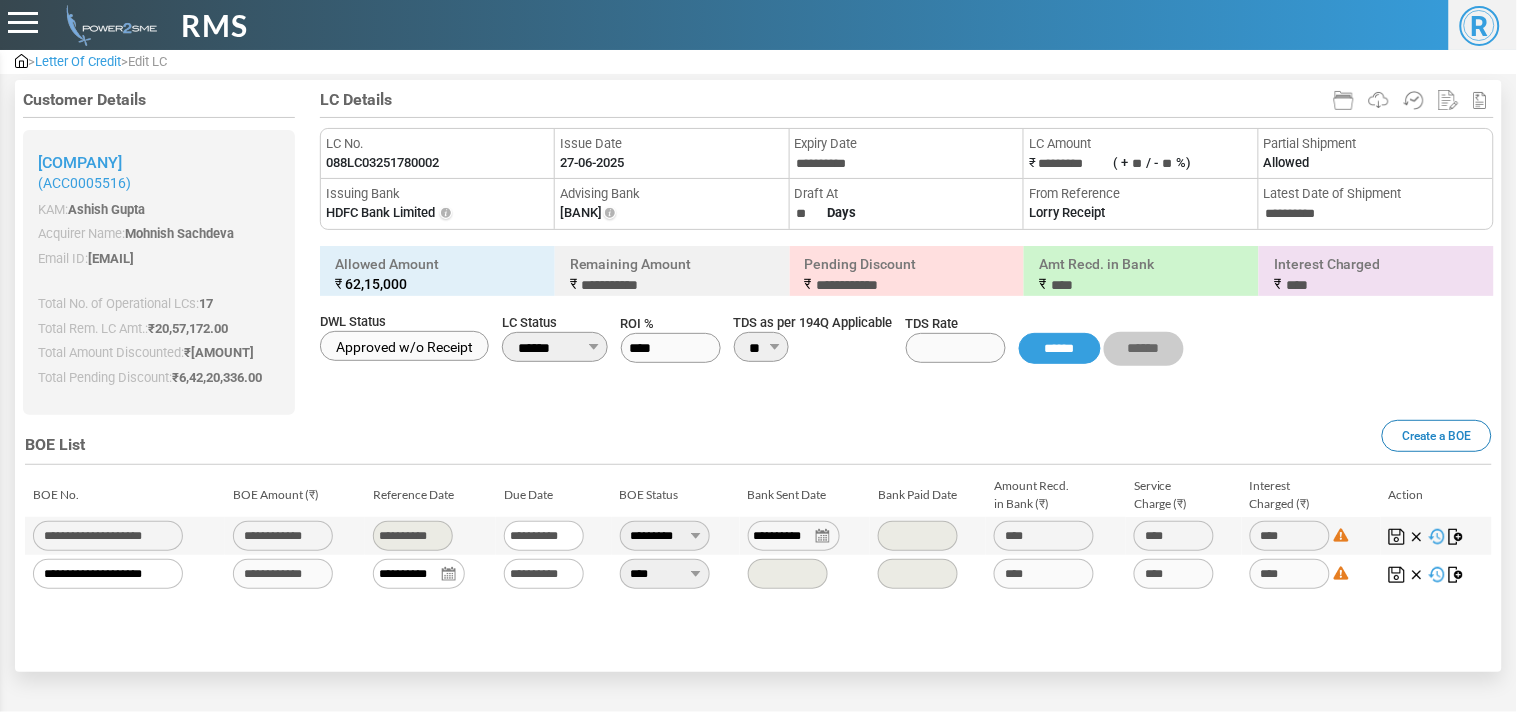 click at bounding box center [1436, 536] 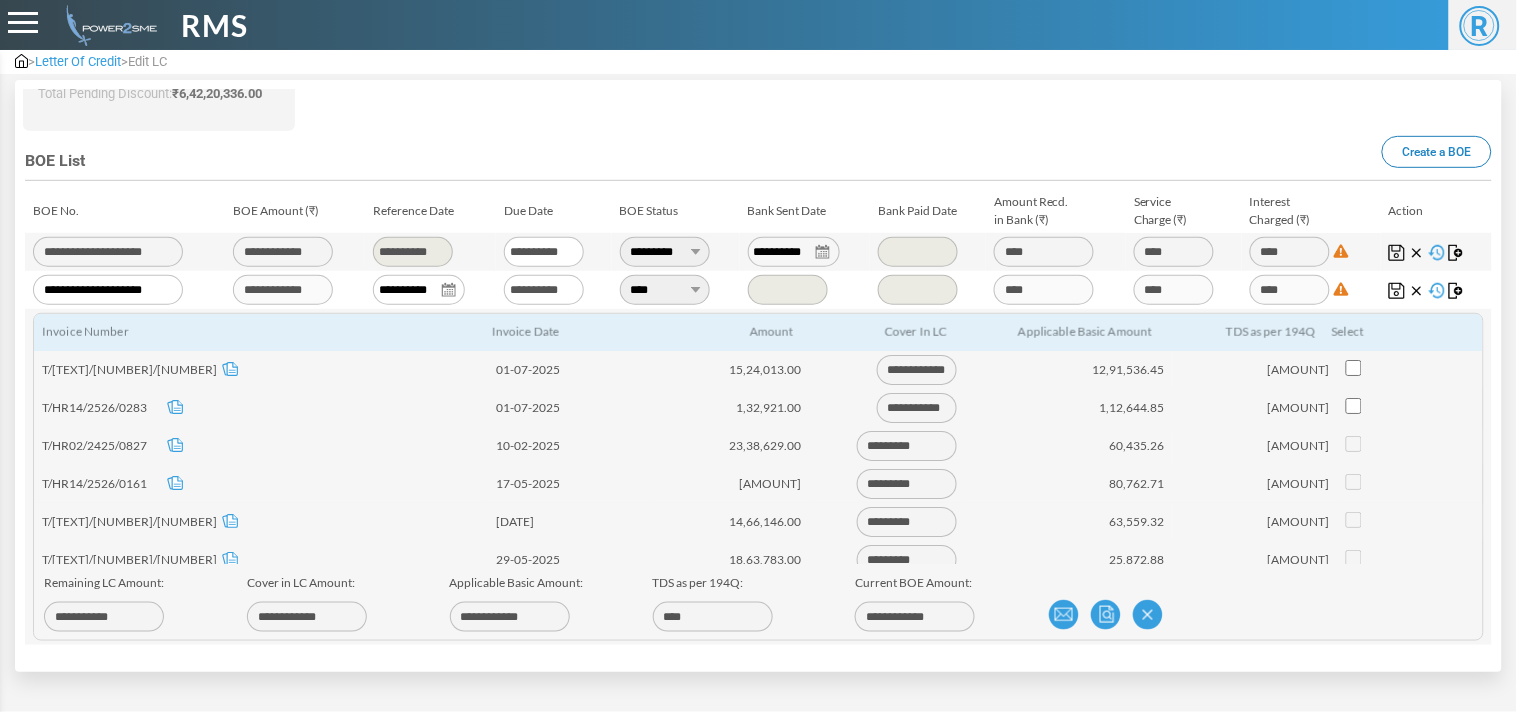 scroll, scrollTop: 0, scrollLeft: 0, axis: both 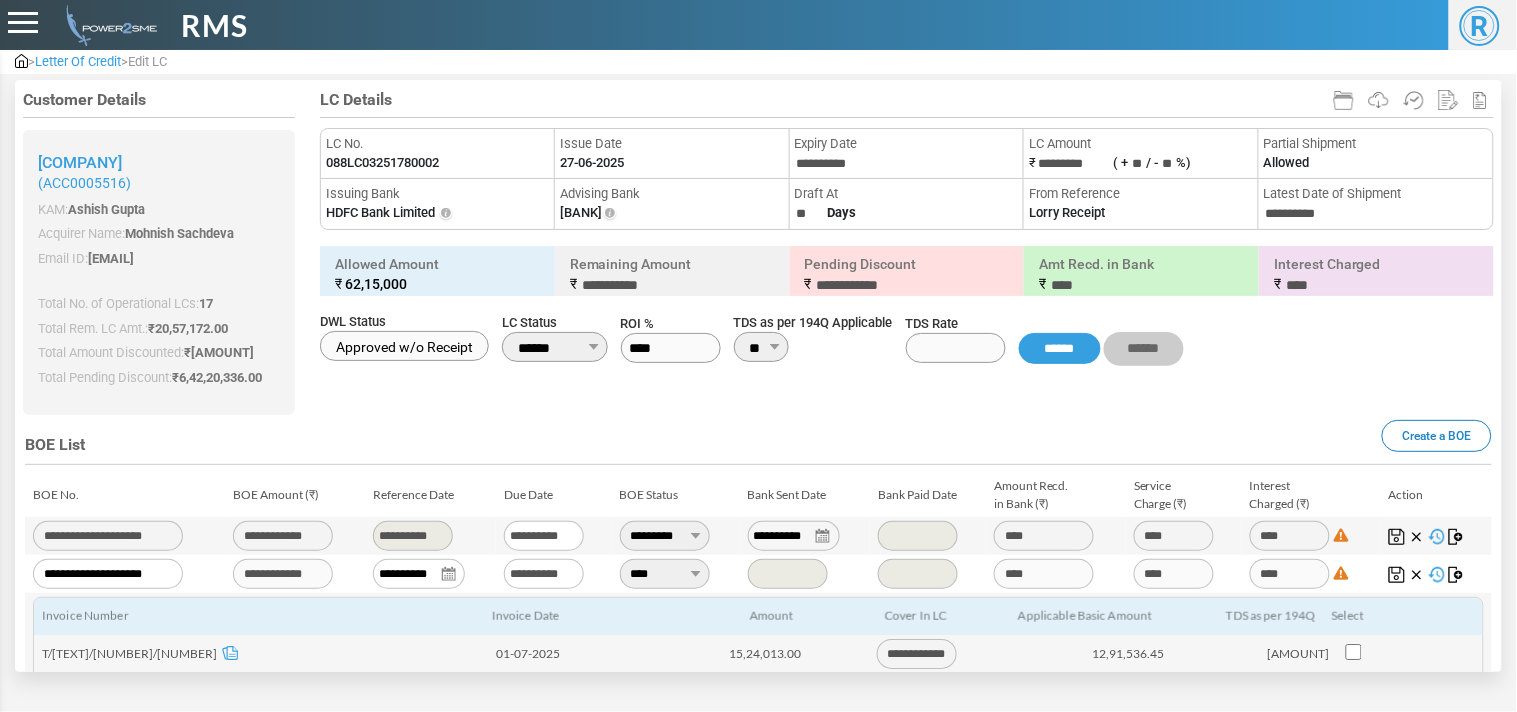 click on "088LC03251780002" at bounding box center [382, 163] 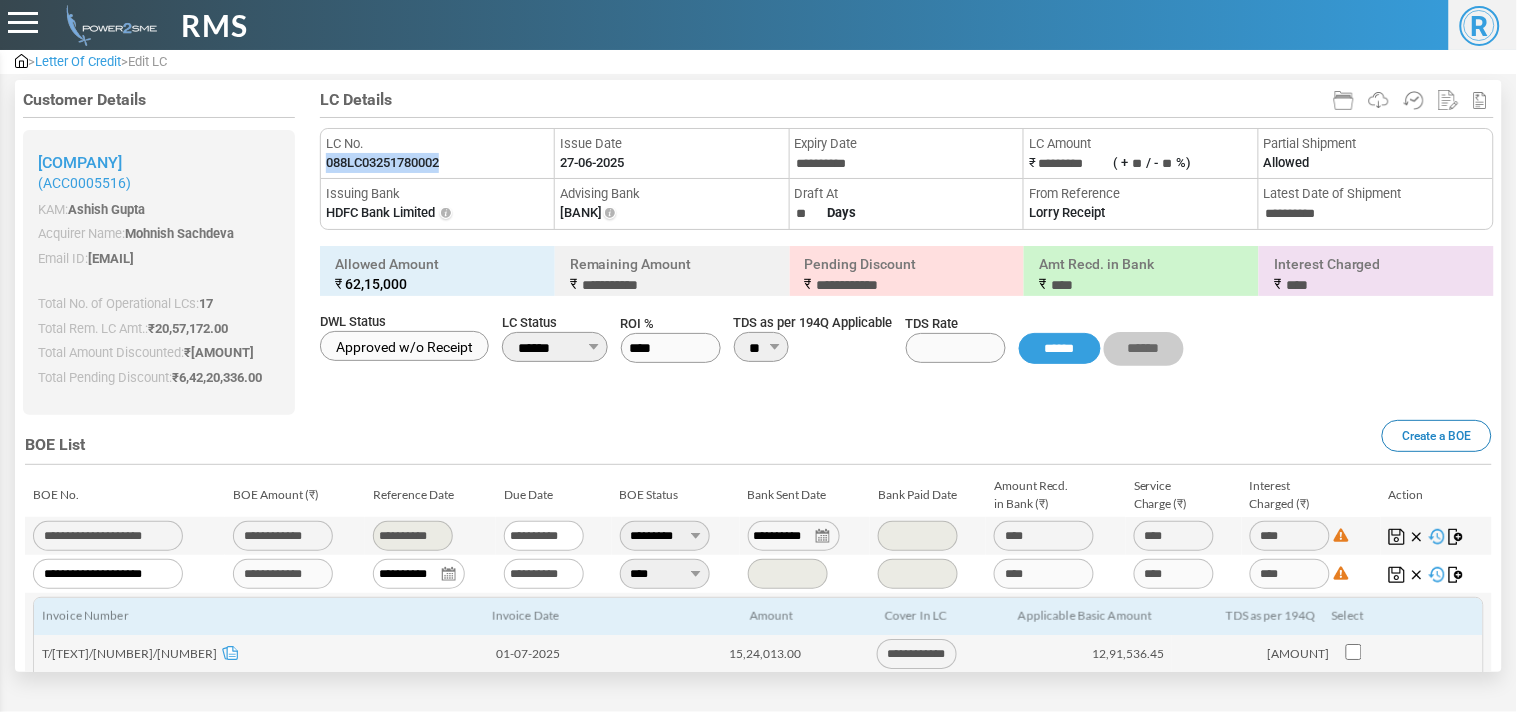 click on "088LC03251780002" at bounding box center [382, 163] 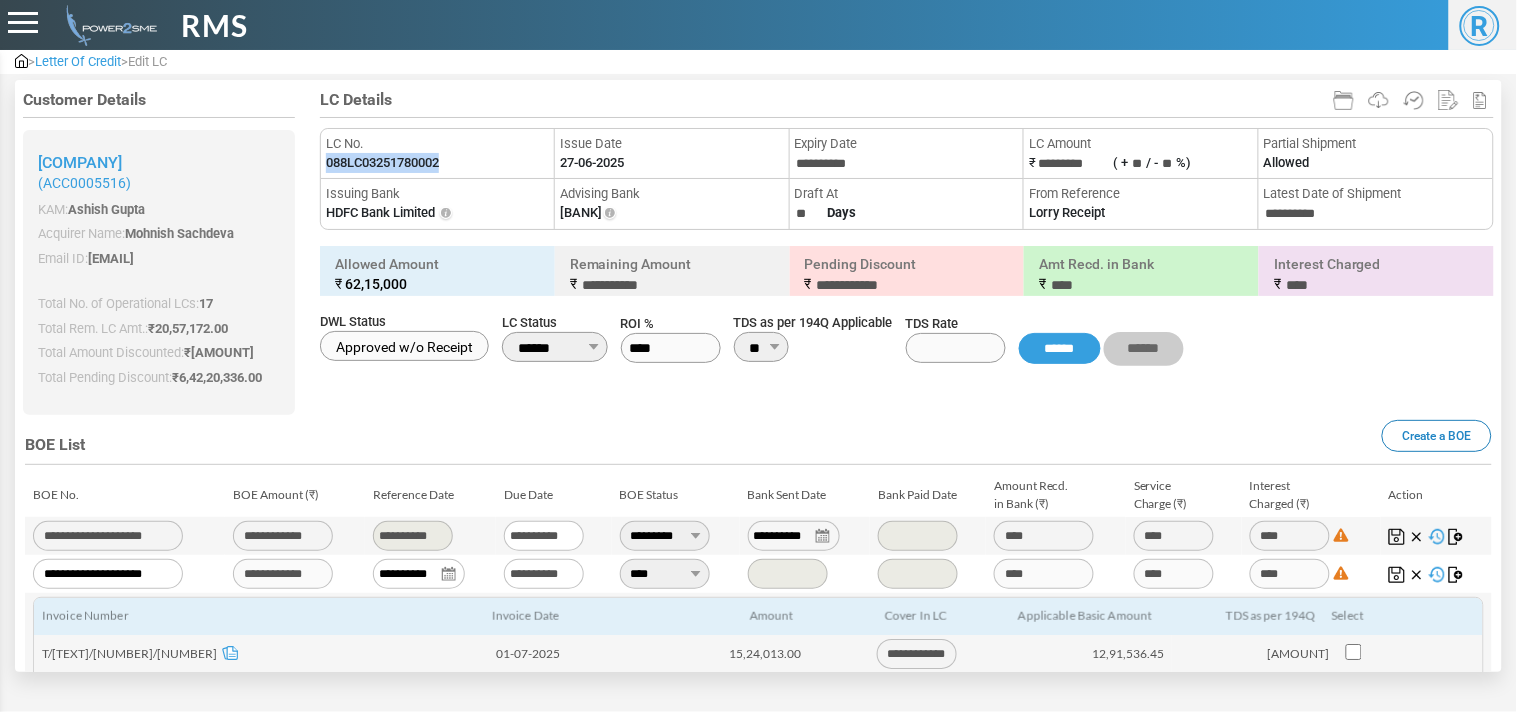scroll, scrollTop: 302, scrollLeft: 0, axis: vertical 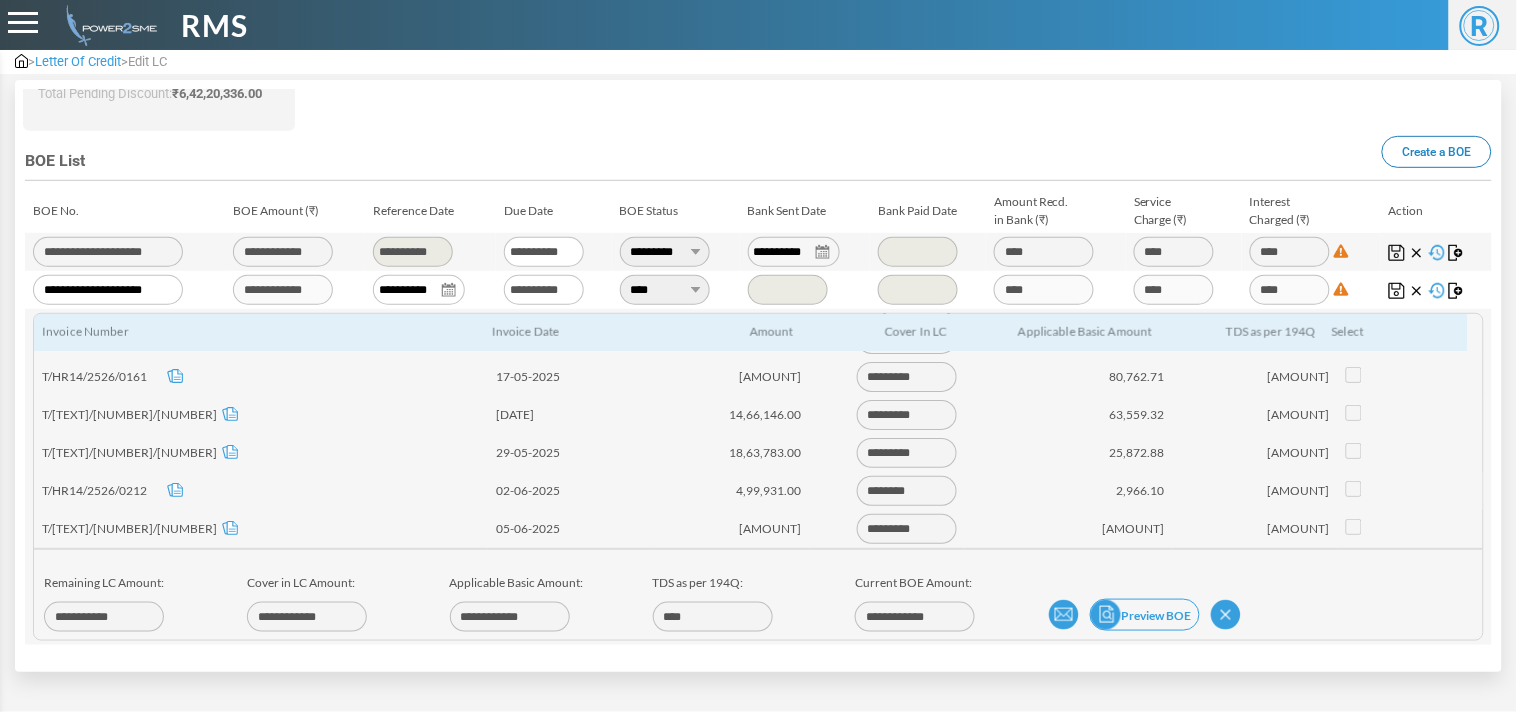 click at bounding box center (1064, 615) 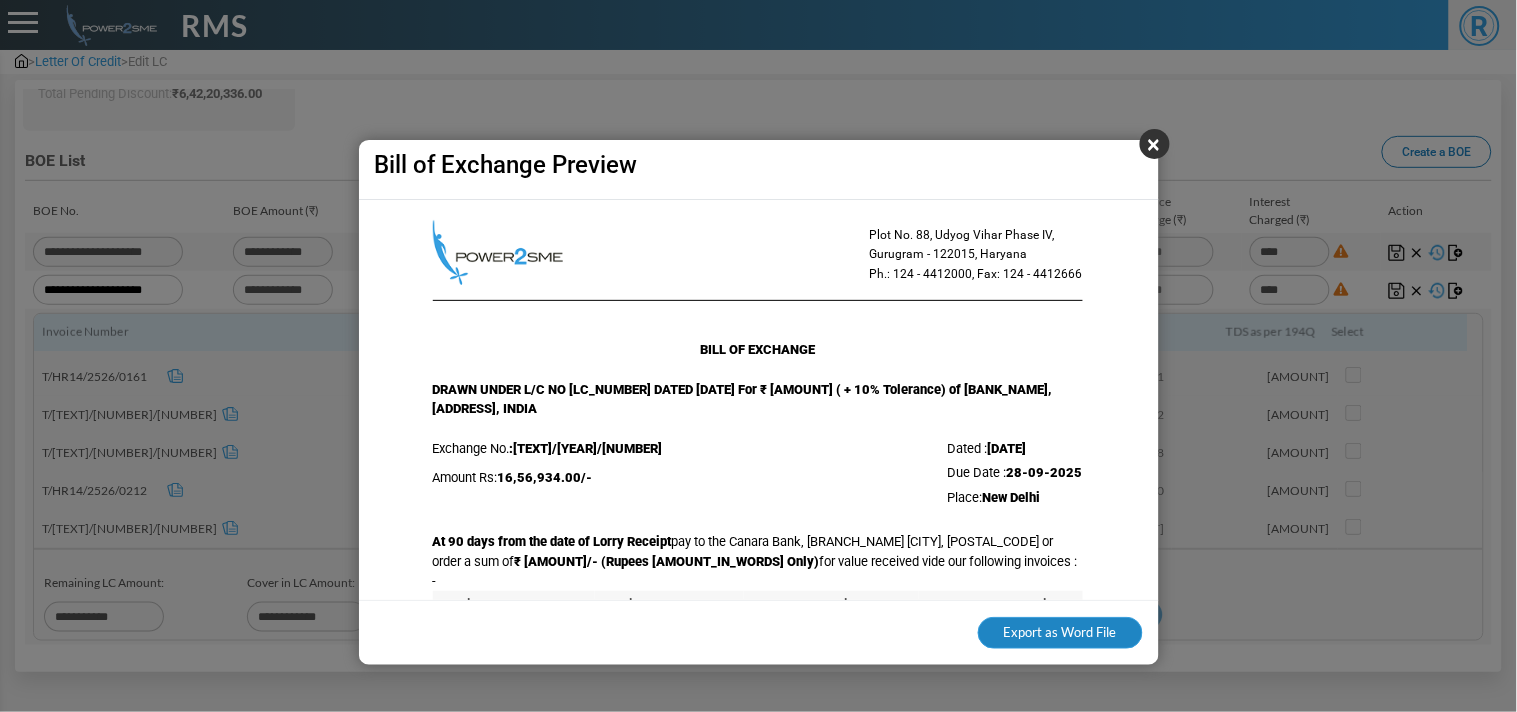 click on "Export
as Word File" at bounding box center (1060, 633) 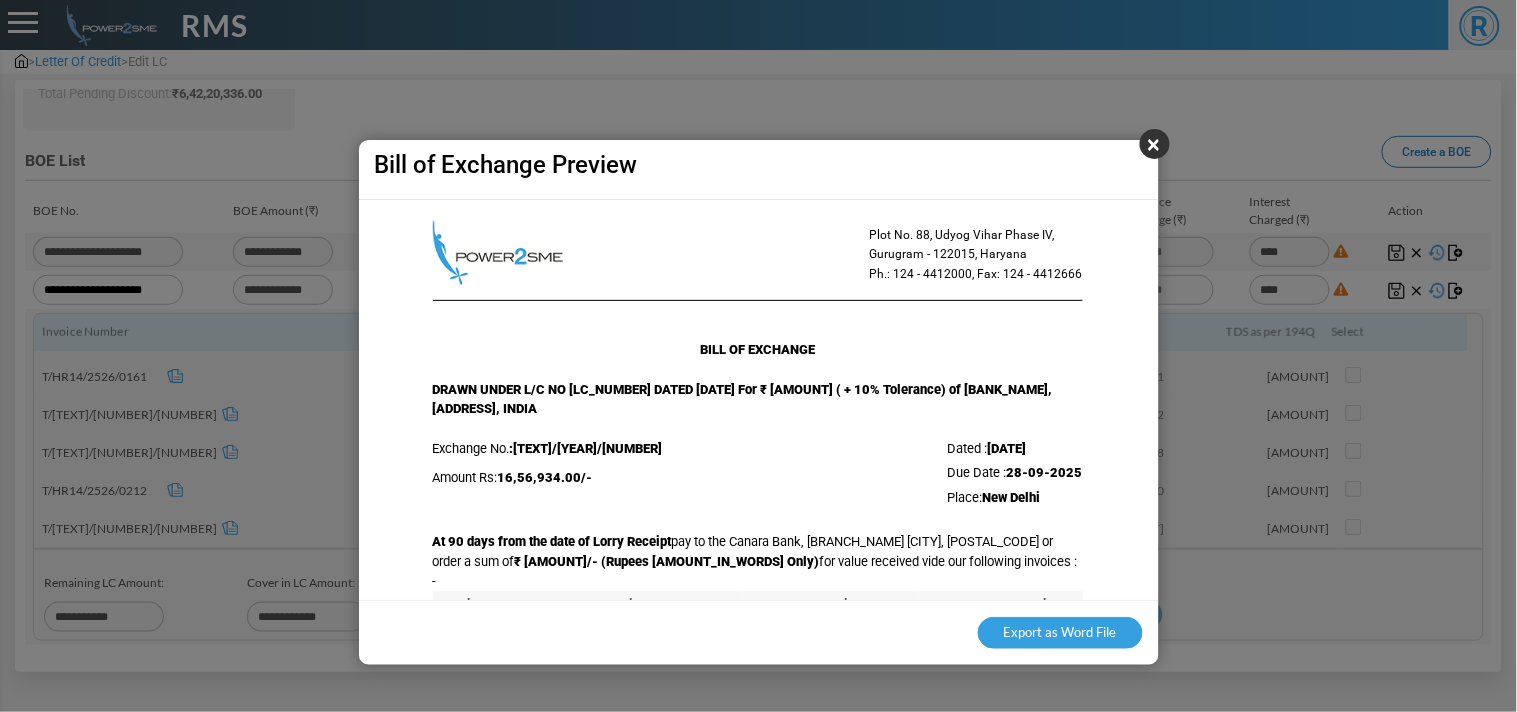 click on "×" at bounding box center (1155, 144) 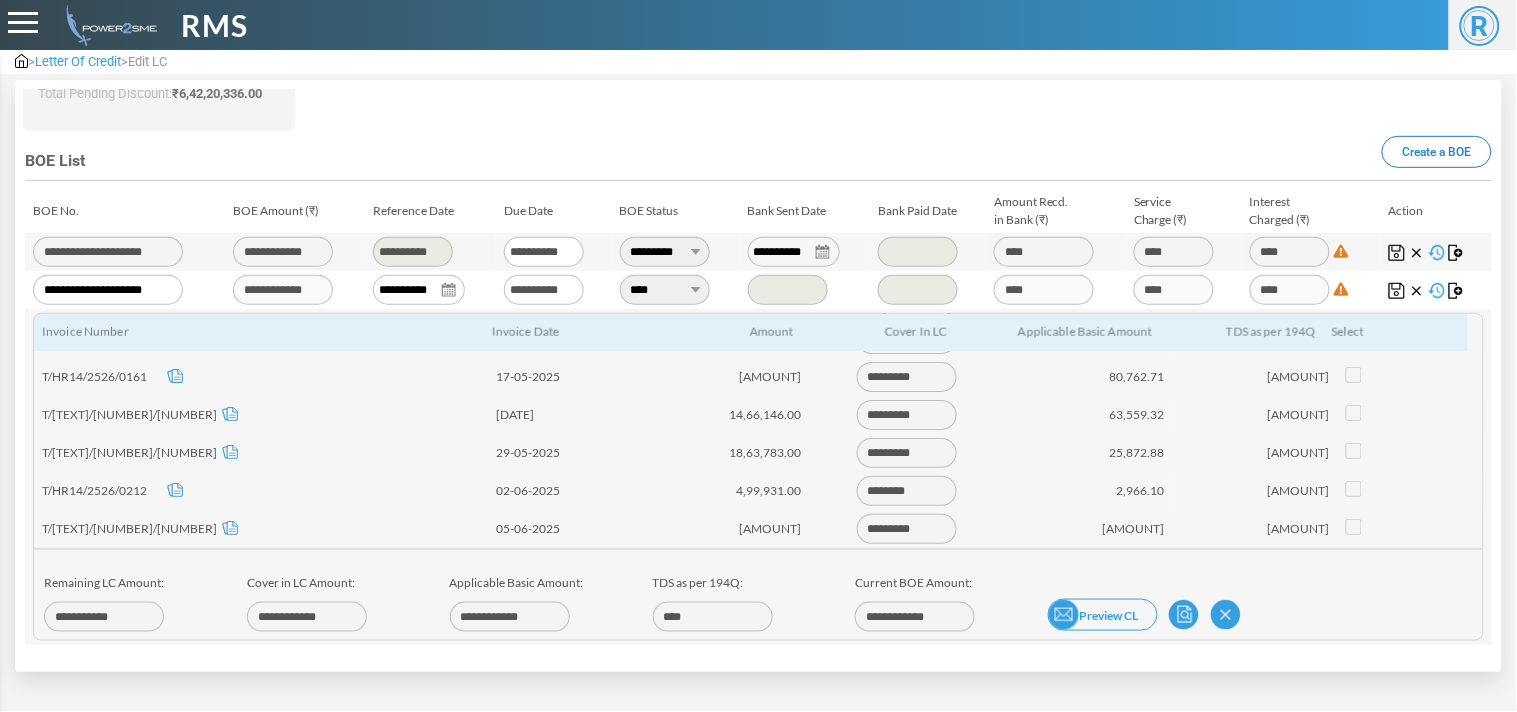 click at bounding box center [1064, 615] 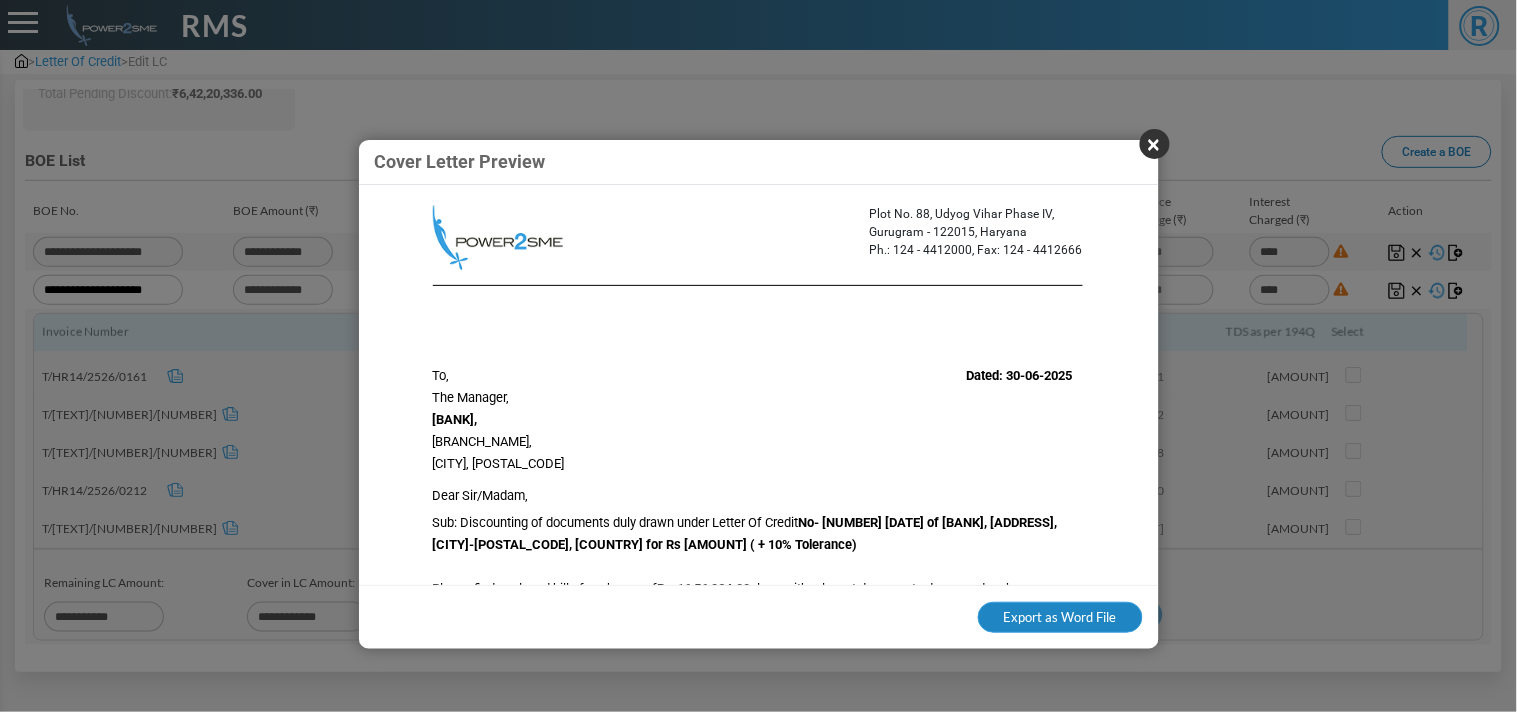 click on "Export
as Word File" at bounding box center (1060, 618) 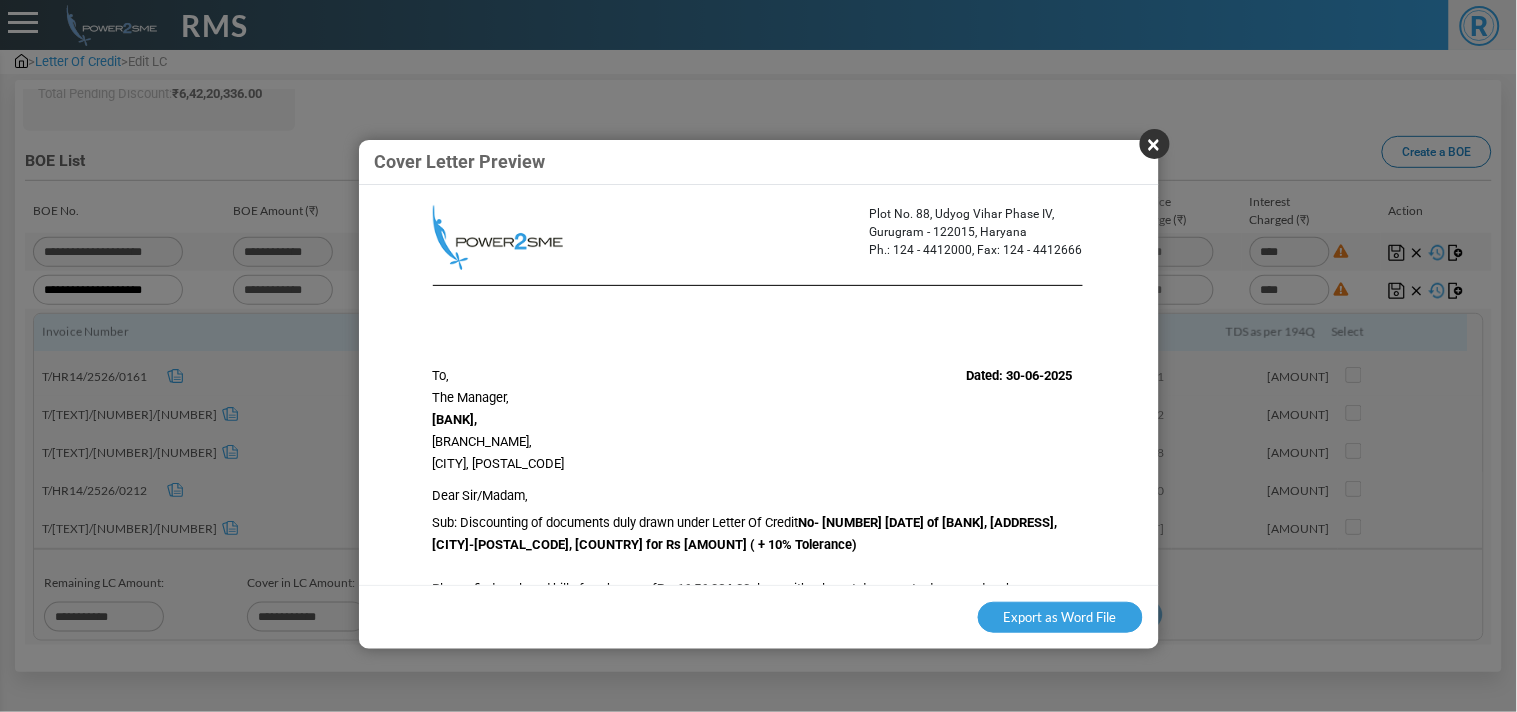 click on "×" at bounding box center [1155, 144] 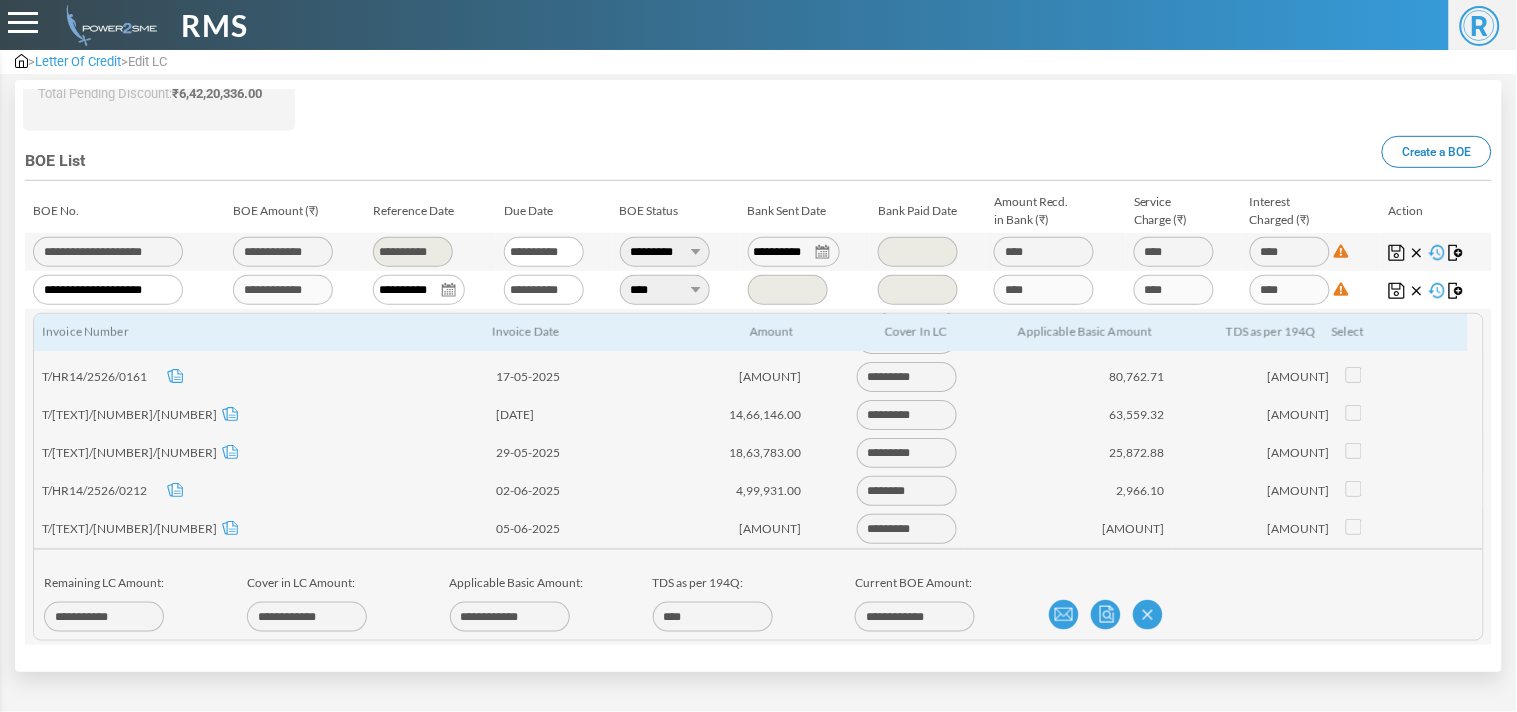 click on "2,966.10" at bounding box center (1068, 491) 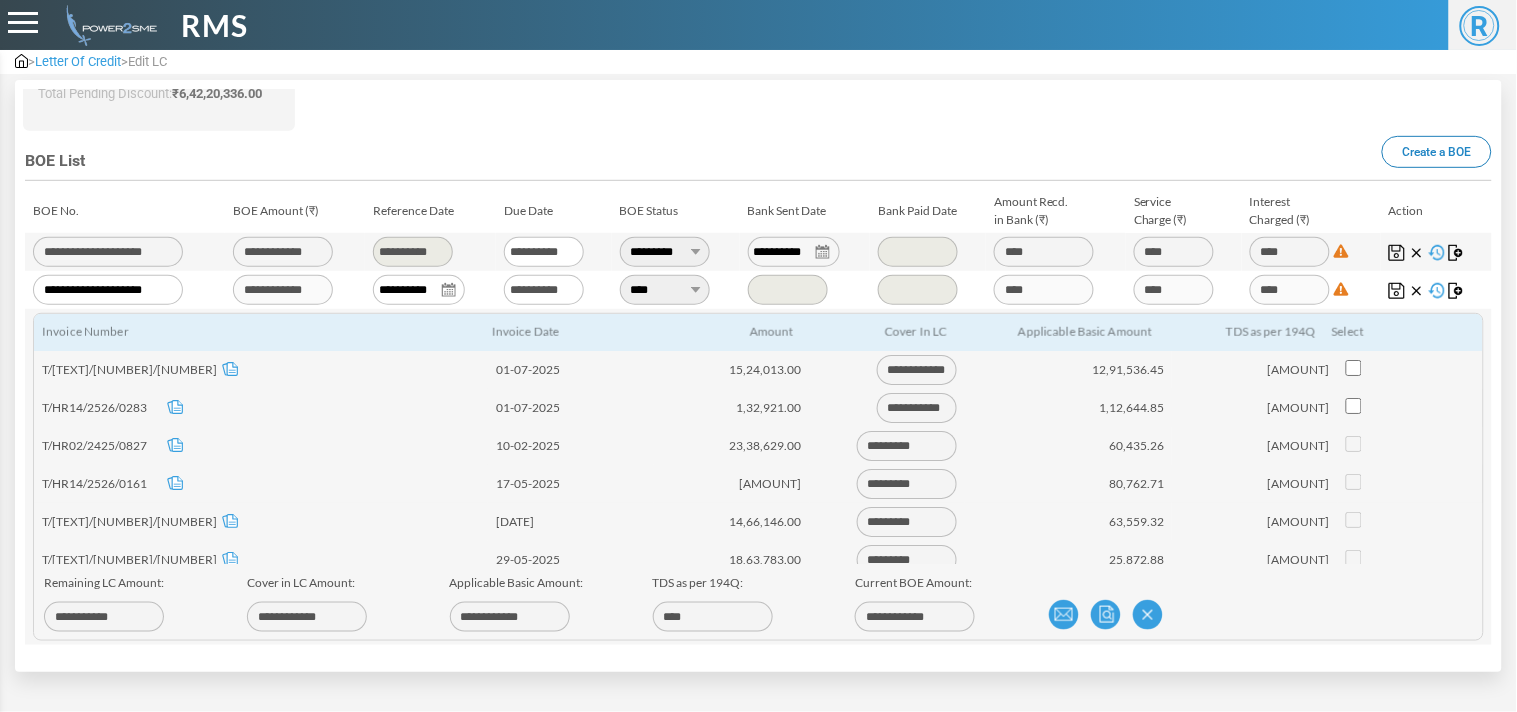 scroll, scrollTop: 0, scrollLeft: 0, axis: both 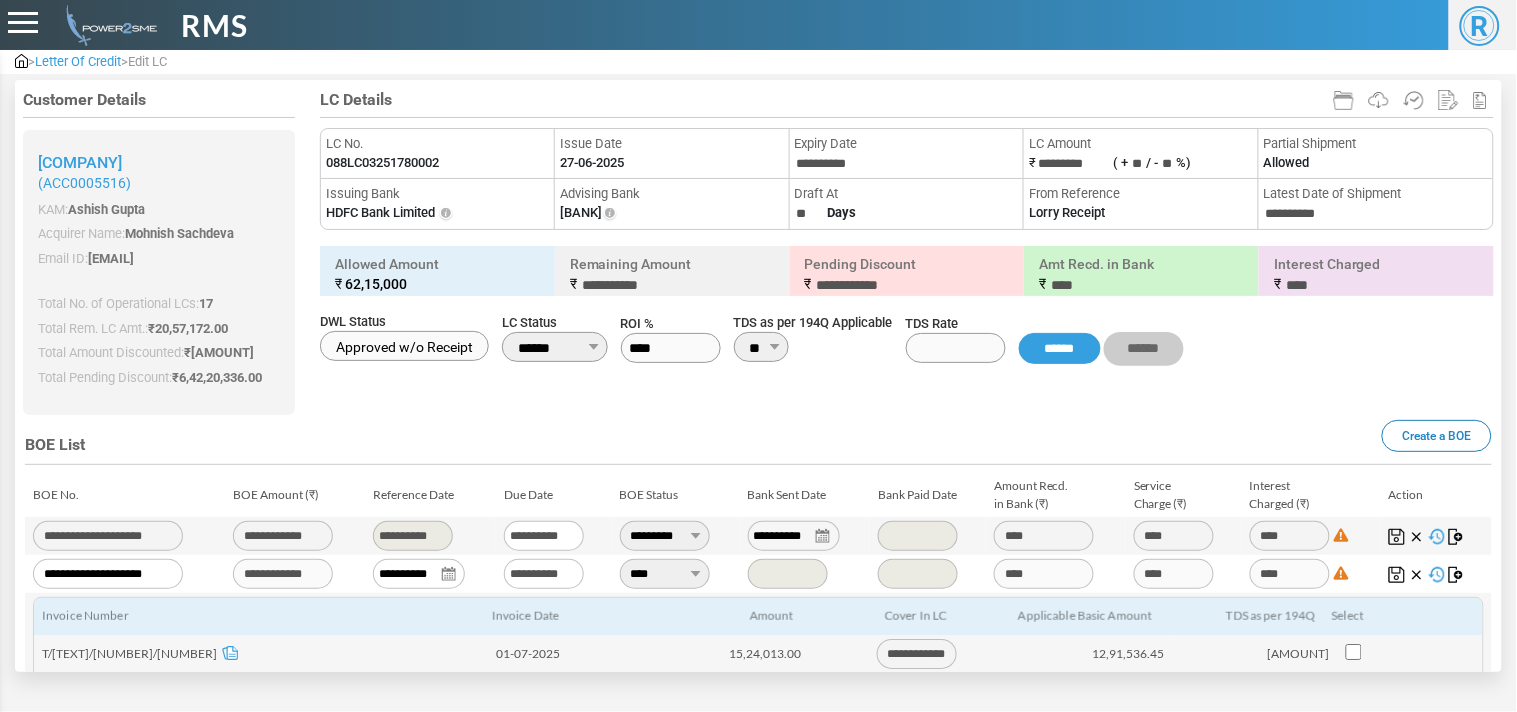 click on "088LC03251780002" at bounding box center (382, 163) 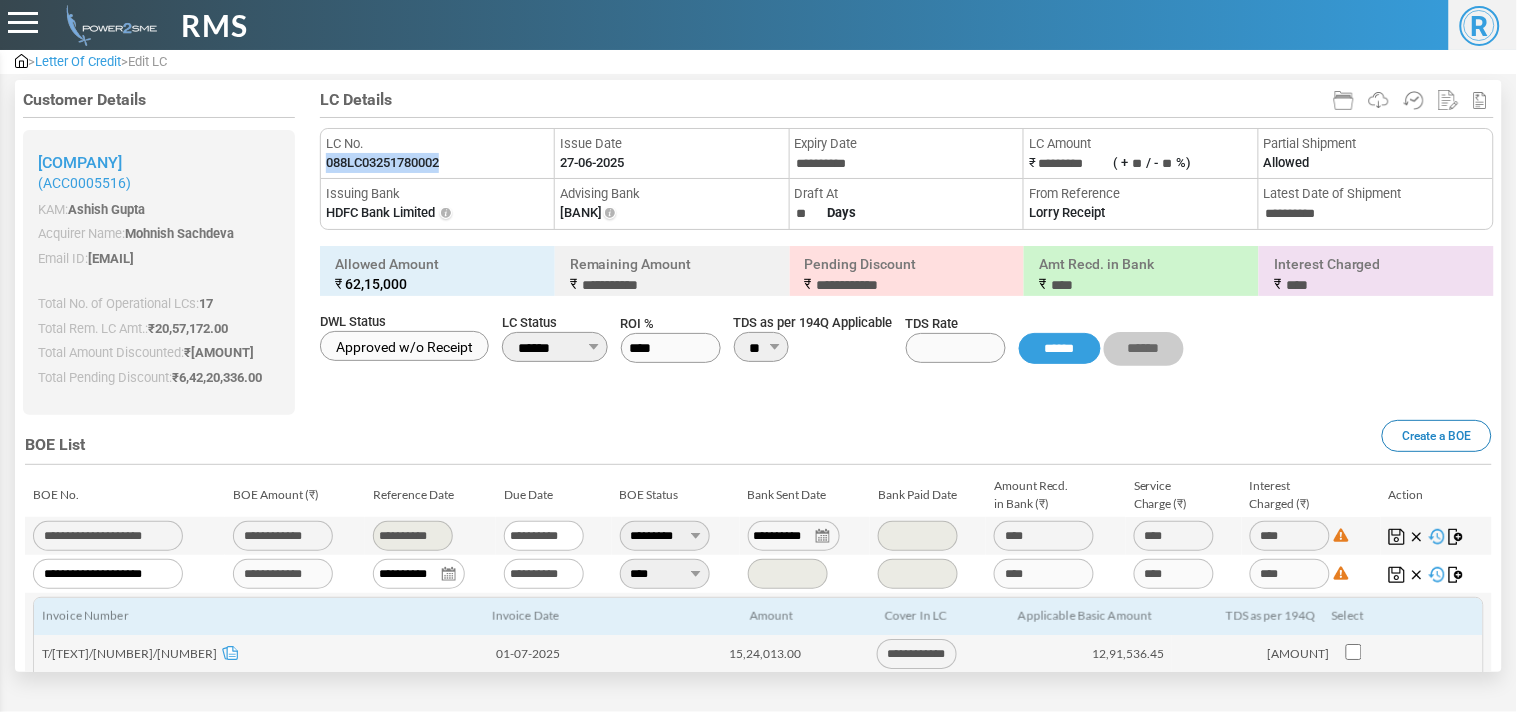 click on "088LC03251780002" at bounding box center [382, 163] 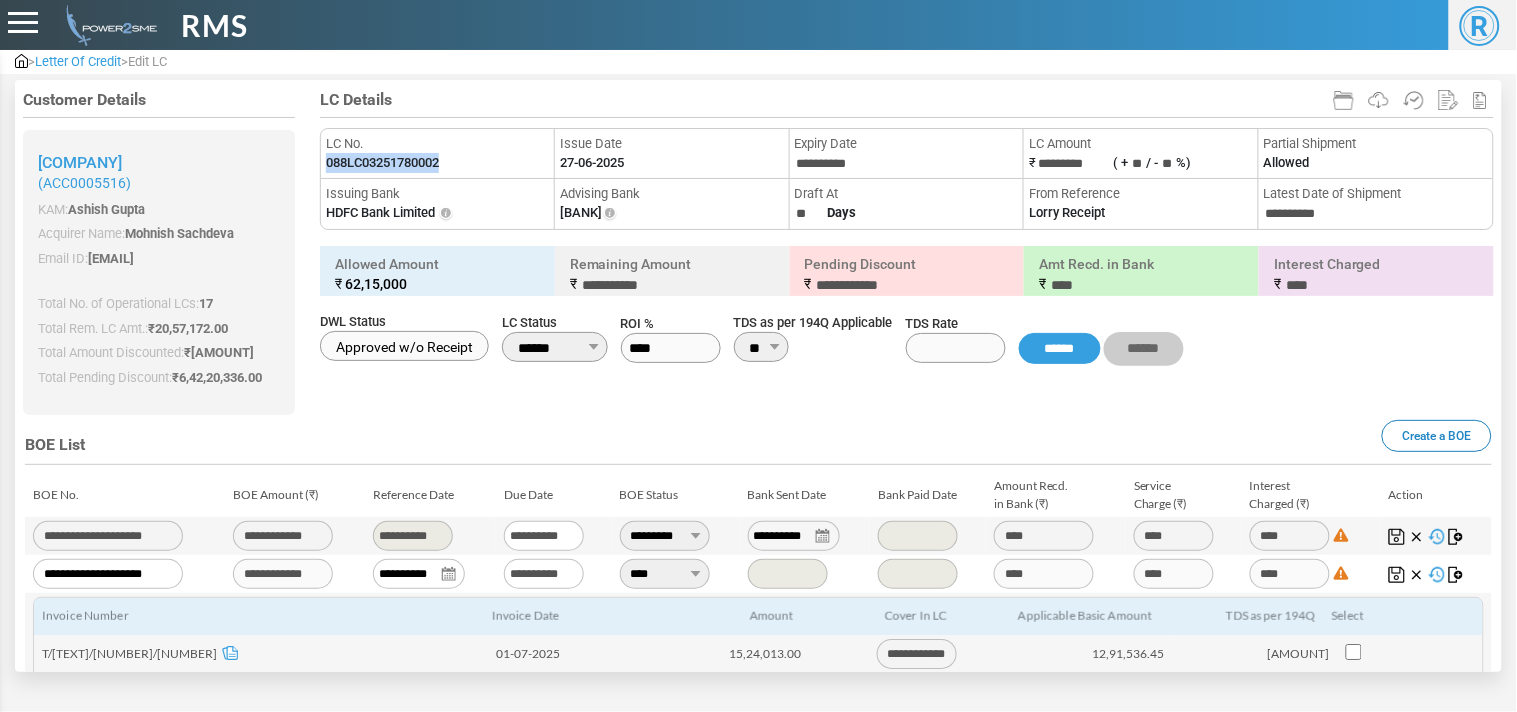 click at bounding box center (21, 61) 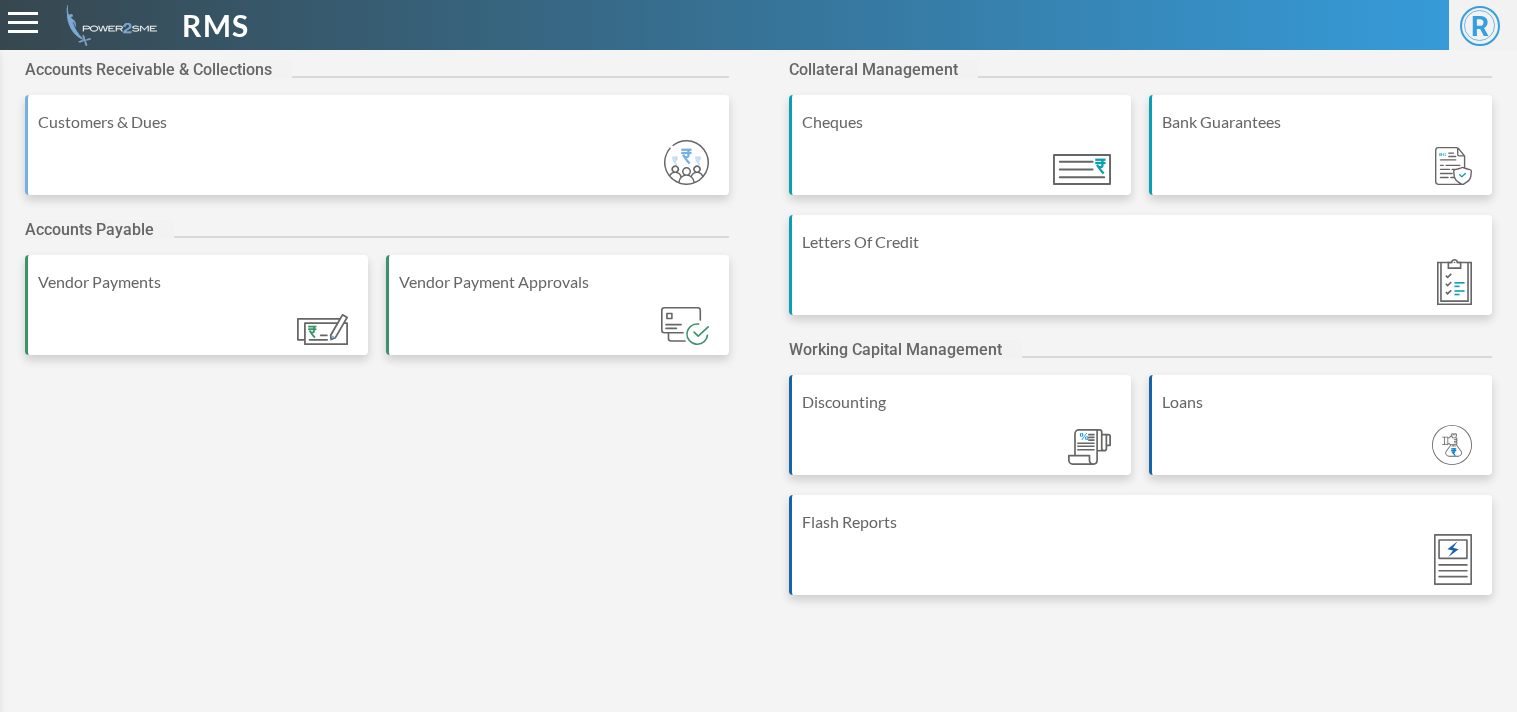 scroll, scrollTop: 0, scrollLeft: 0, axis: both 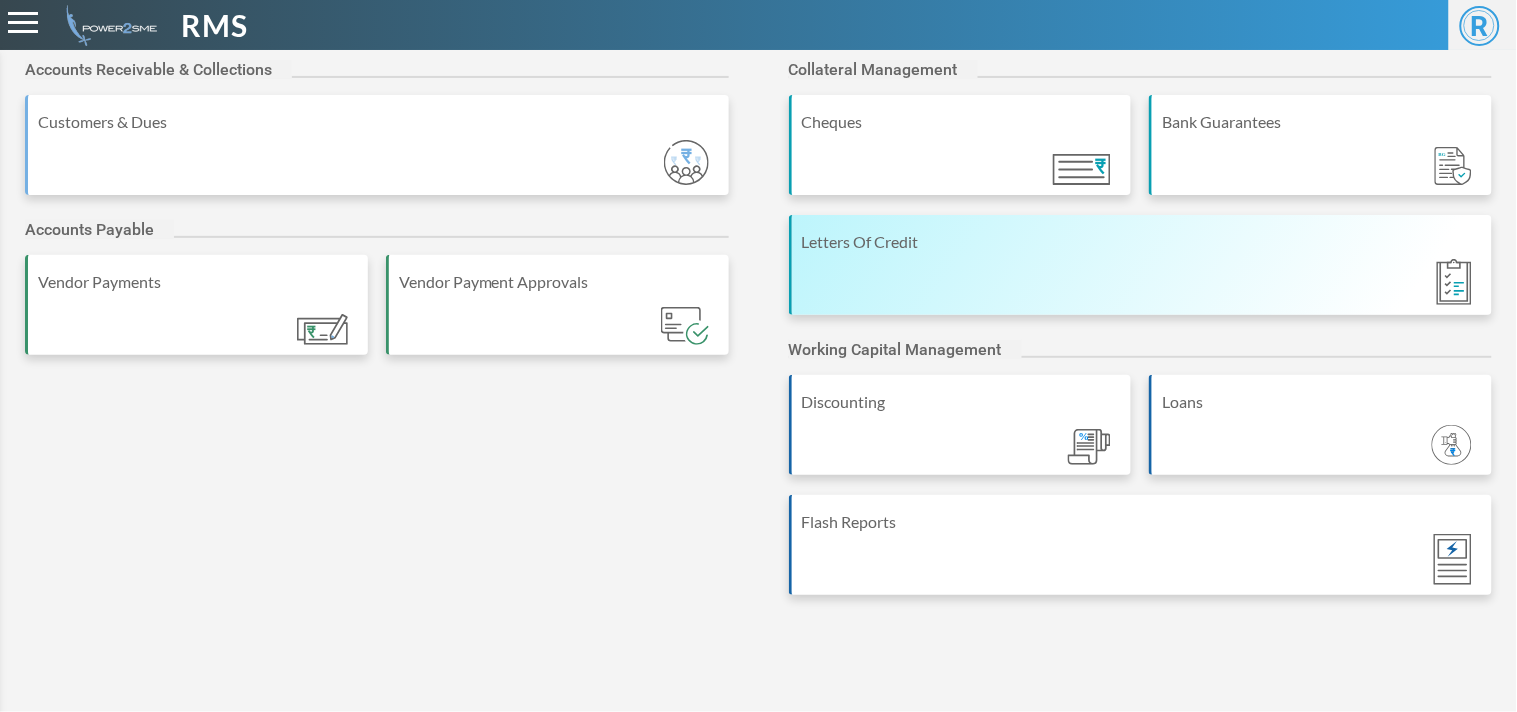 click on "Letters Of Credit" at bounding box center [1141, 265] 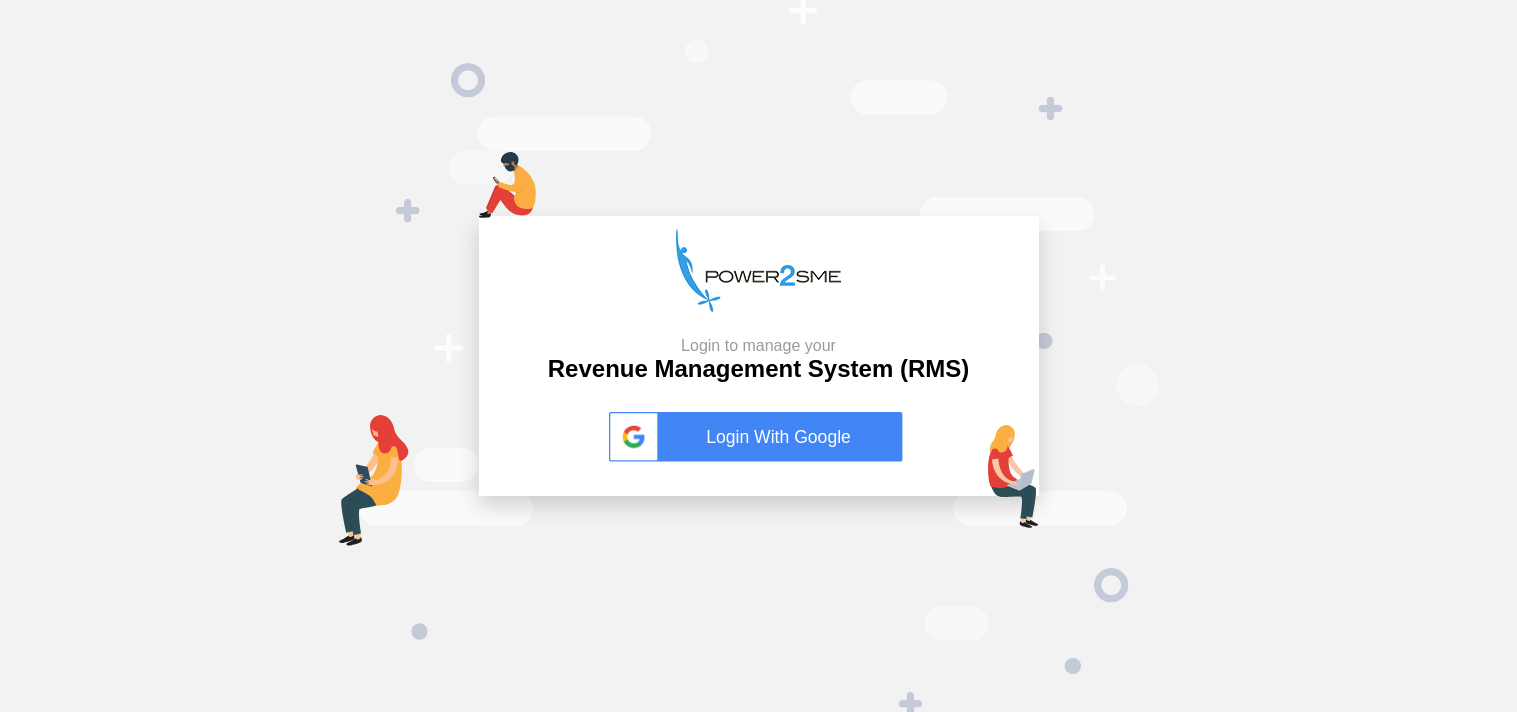 scroll, scrollTop: 0, scrollLeft: 0, axis: both 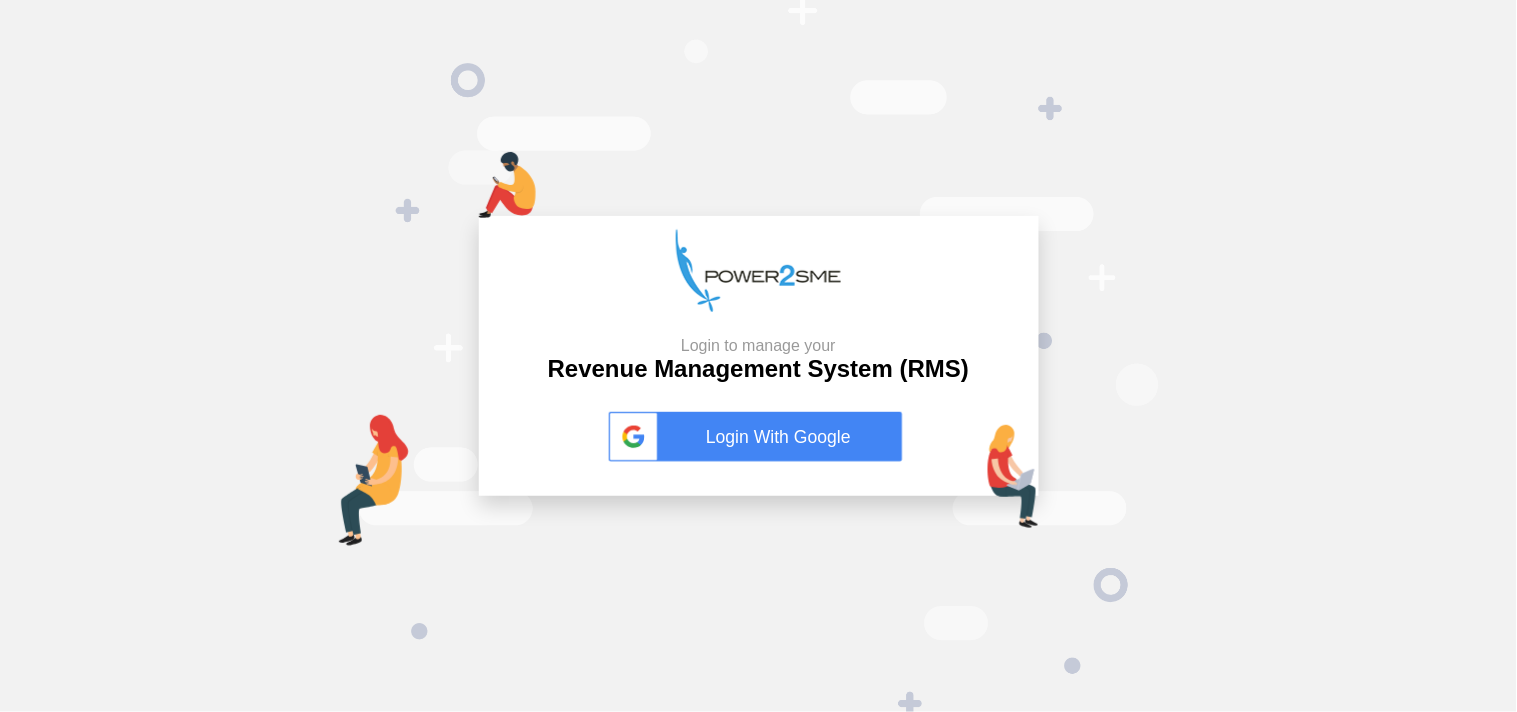 click on "Login With Google" at bounding box center (759, 437) 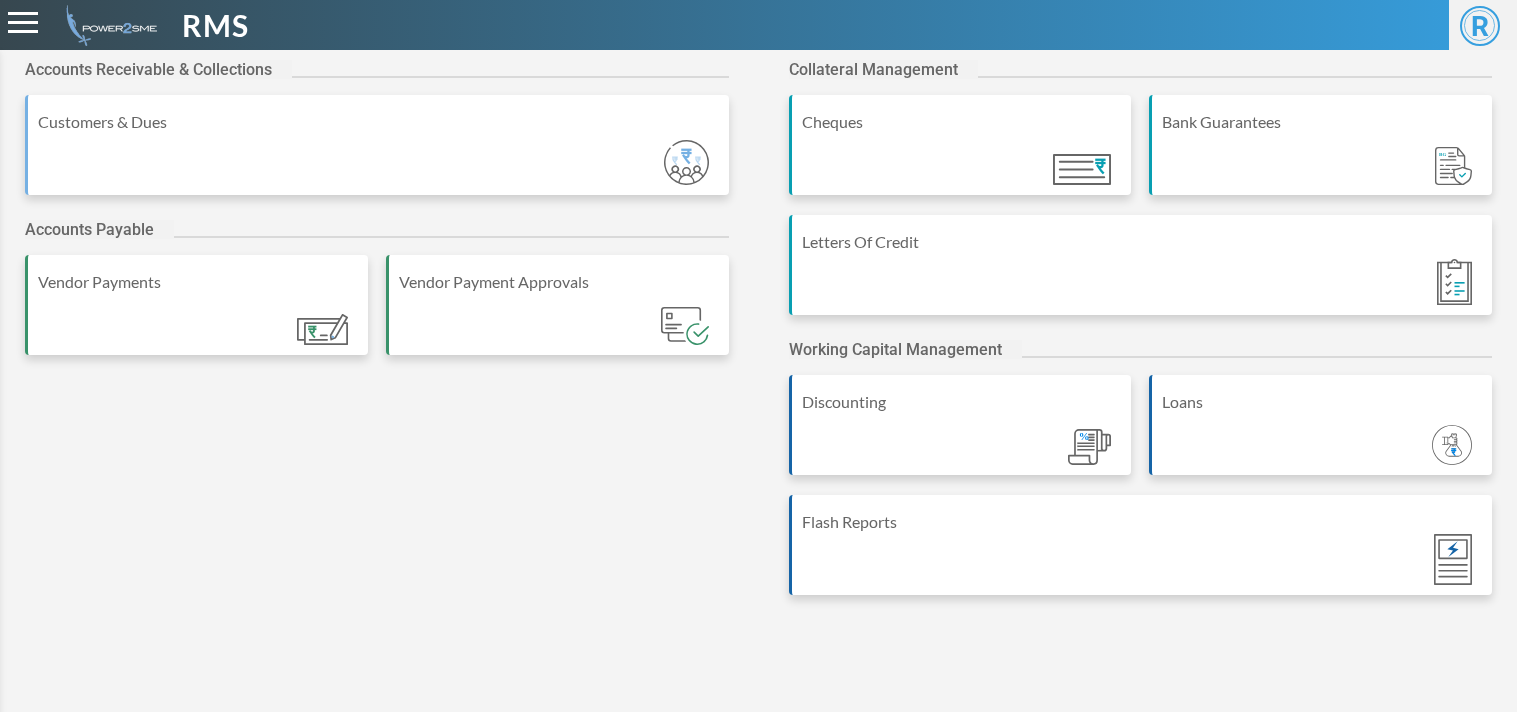 scroll, scrollTop: 0, scrollLeft: 0, axis: both 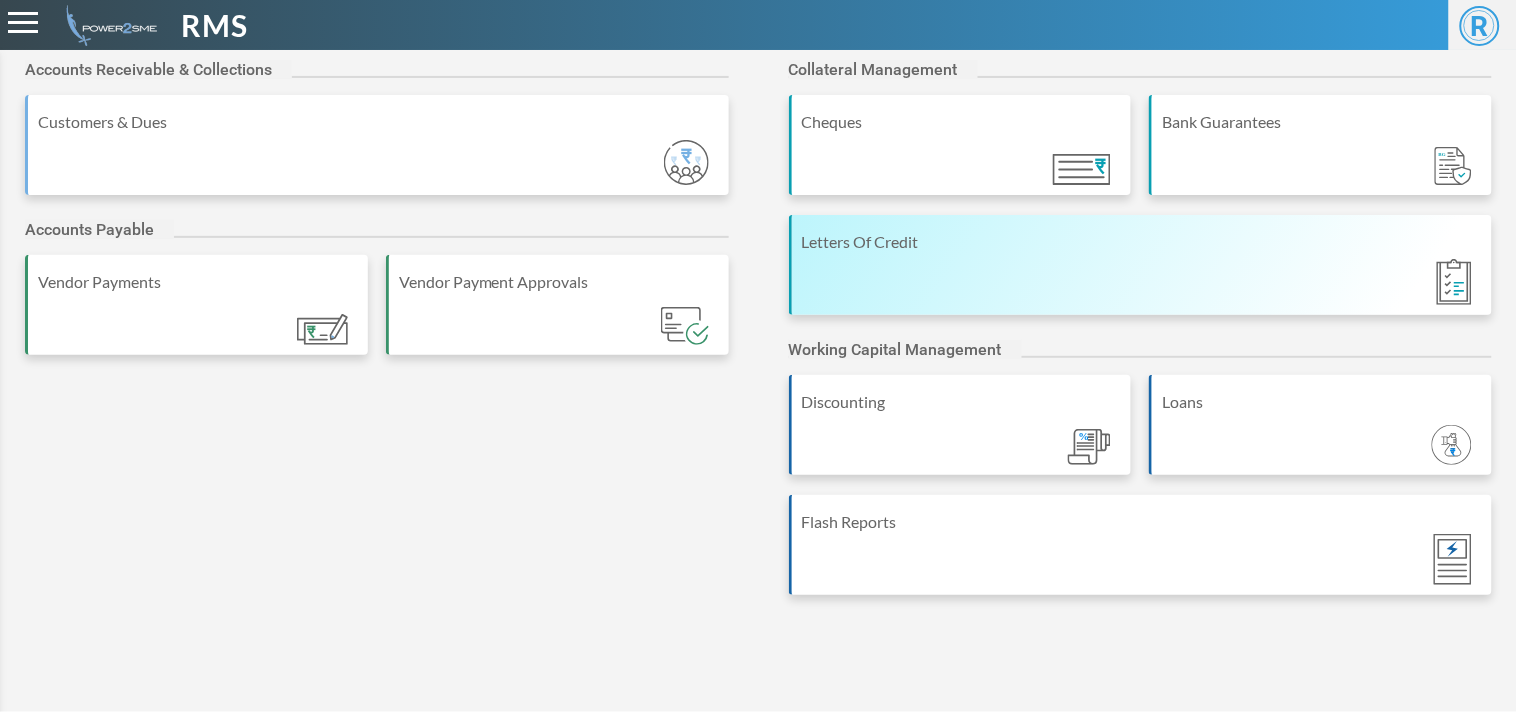 click on "Letters Of Credit" at bounding box center [1141, 265] 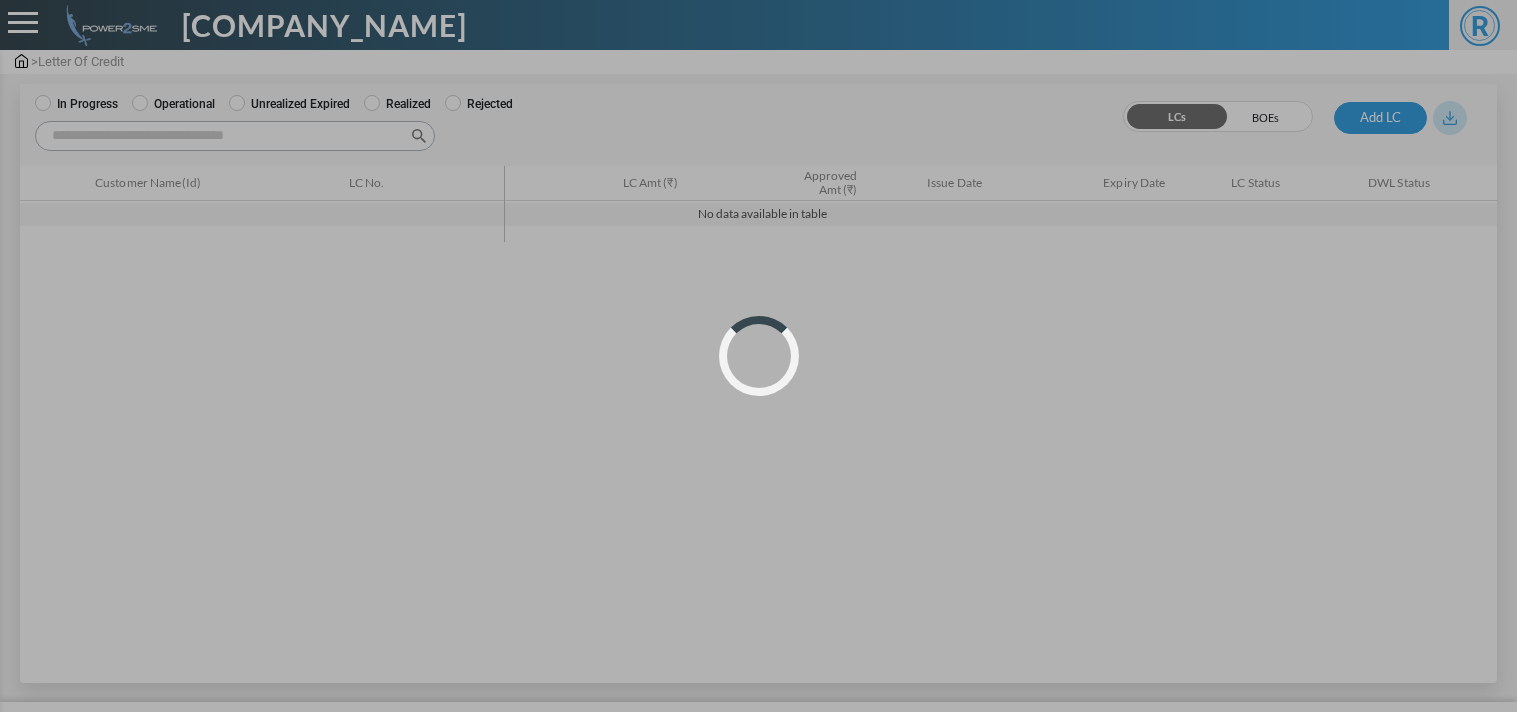 scroll, scrollTop: 0, scrollLeft: 0, axis: both 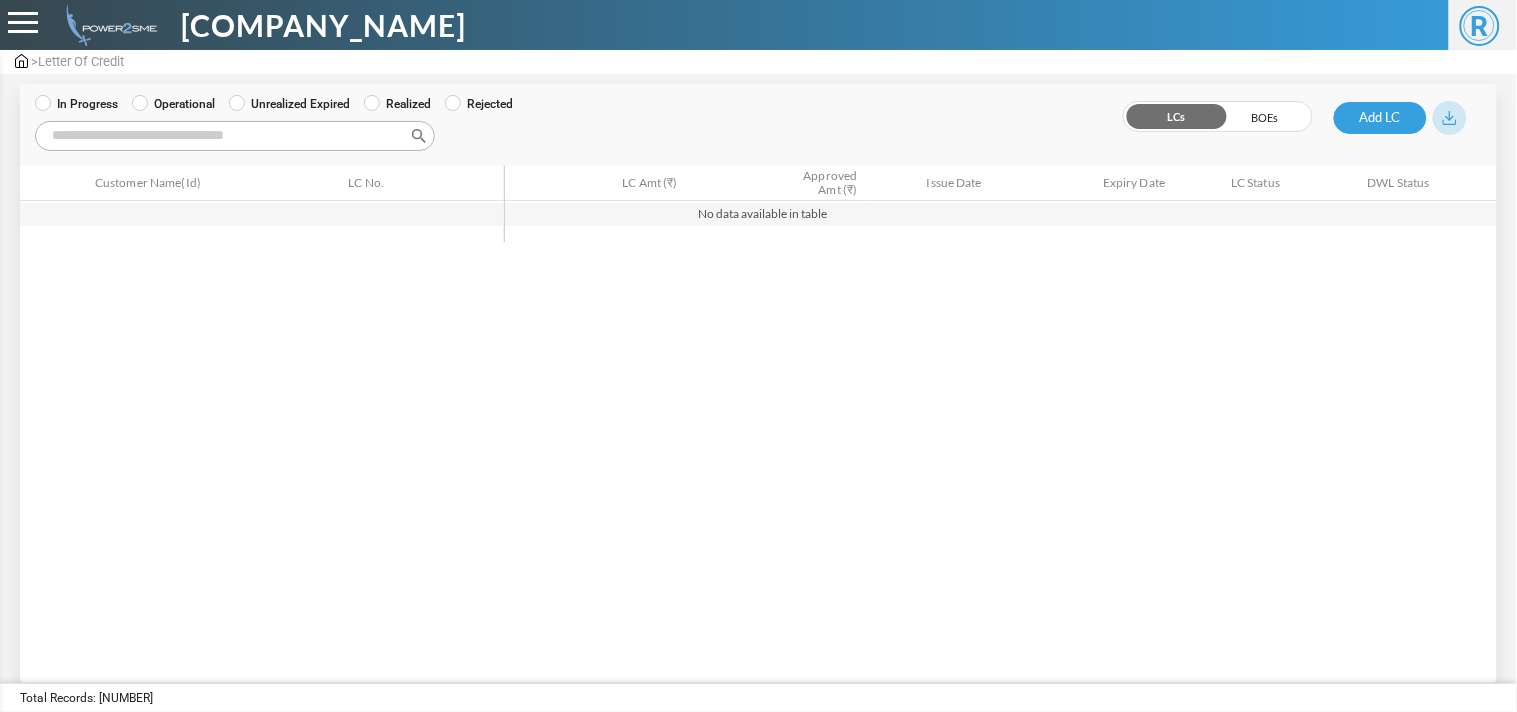 click on "In Progress
Operational
Unrealized Expired
Realized
Rejected
Open
With Bank
Discounted
Customer Paid
Not Accepted
Discarded
LCs" at bounding box center (759, 112) 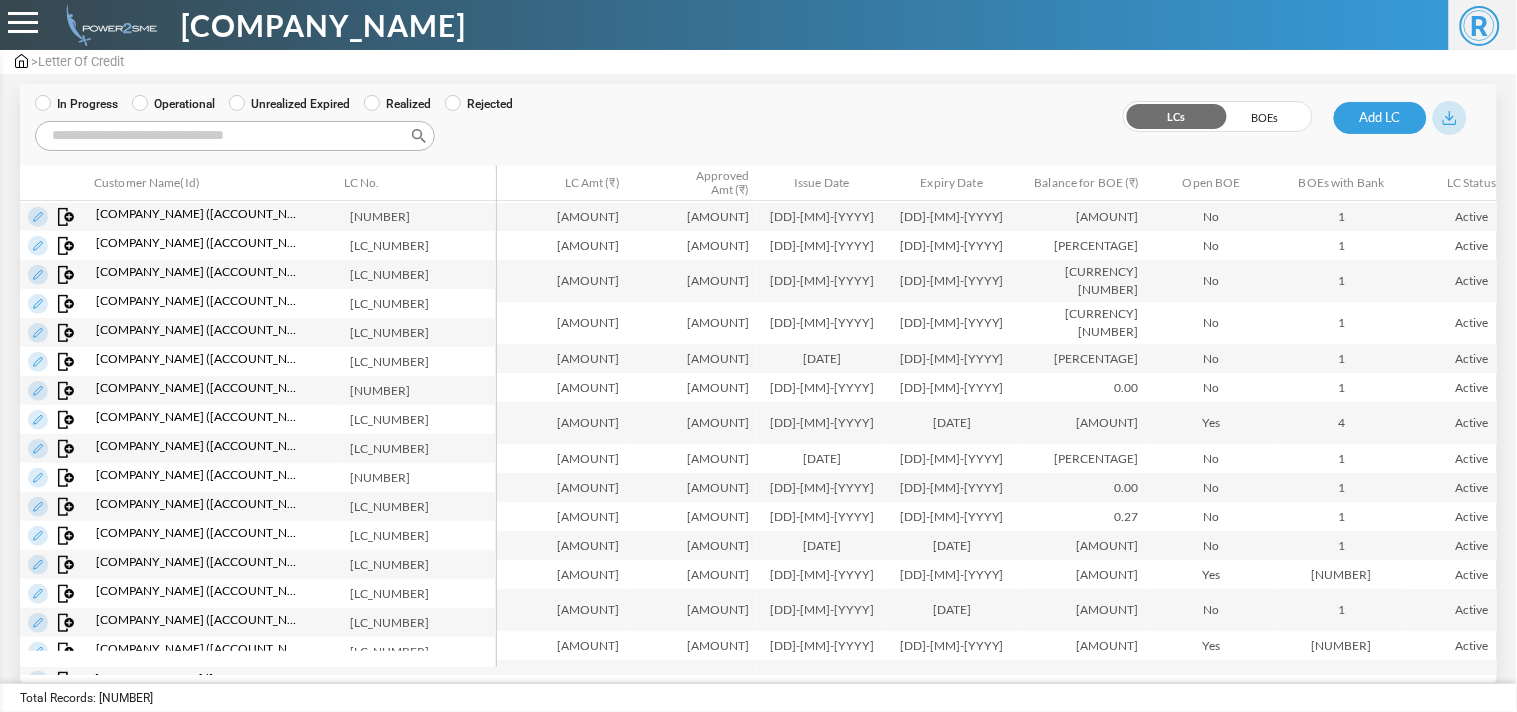 scroll, scrollTop: 16, scrollLeft: 0, axis: vertical 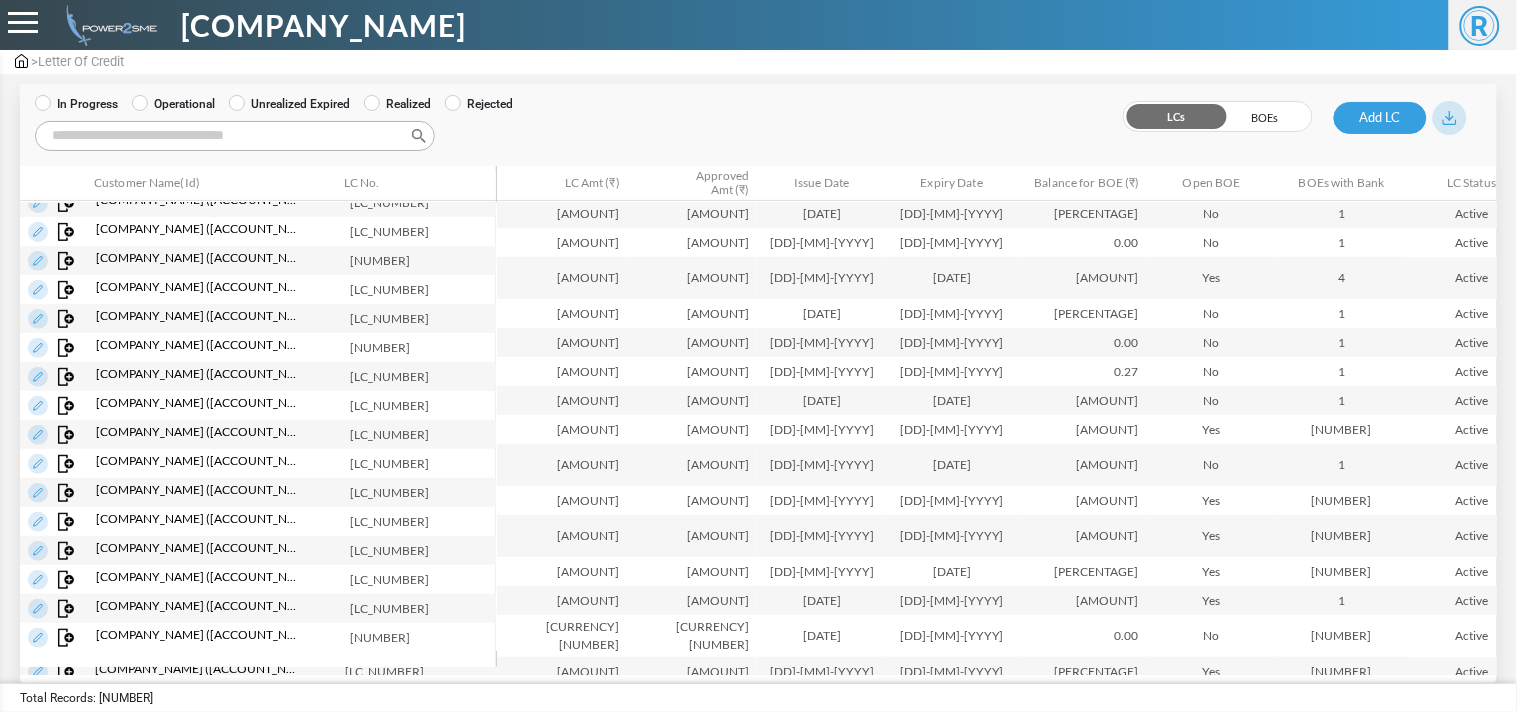 click on "Search:" at bounding box center (235, 136) 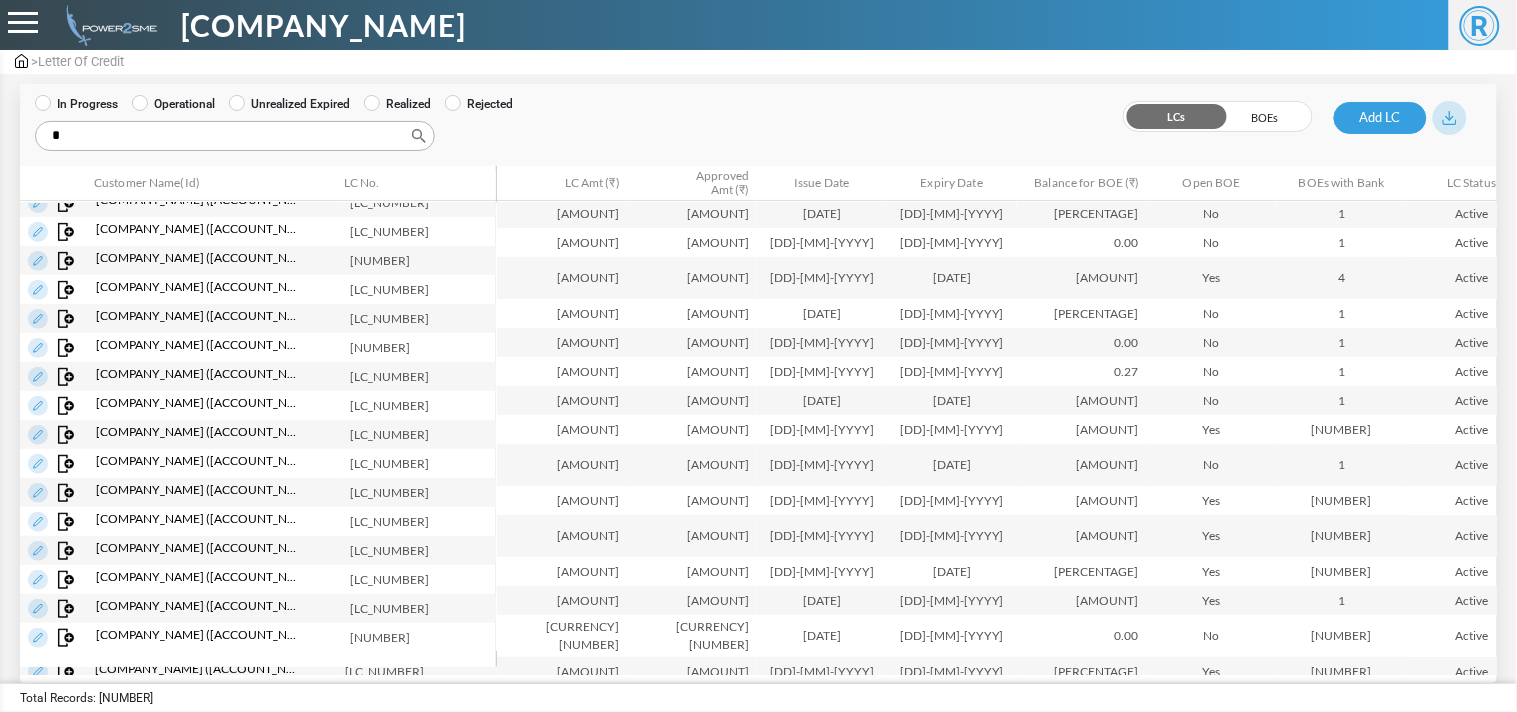scroll, scrollTop: 0, scrollLeft: 0, axis: both 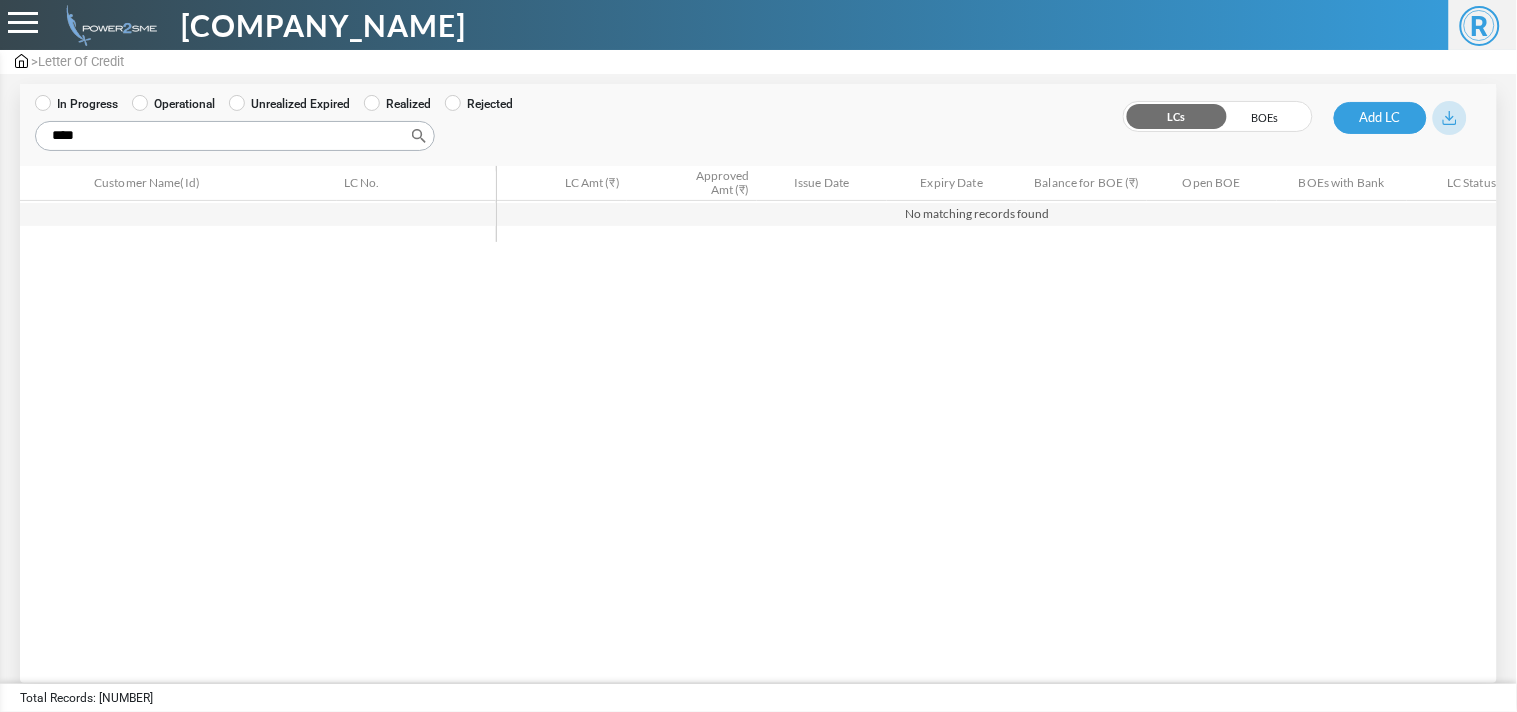 type on "****" 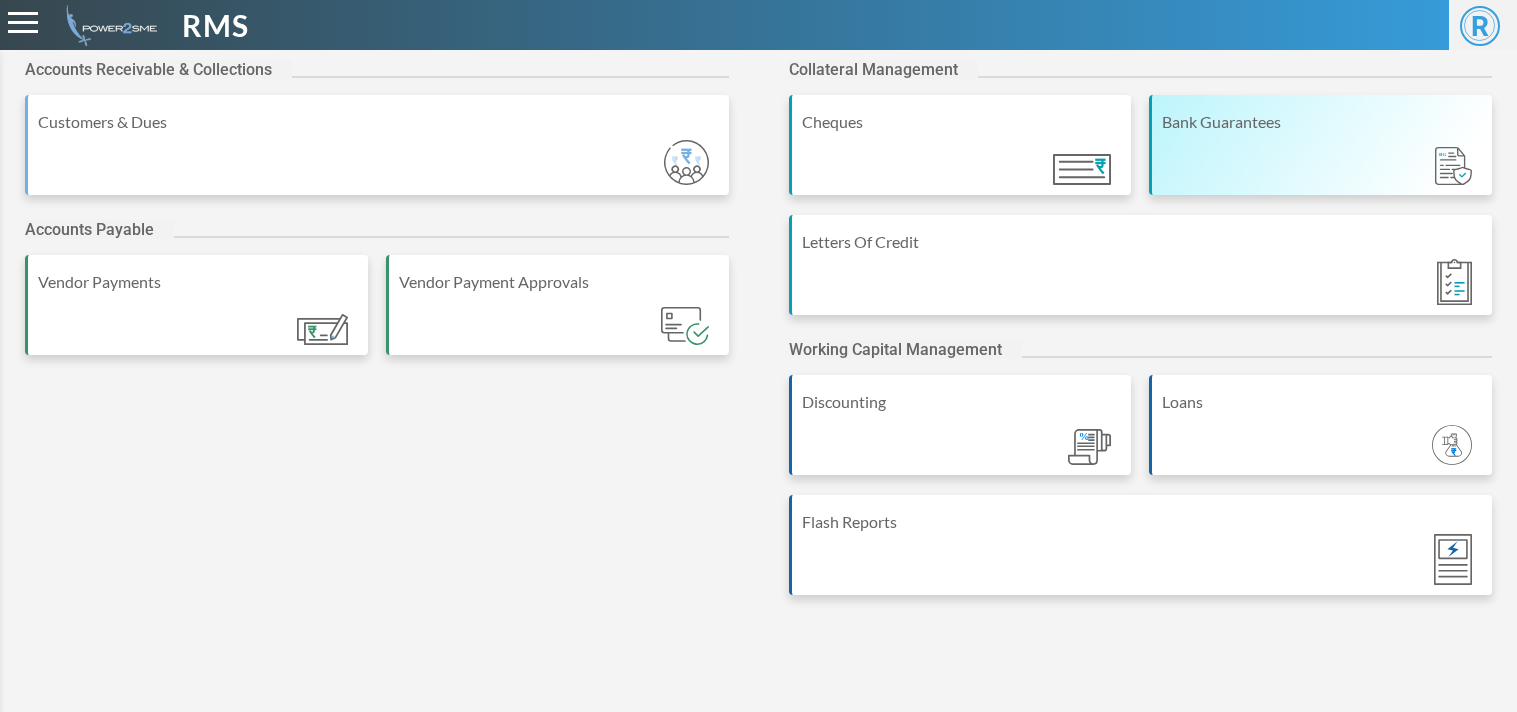 scroll, scrollTop: 0, scrollLeft: 0, axis: both 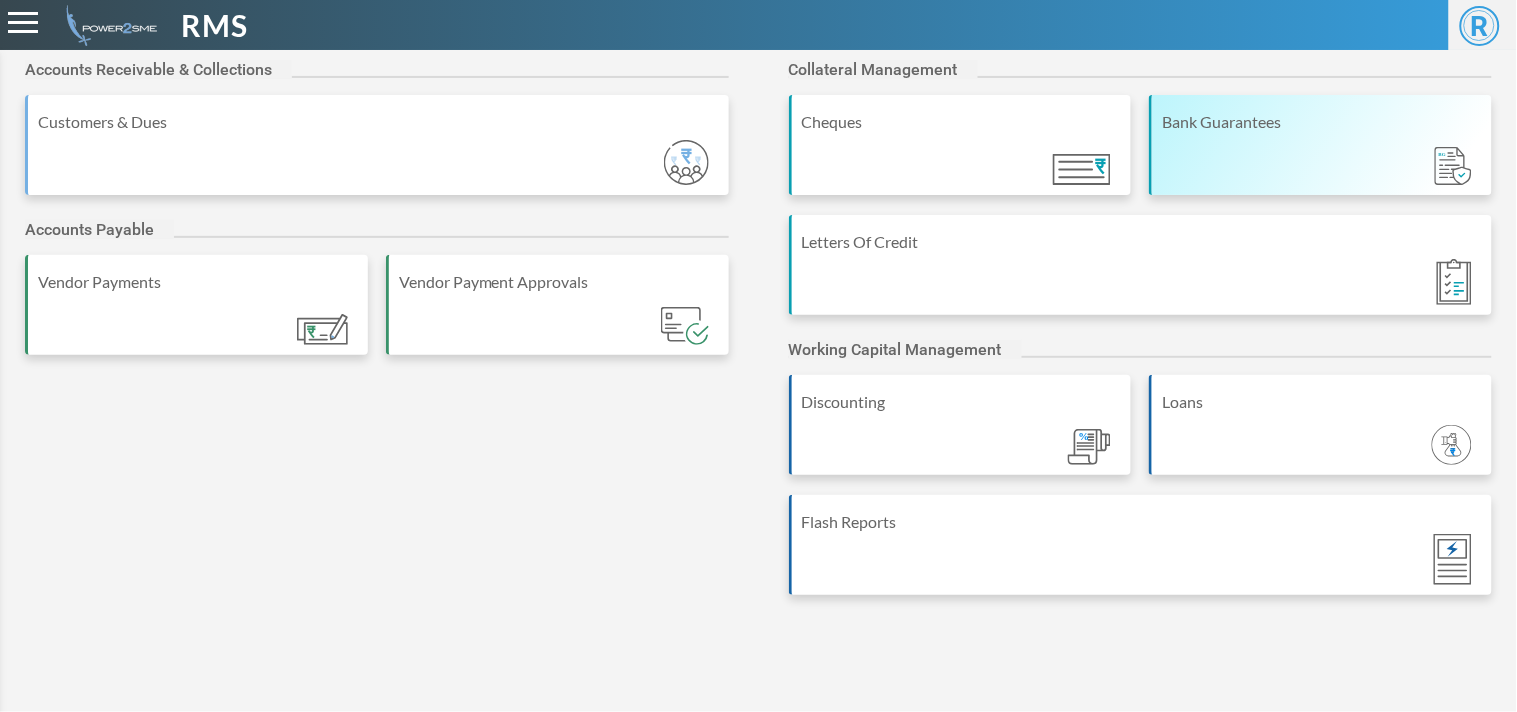 click on "Bank Guarantees" at bounding box center (1322, 122) 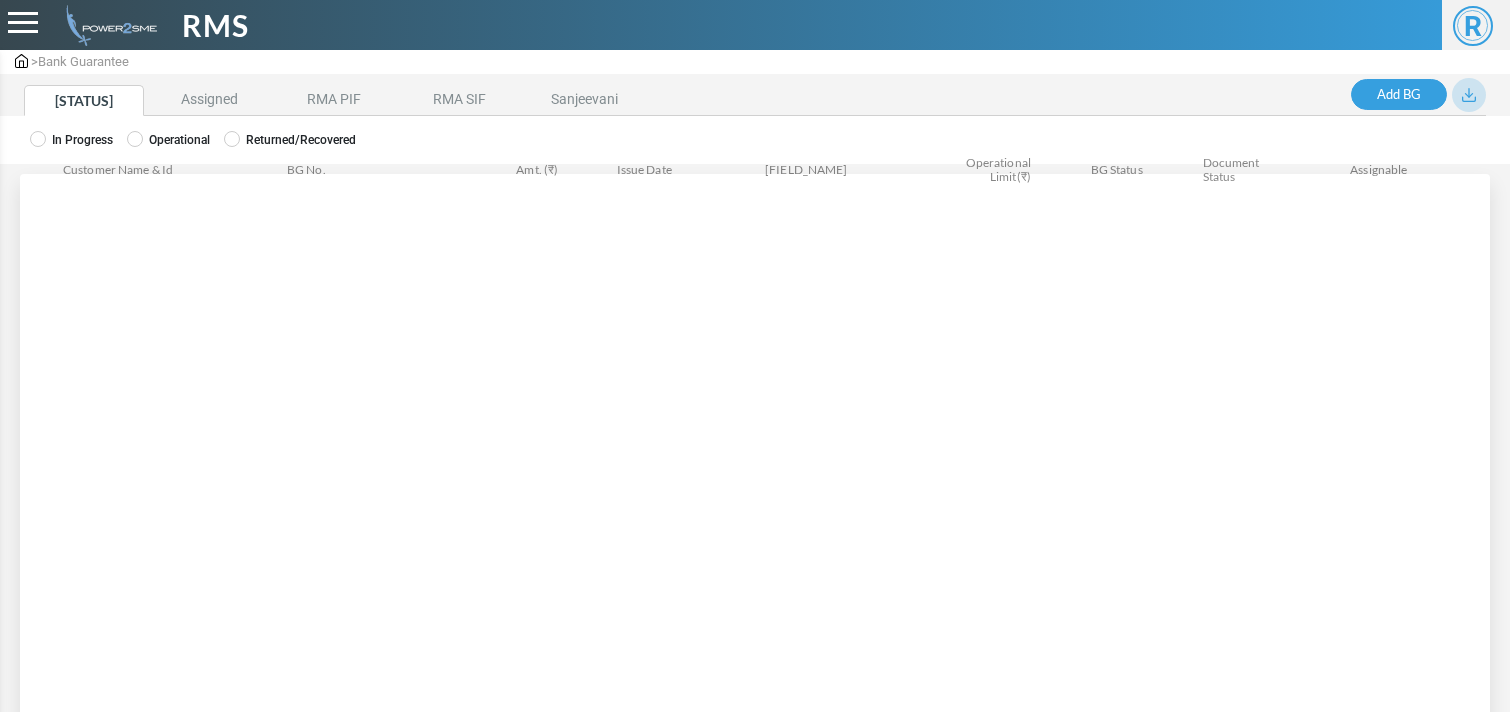 scroll, scrollTop: 0, scrollLeft: 0, axis: both 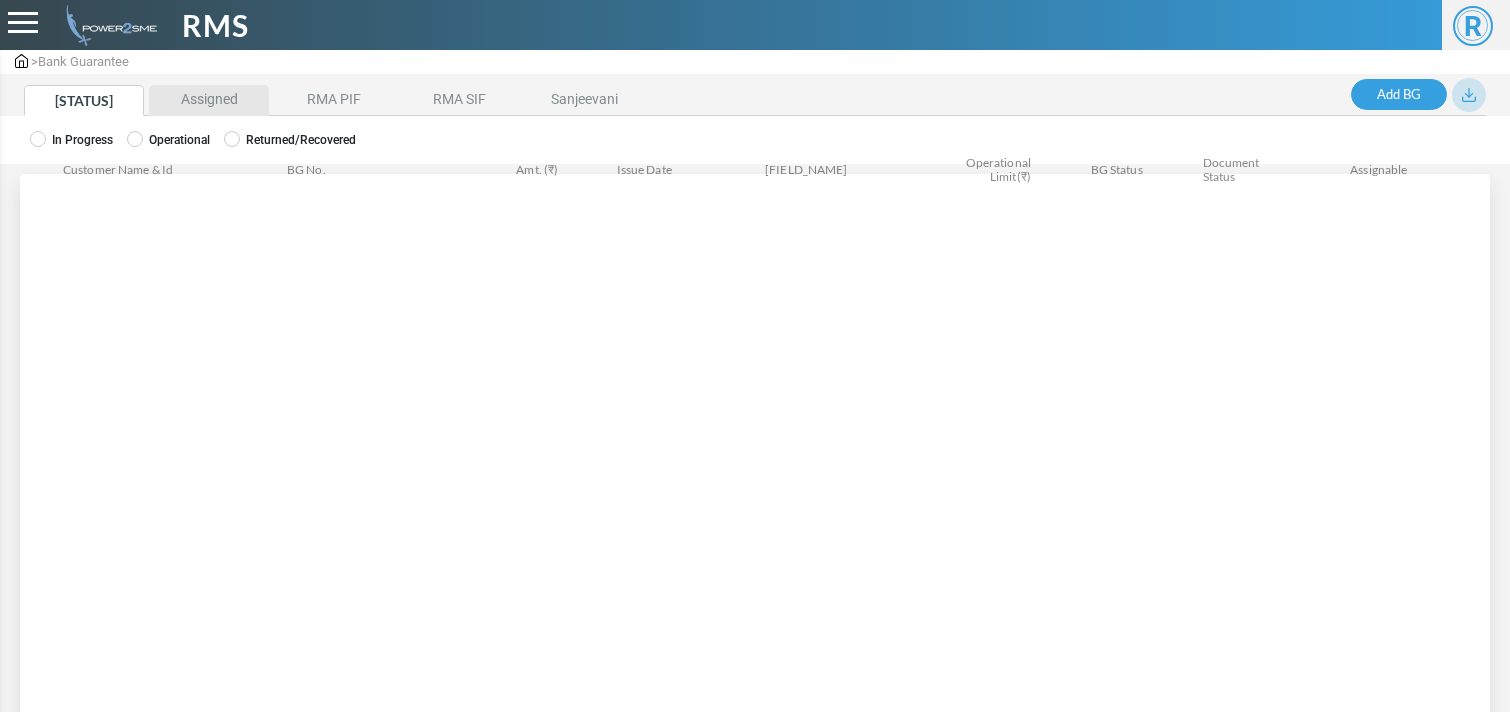 click on "[STATUS]" at bounding box center (209, 100) 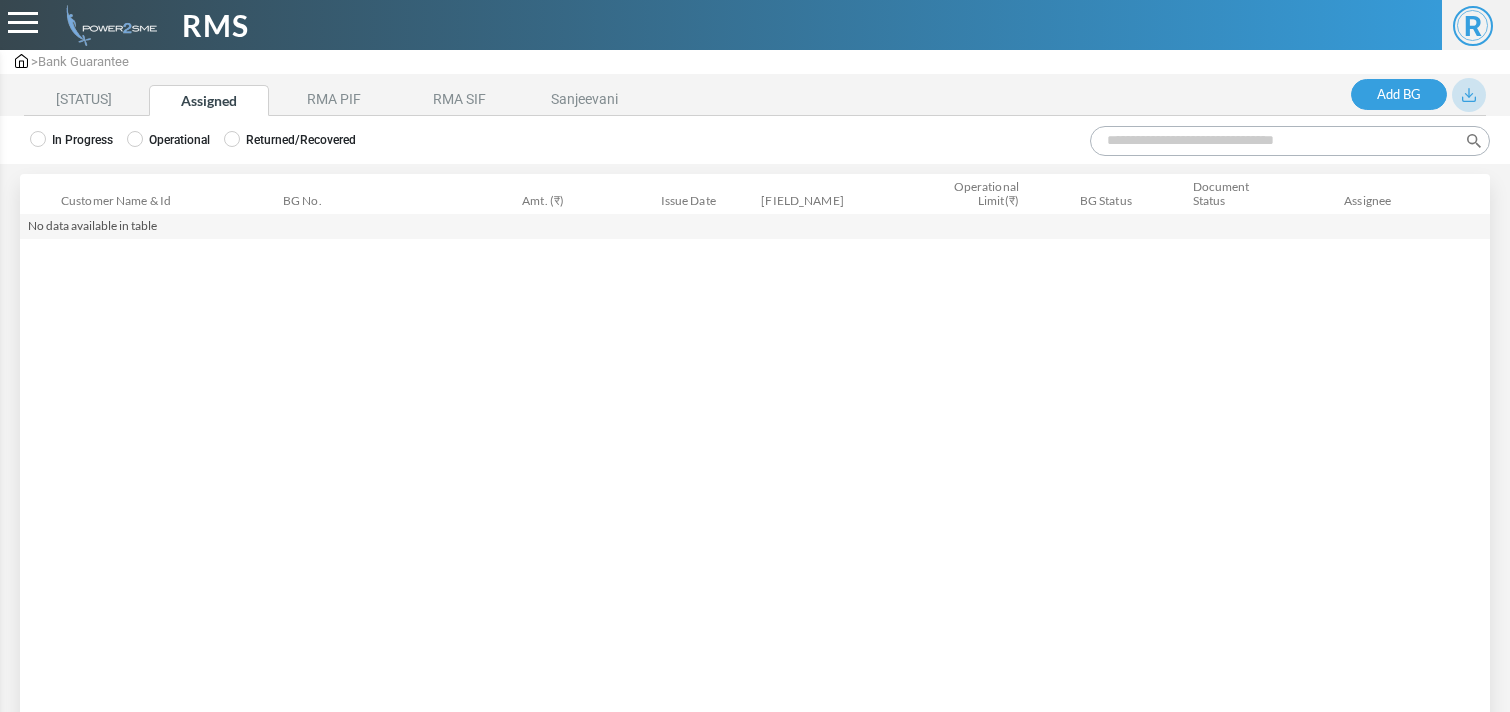 click on "Operational" at bounding box center [71, 140] 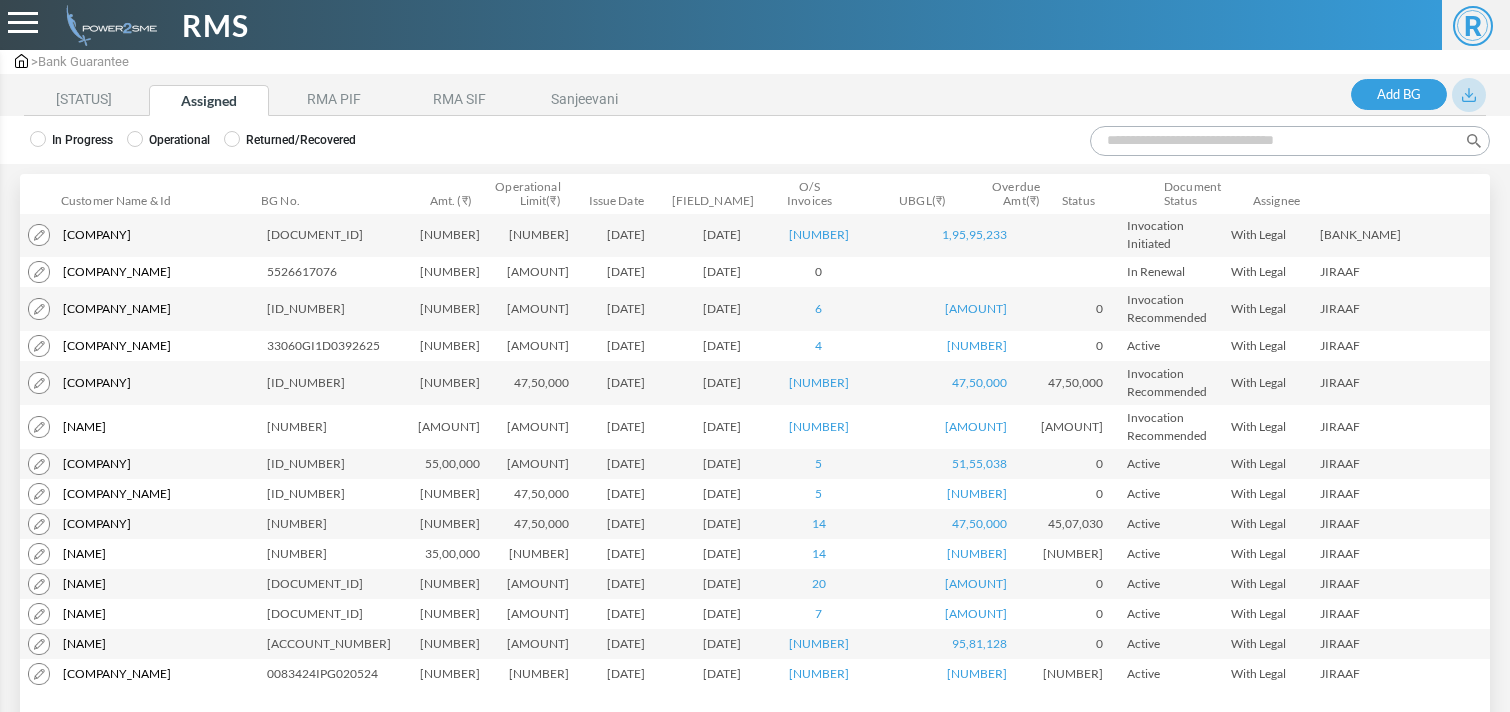 click on "Search:" at bounding box center (1290, 141) 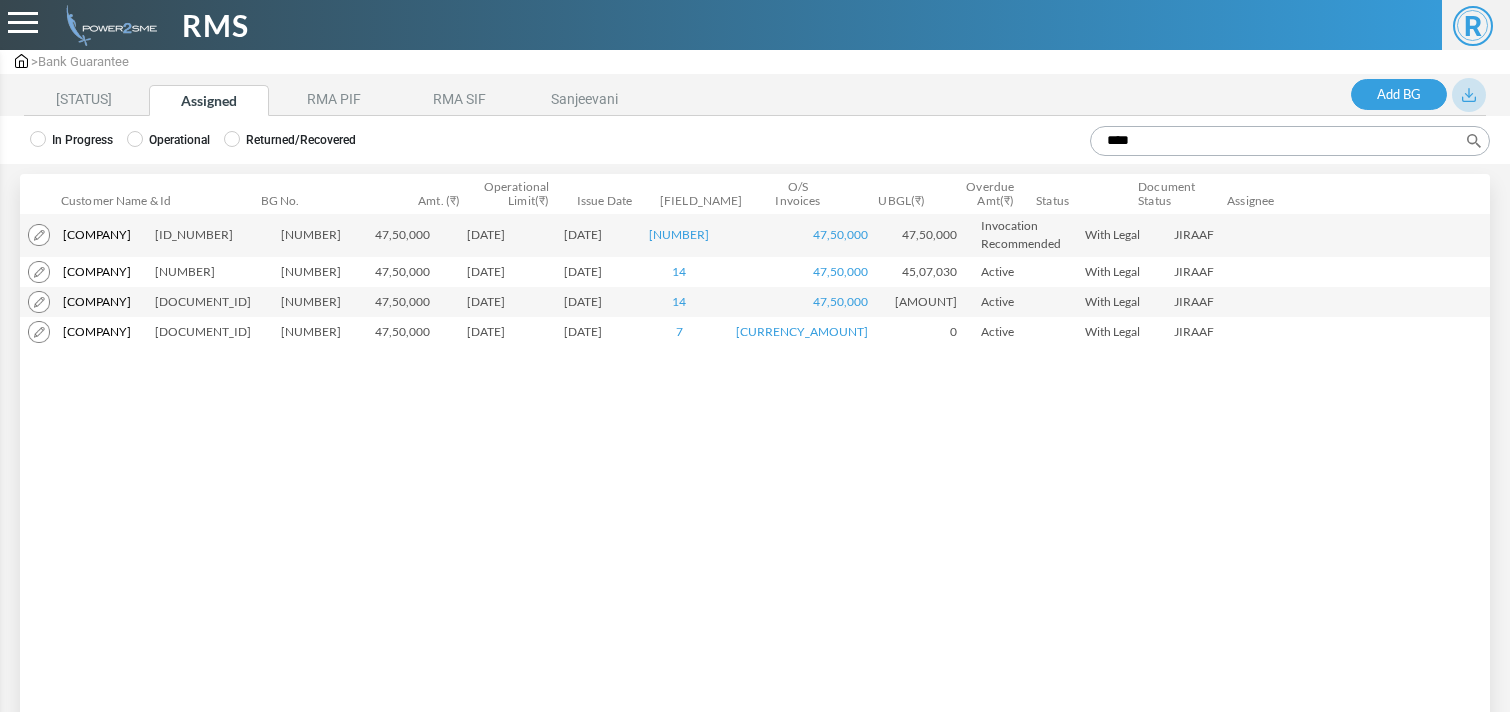 type on "****" 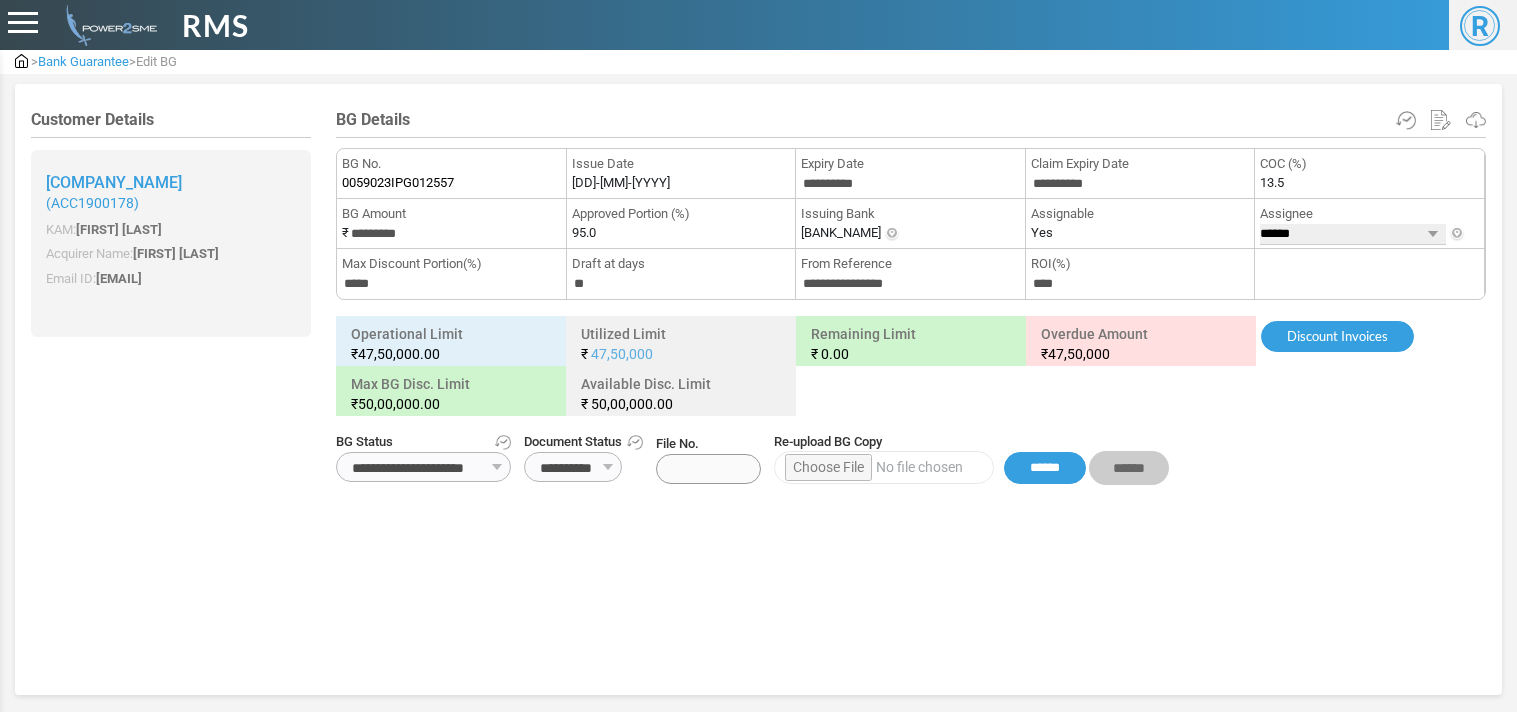 scroll, scrollTop: 0, scrollLeft: 0, axis: both 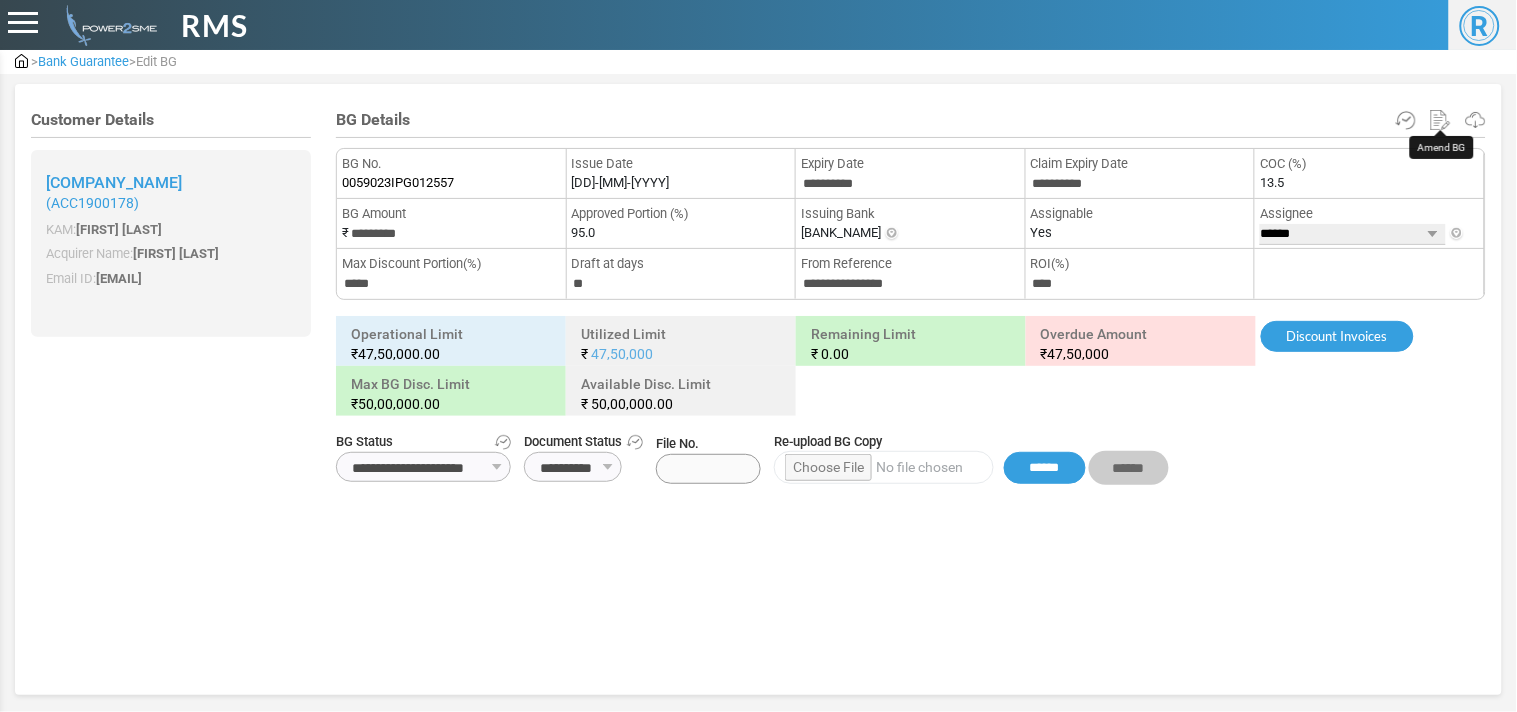 click at bounding box center (1441, 120) 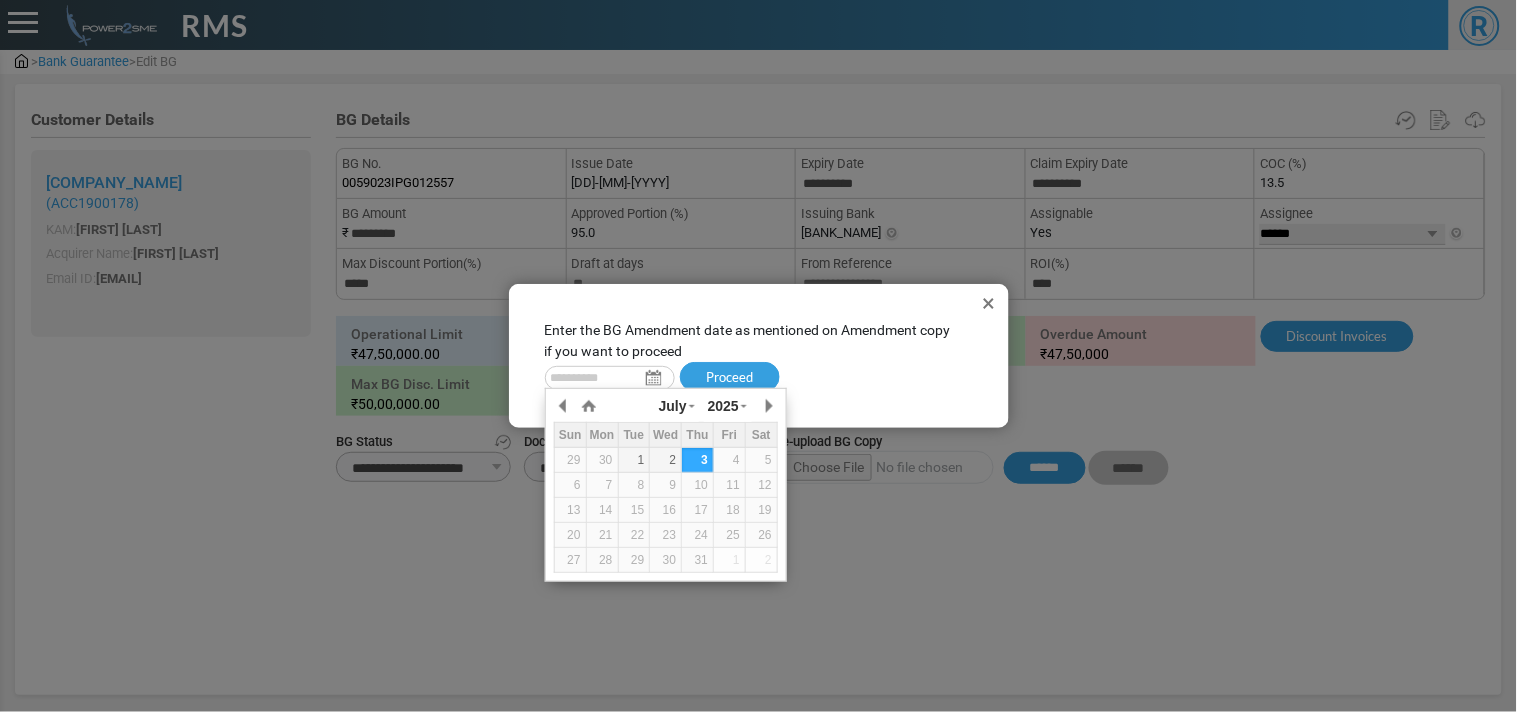 click at bounding box center [610, 378] 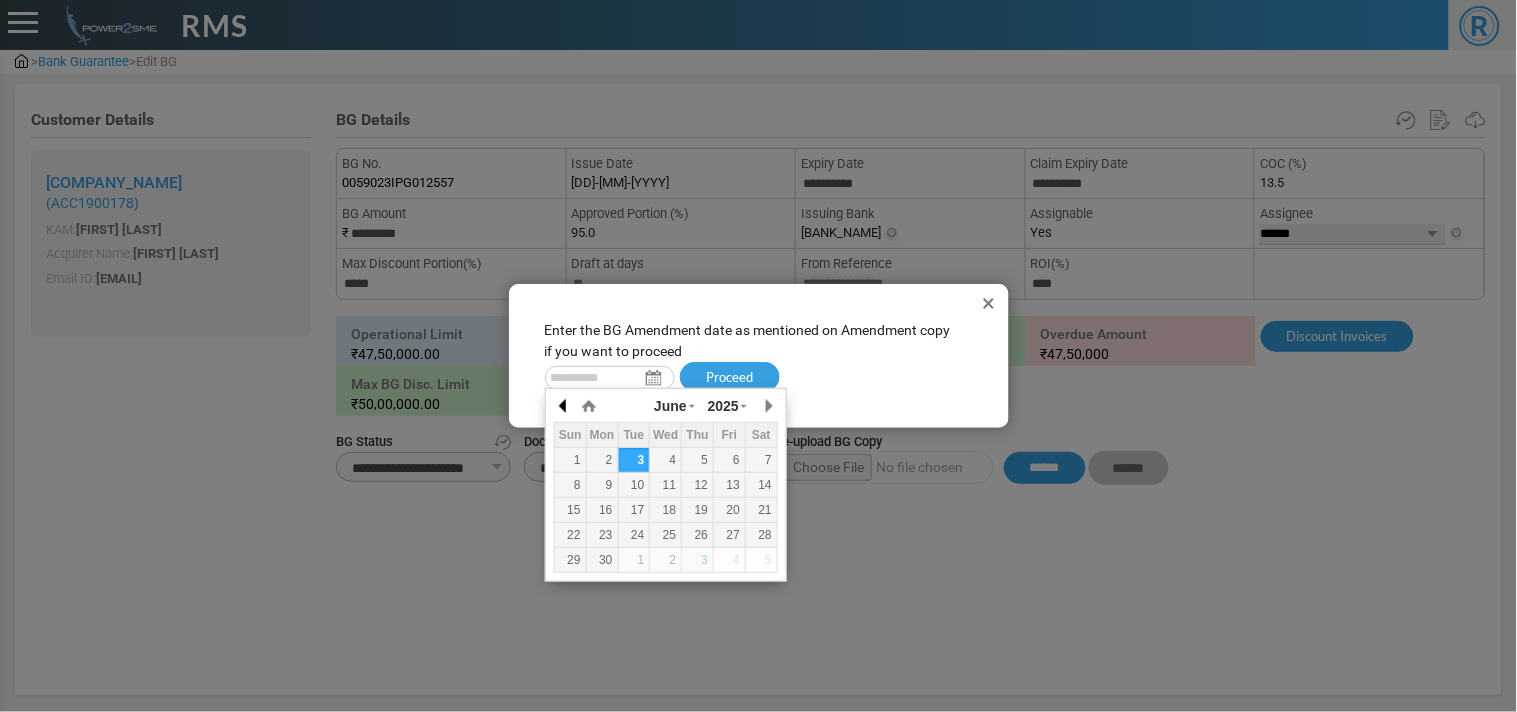 click at bounding box center [0, 0] 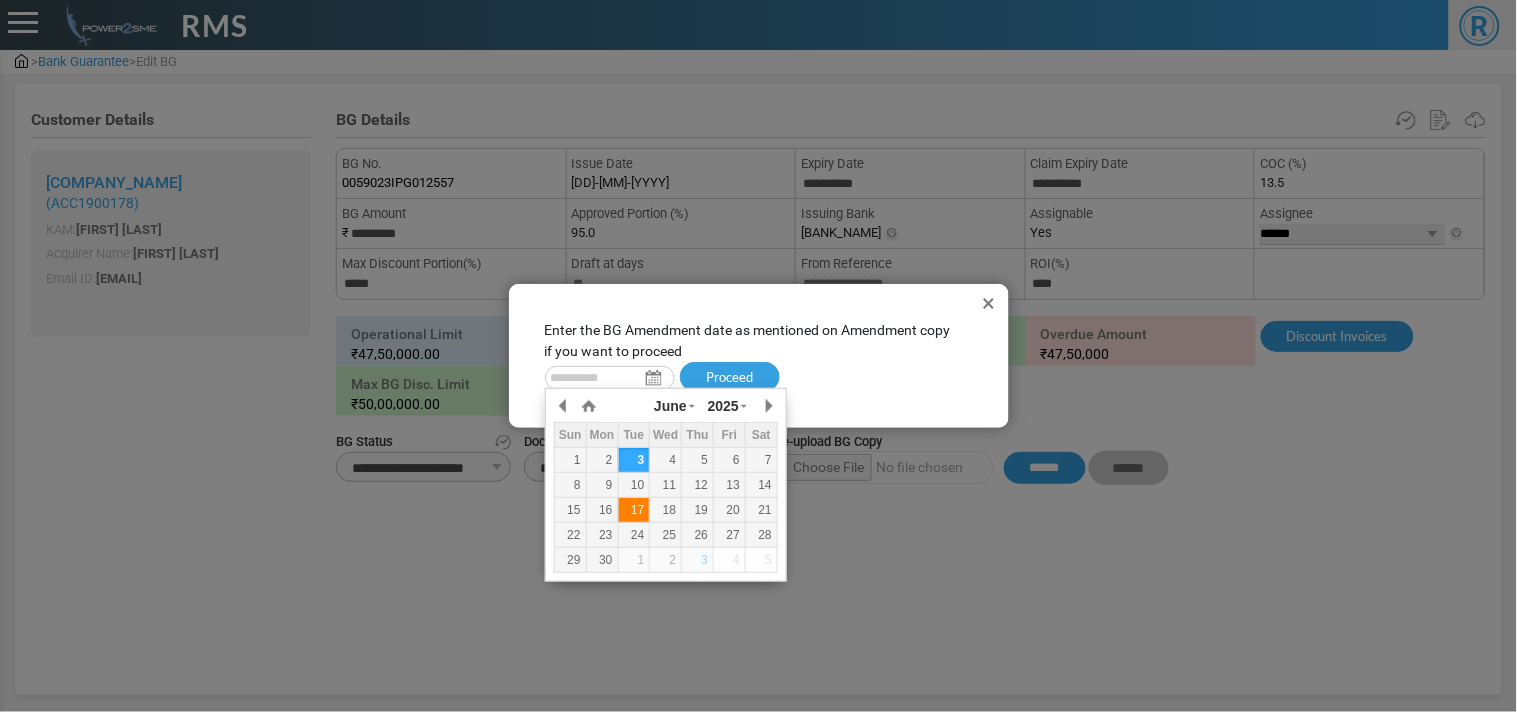 click on "17" at bounding box center [0, 0] 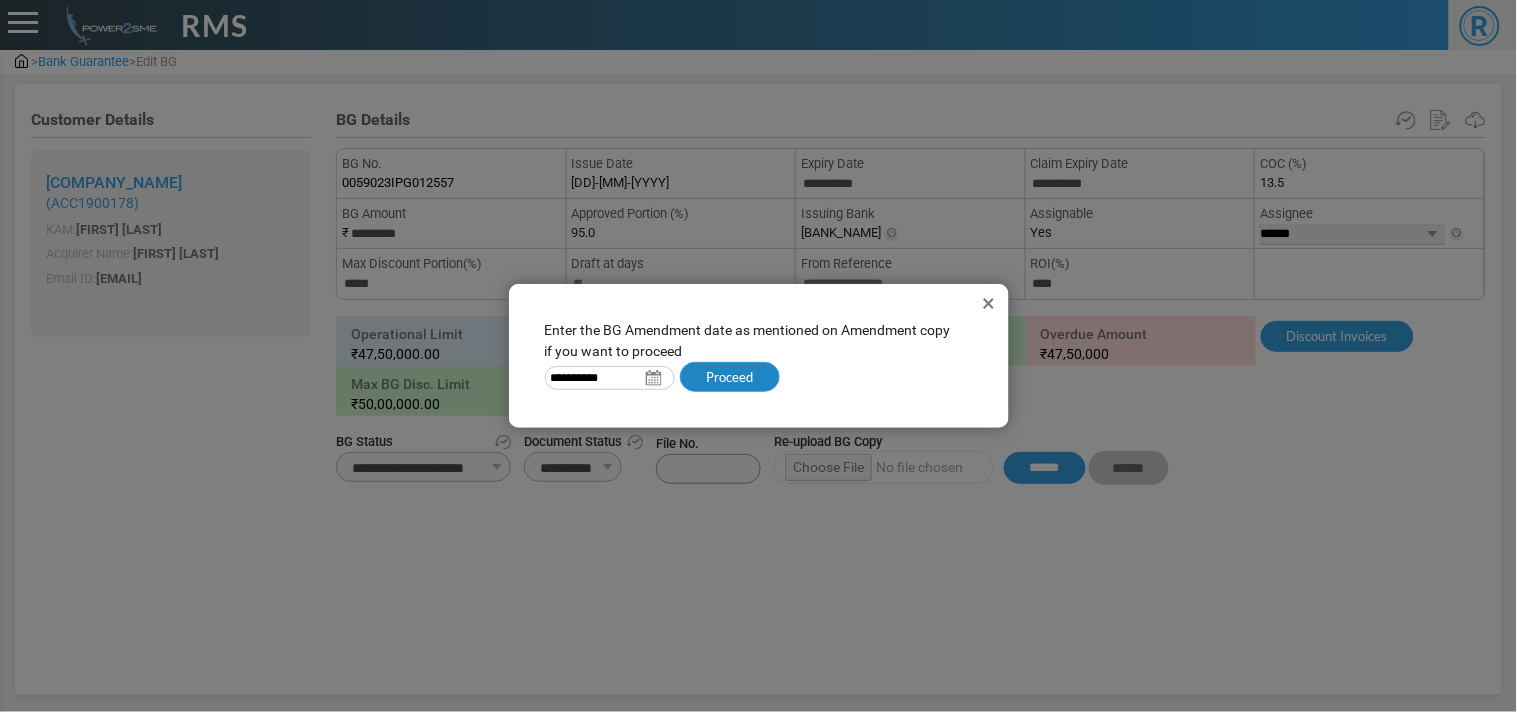 click on "Proceed" at bounding box center [730, 377] 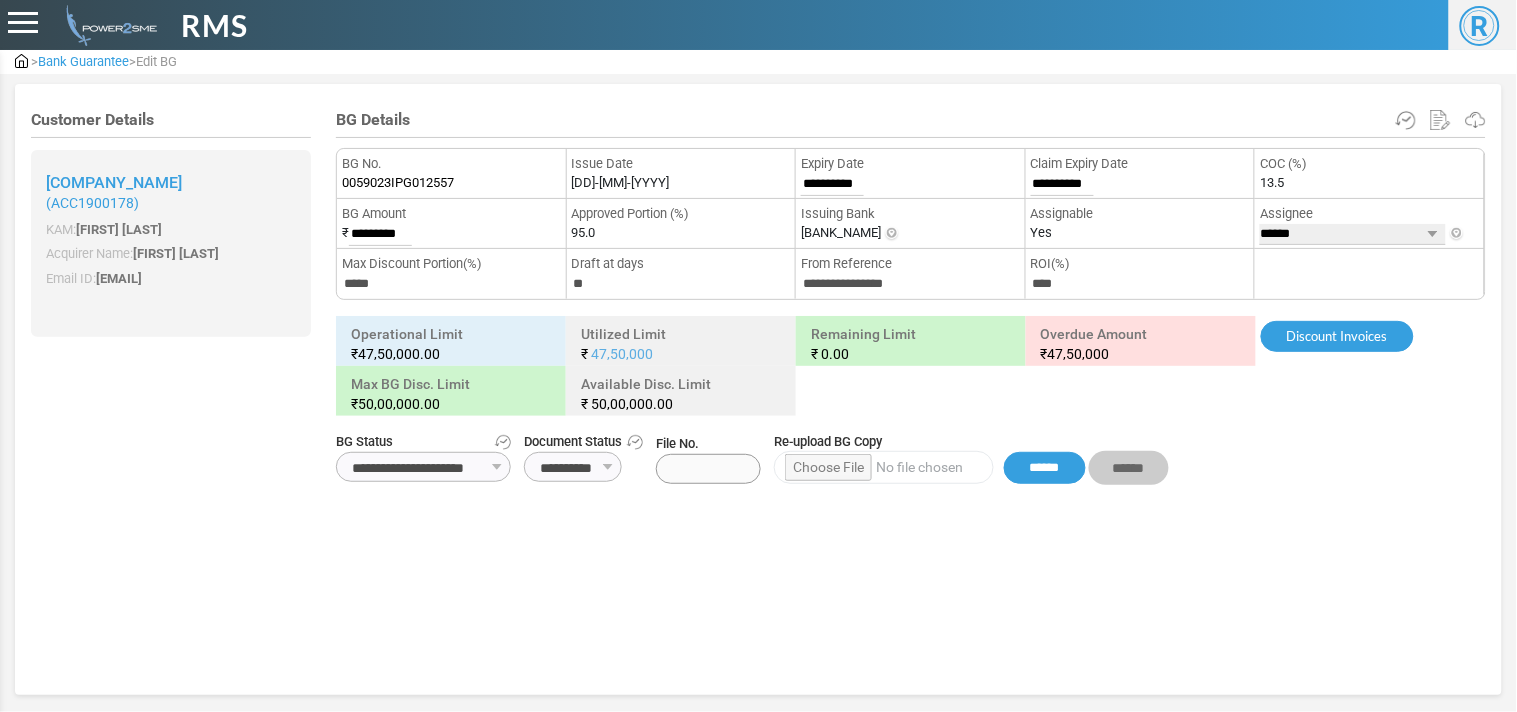 click on "Expiry Date" at bounding box center (451, 164) 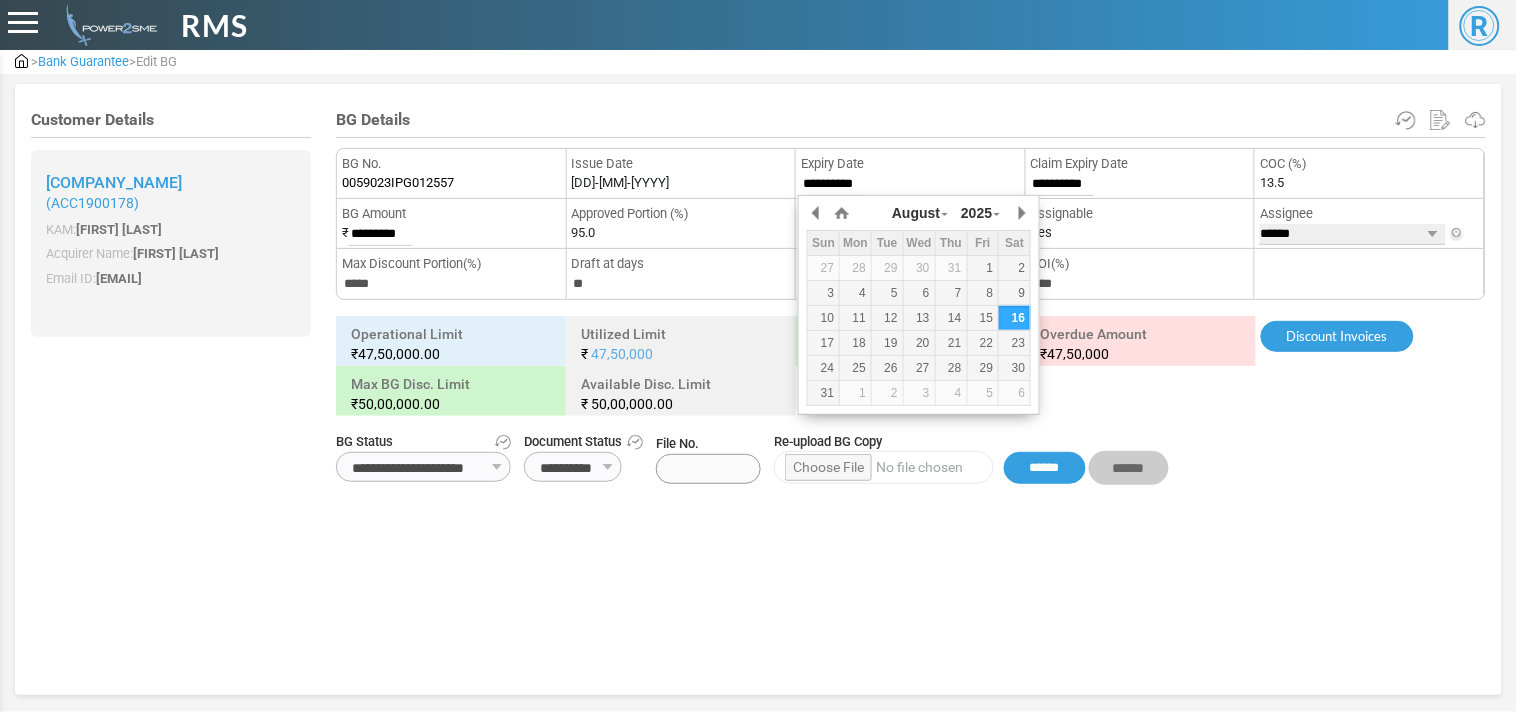 click on "**********" at bounding box center (832, 184) 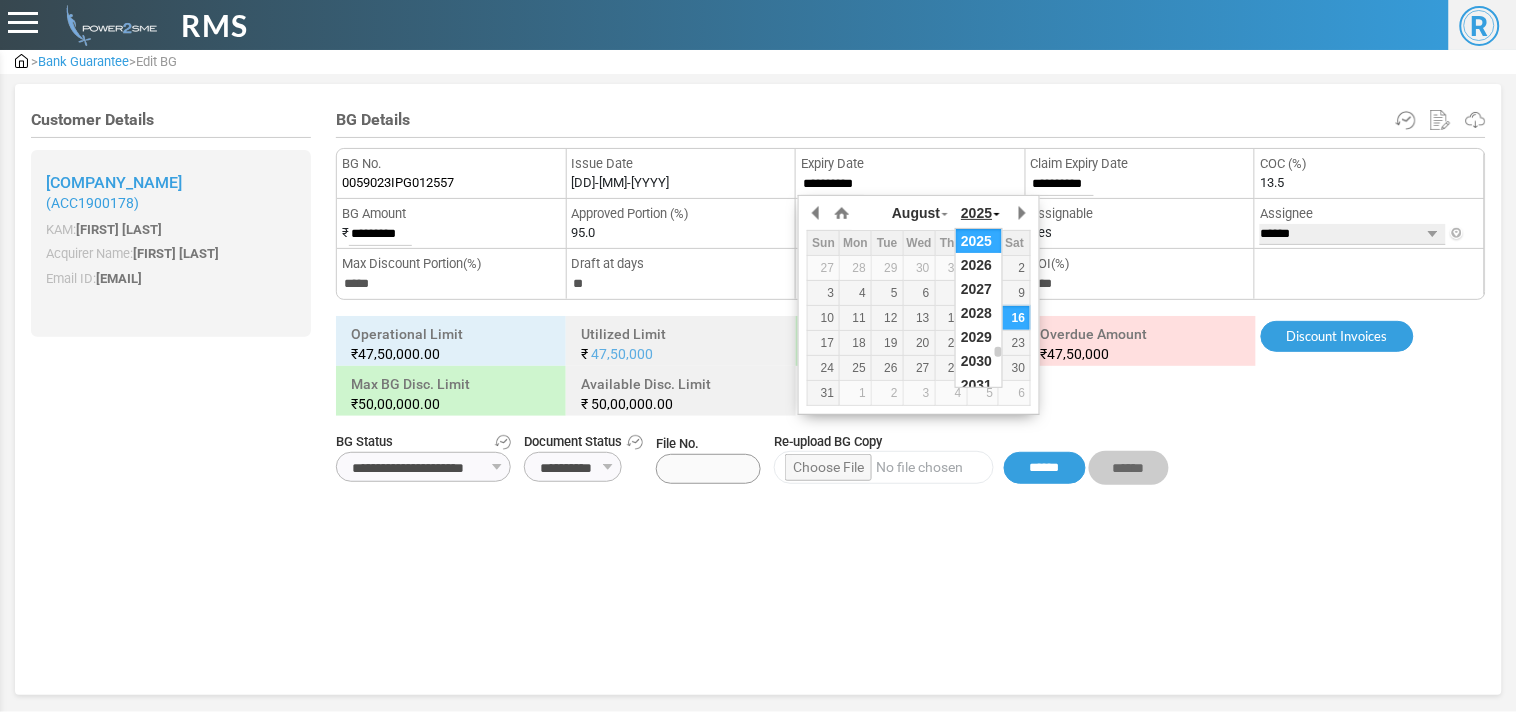 click on "2025" at bounding box center [976, 213] 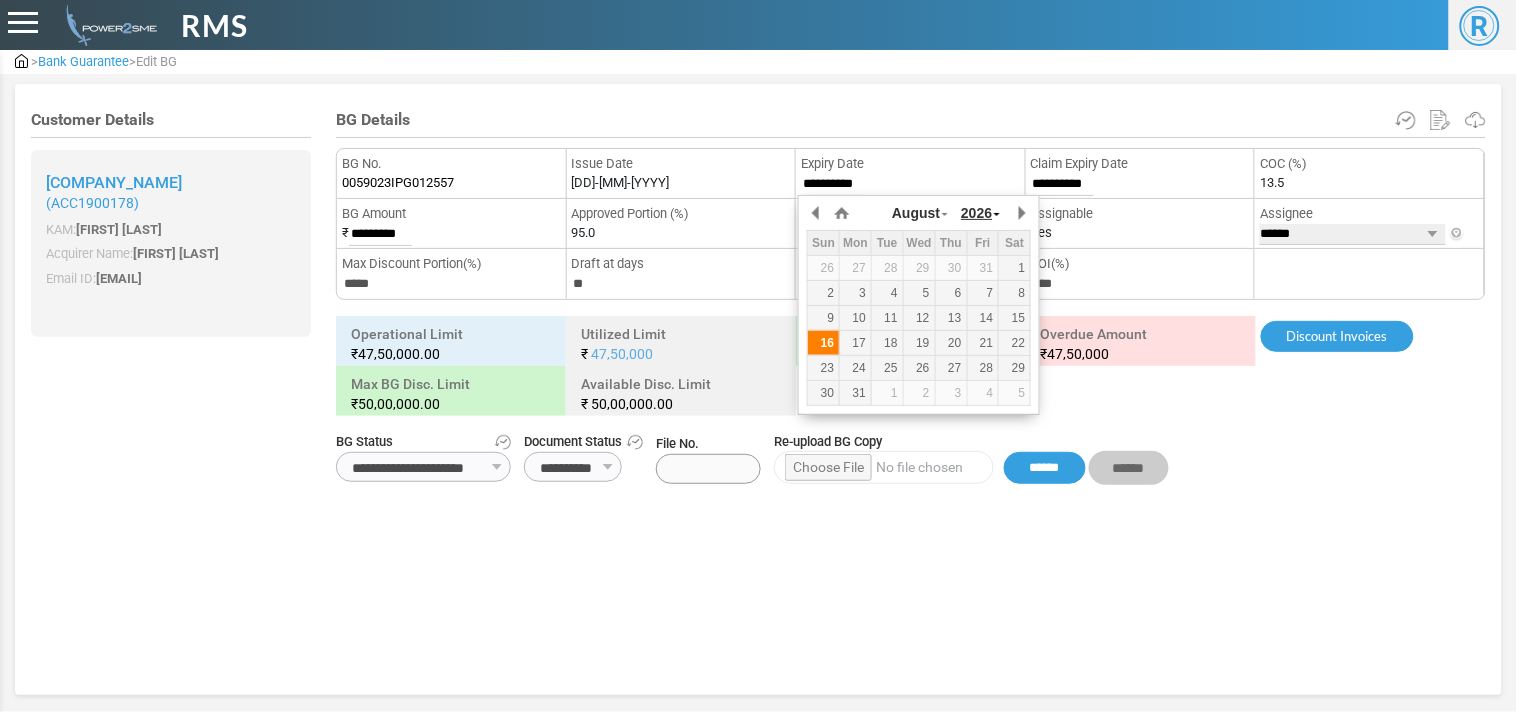 click on "[DATE]" at bounding box center [823, 343] 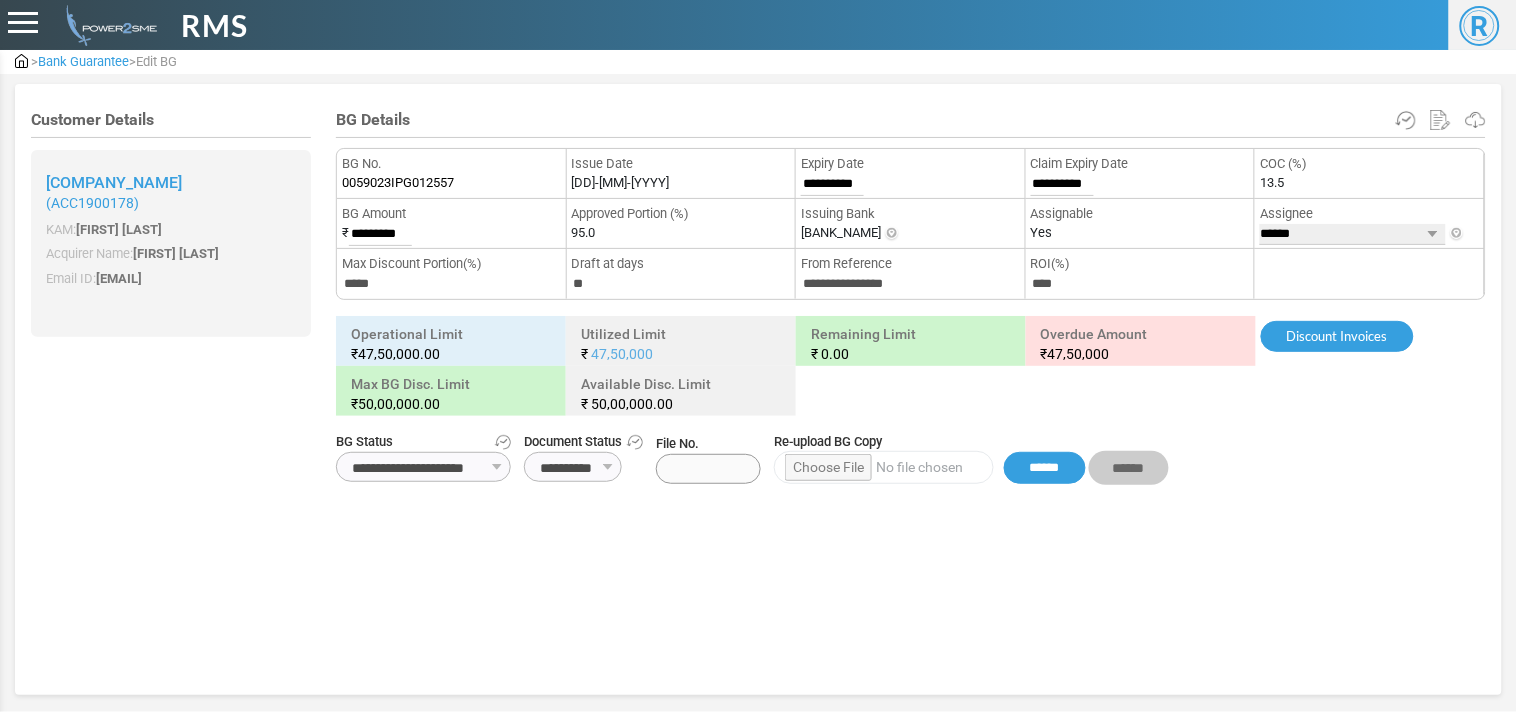 click on "**********" at bounding box center (1062, 184) 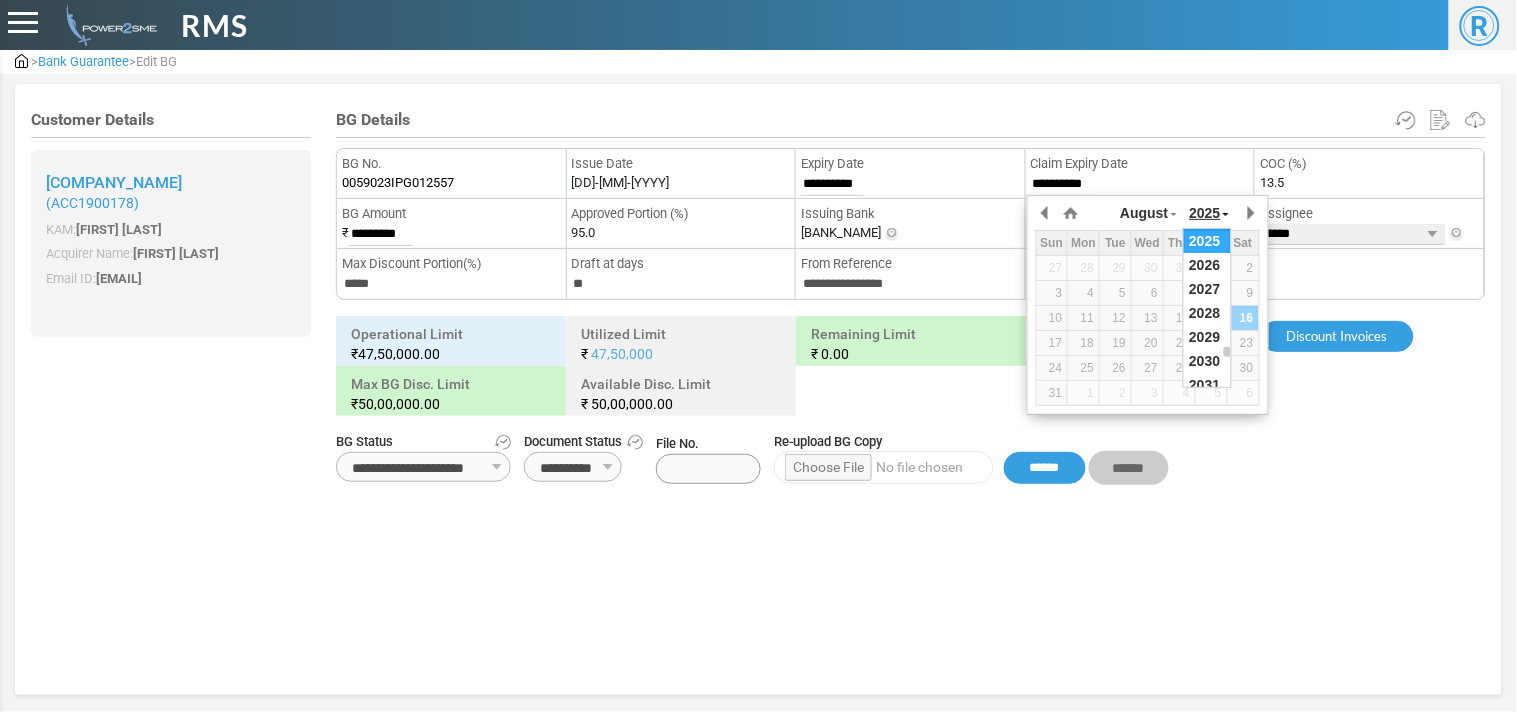 click at bounding box center [0, 0] 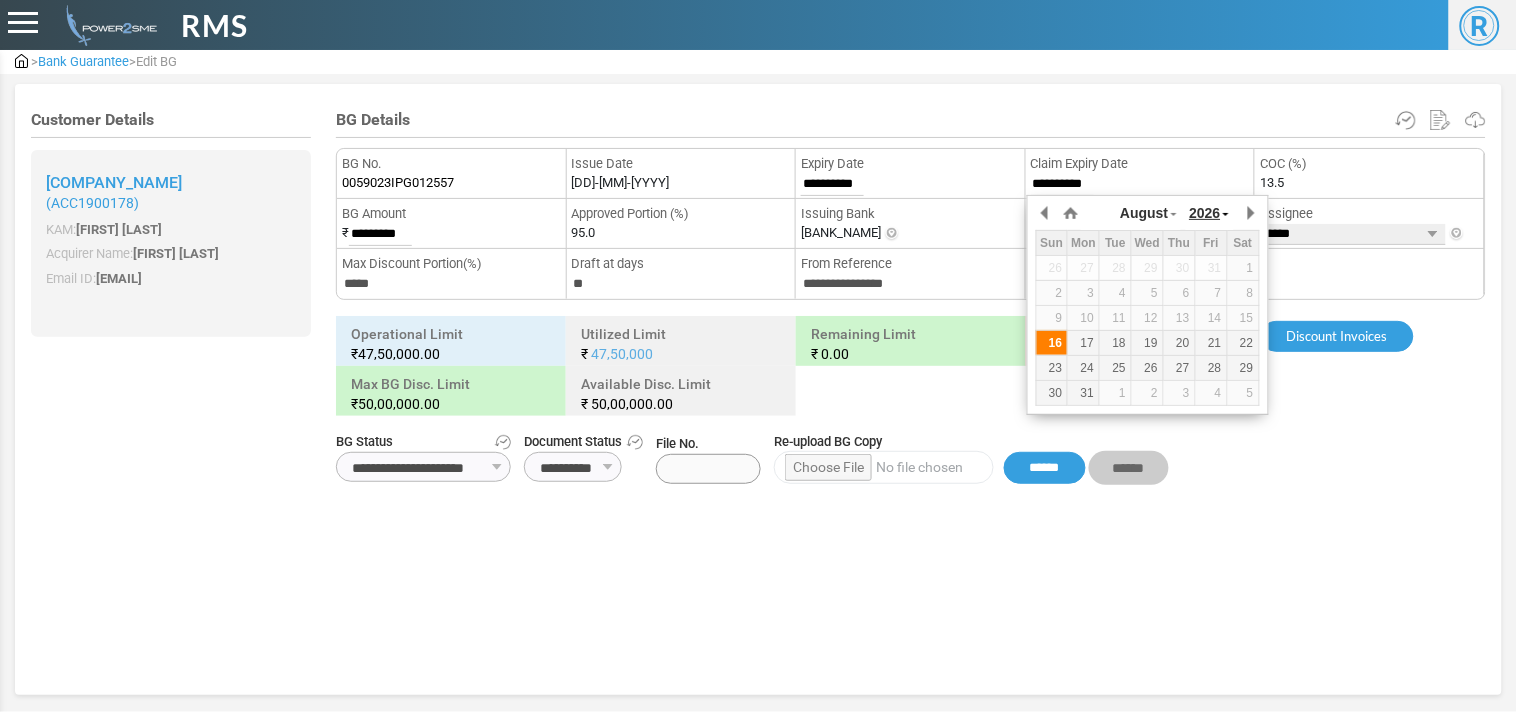 click on "[DATE]" at bounding box center [0, 0] 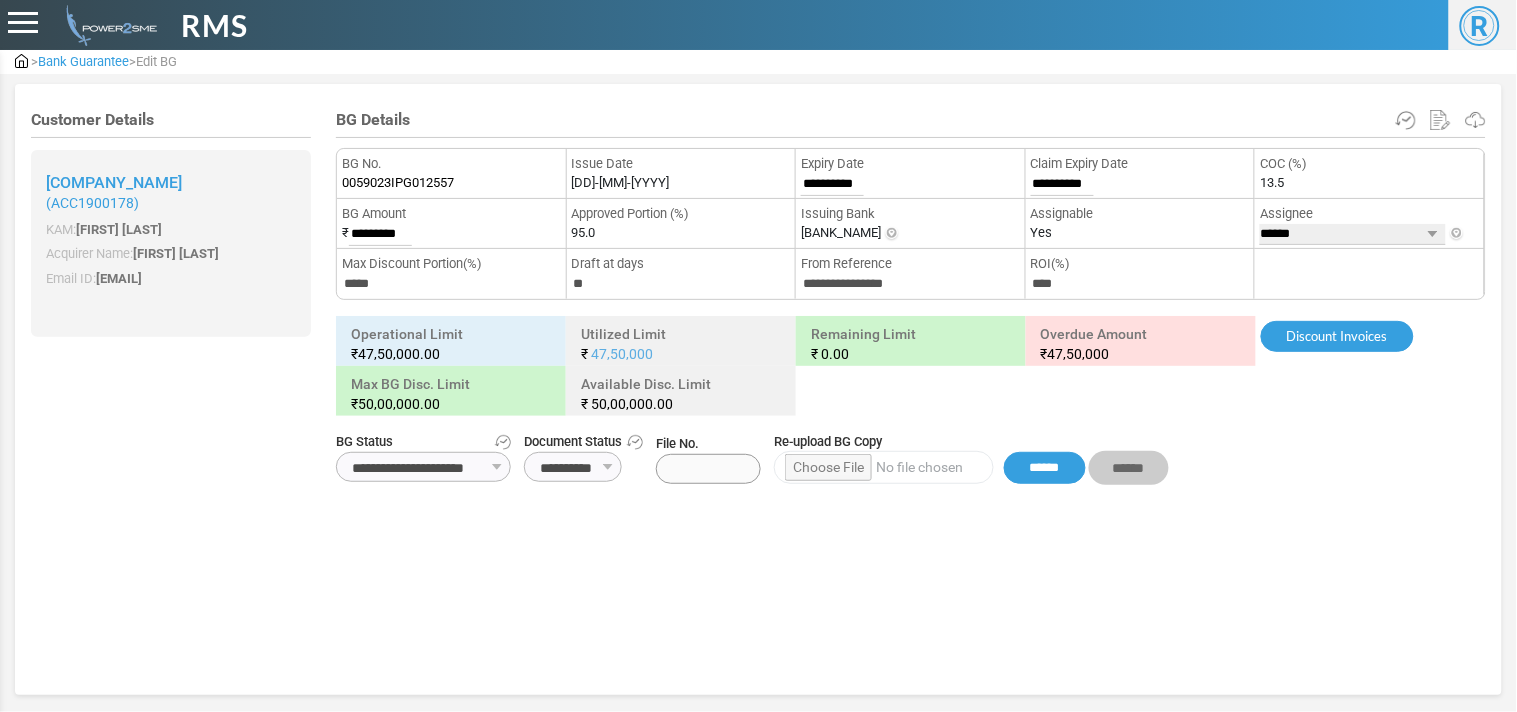 click at bounding box center [884, 467] 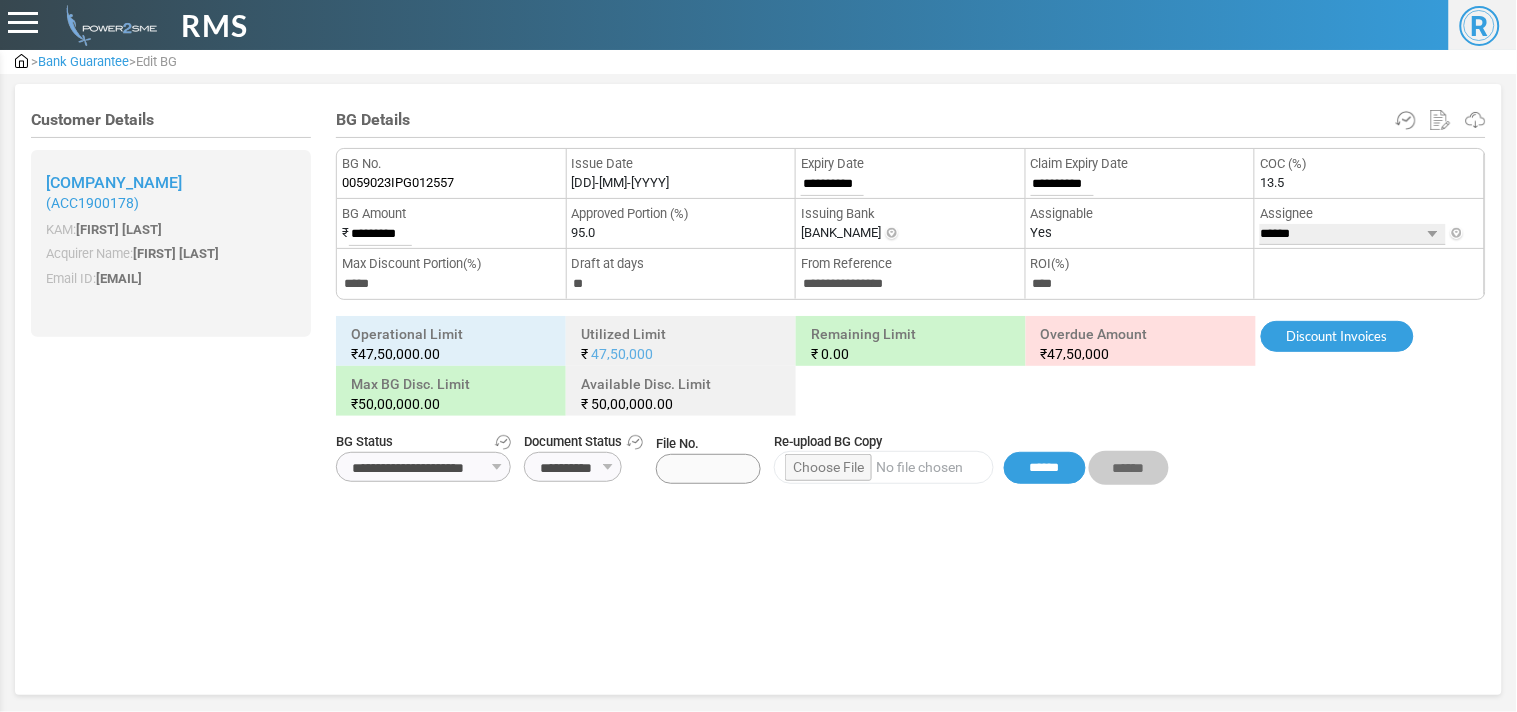 click at bounding box center [884, 467] 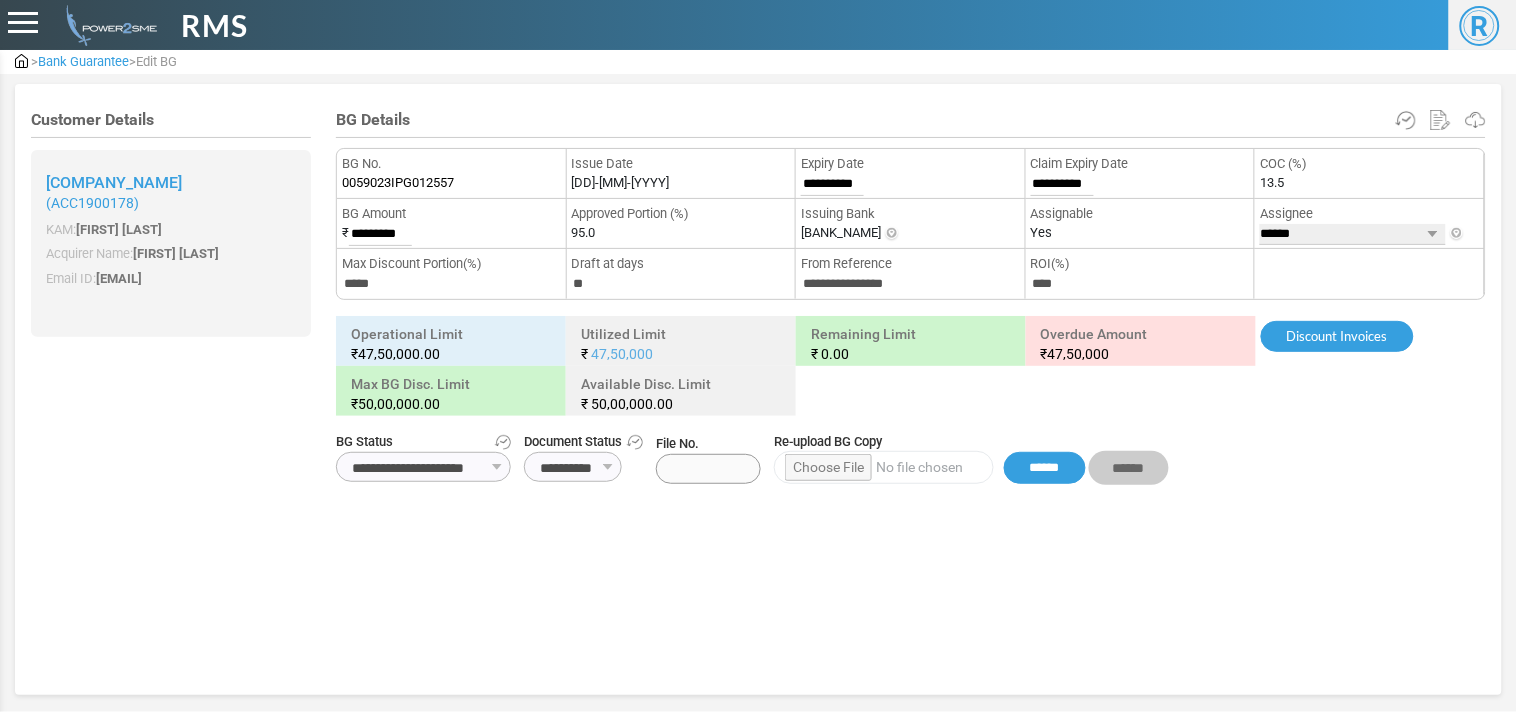 type on "**********" 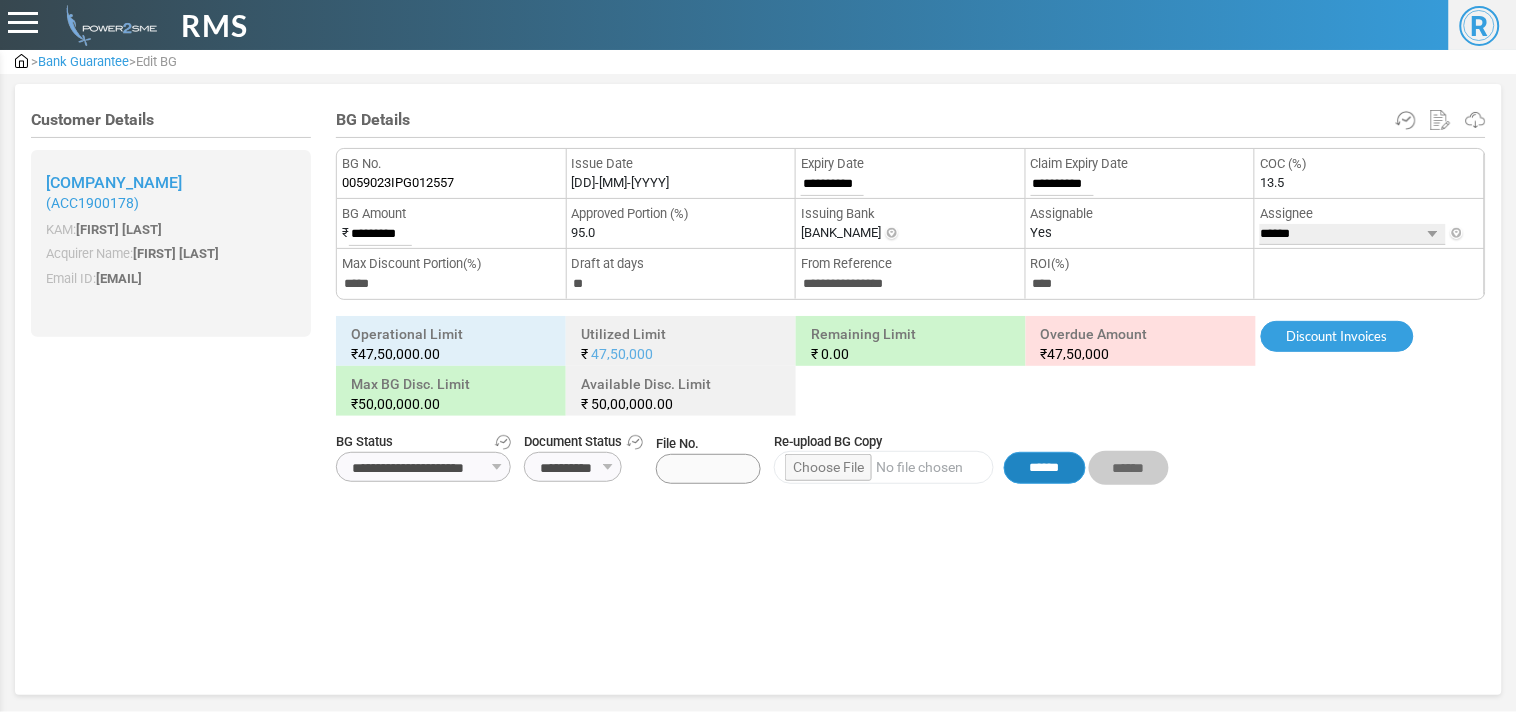 click on "******" at bounding box center (1045, 468) 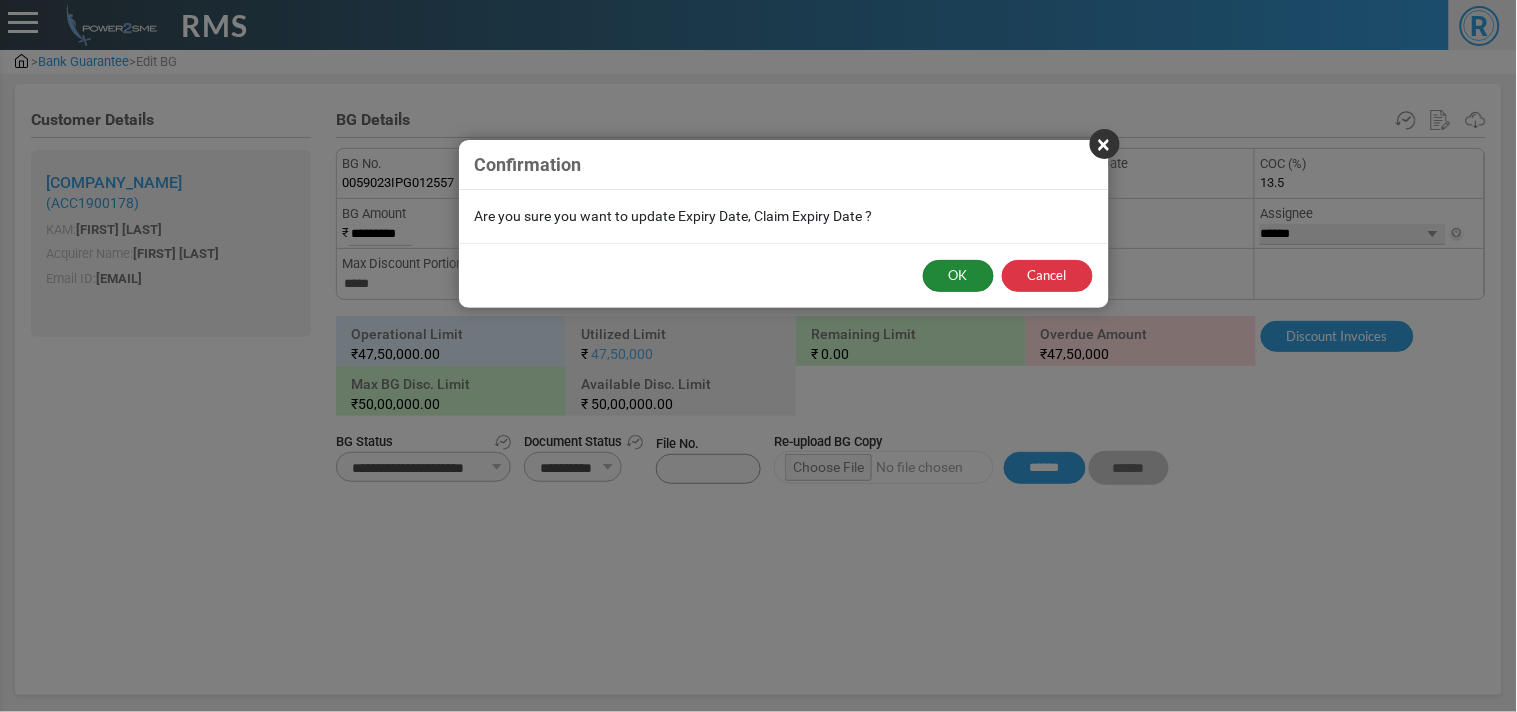 click on "OK" at bounding box center [958, 276] 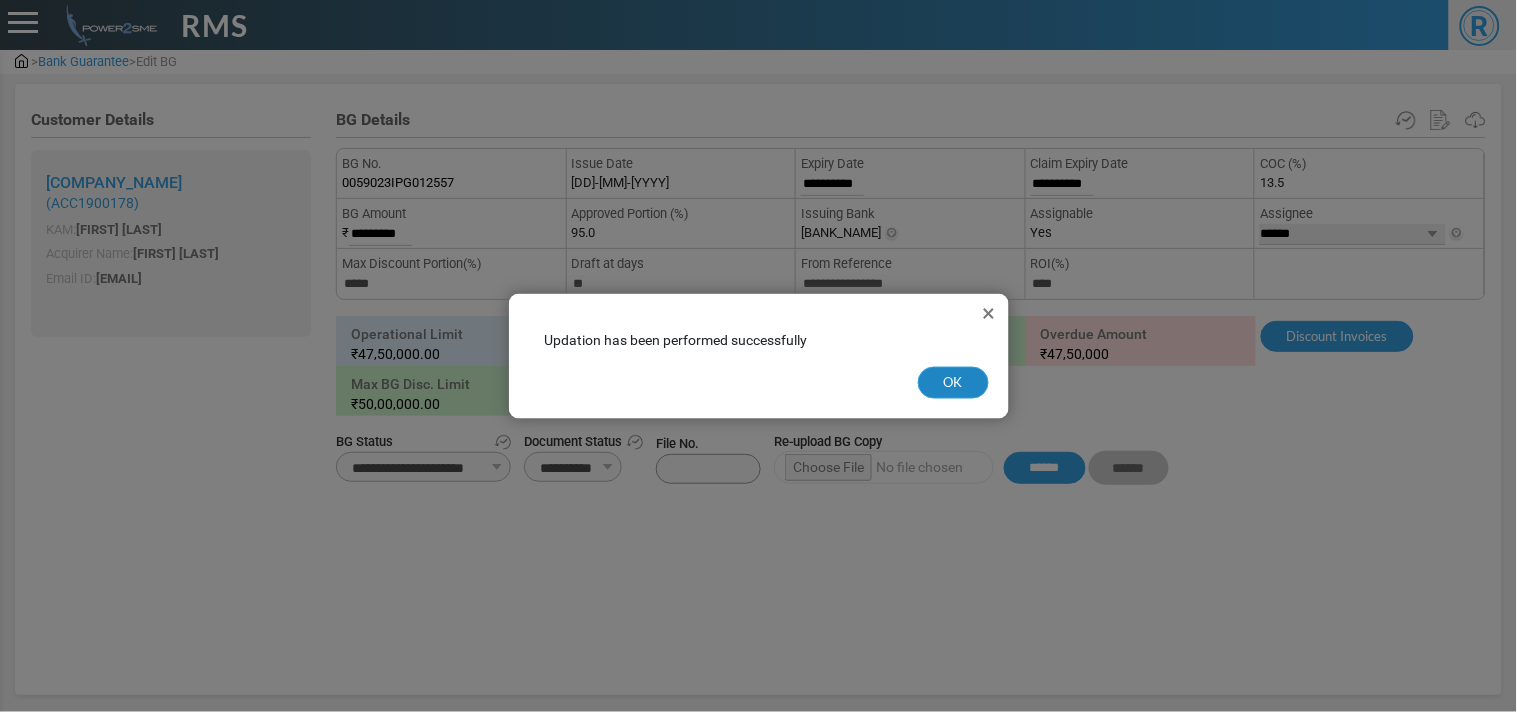 click on "OK" at bounding box center [953, 383] 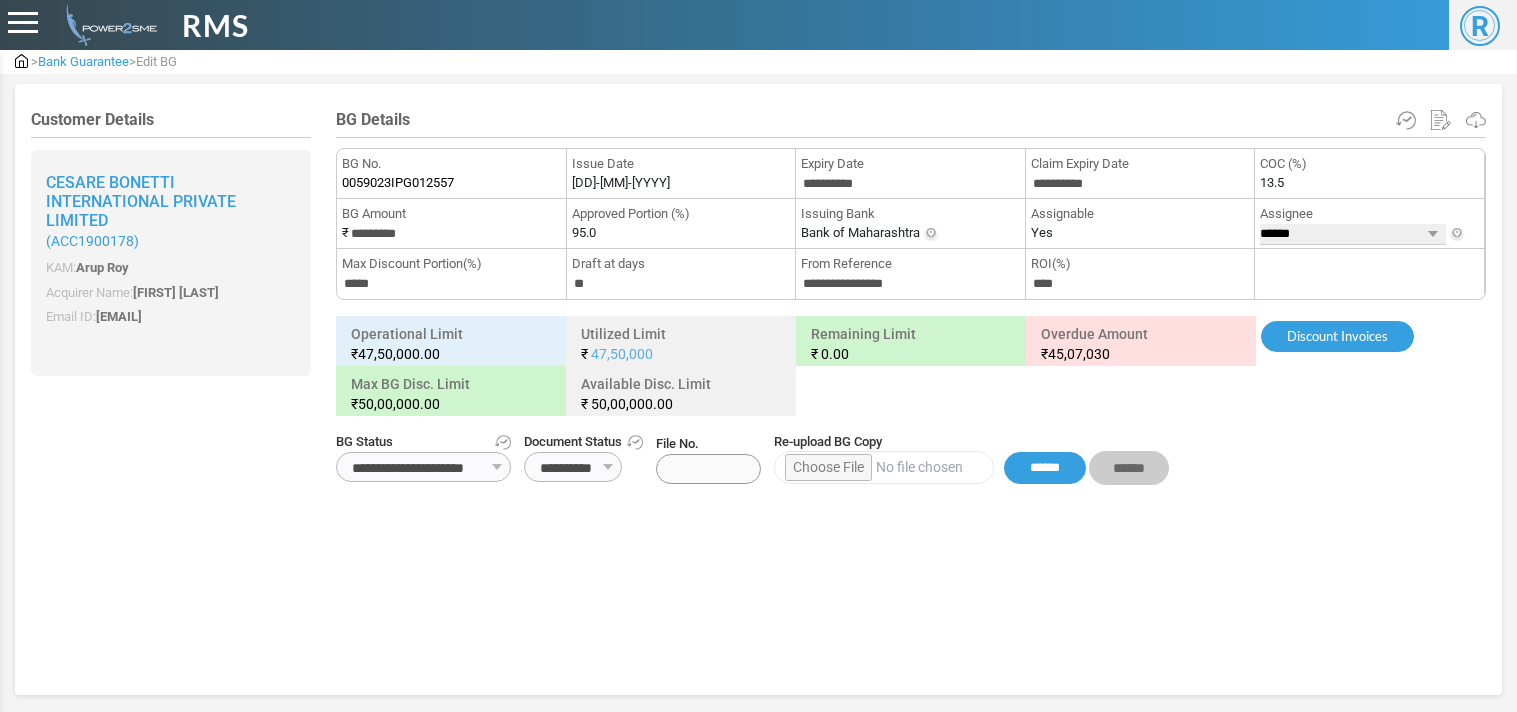 scroll, scrollTop: 0, scrollLeft: 0, axis: both 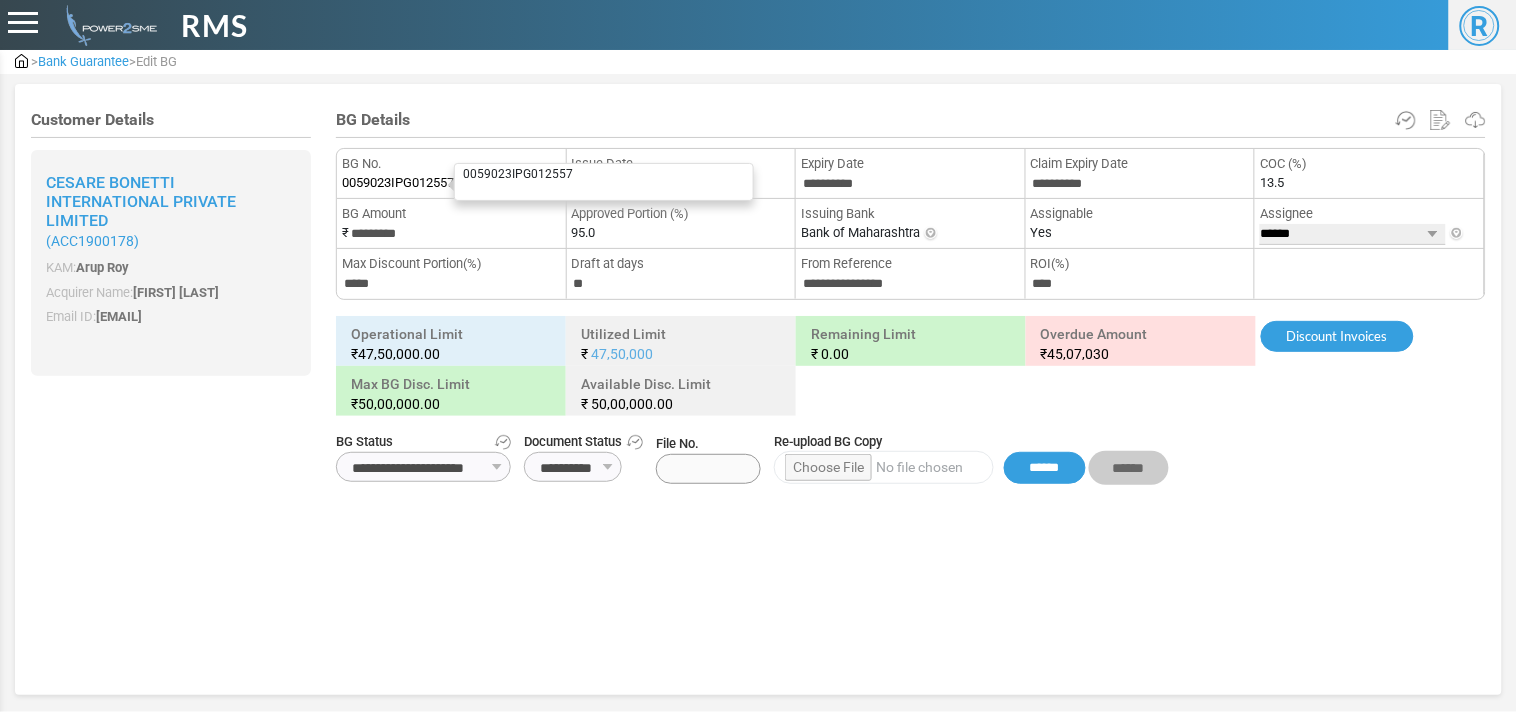click on "0059023IPG012557" at bounding box center [398, 183] 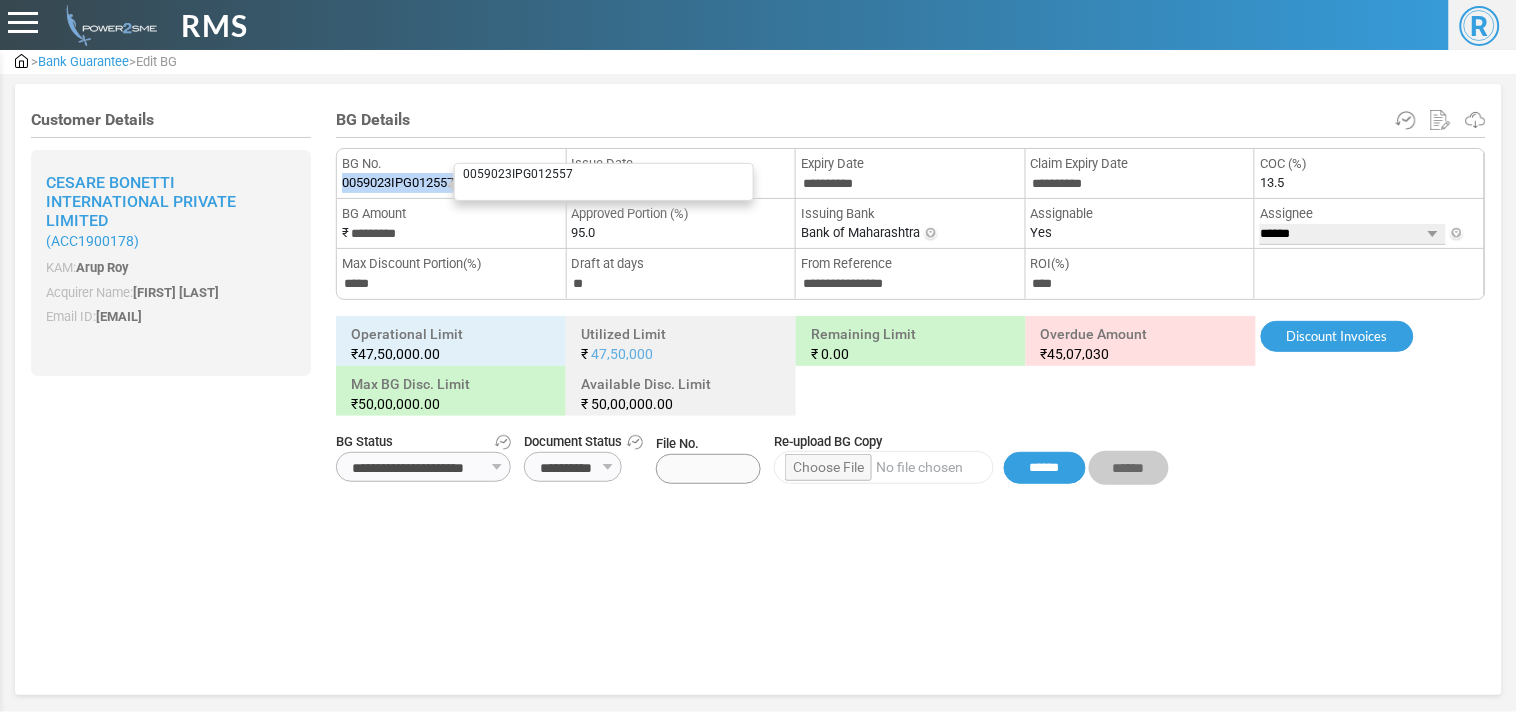 click on "0059023IPG012557" at bounding box center (398, 183) 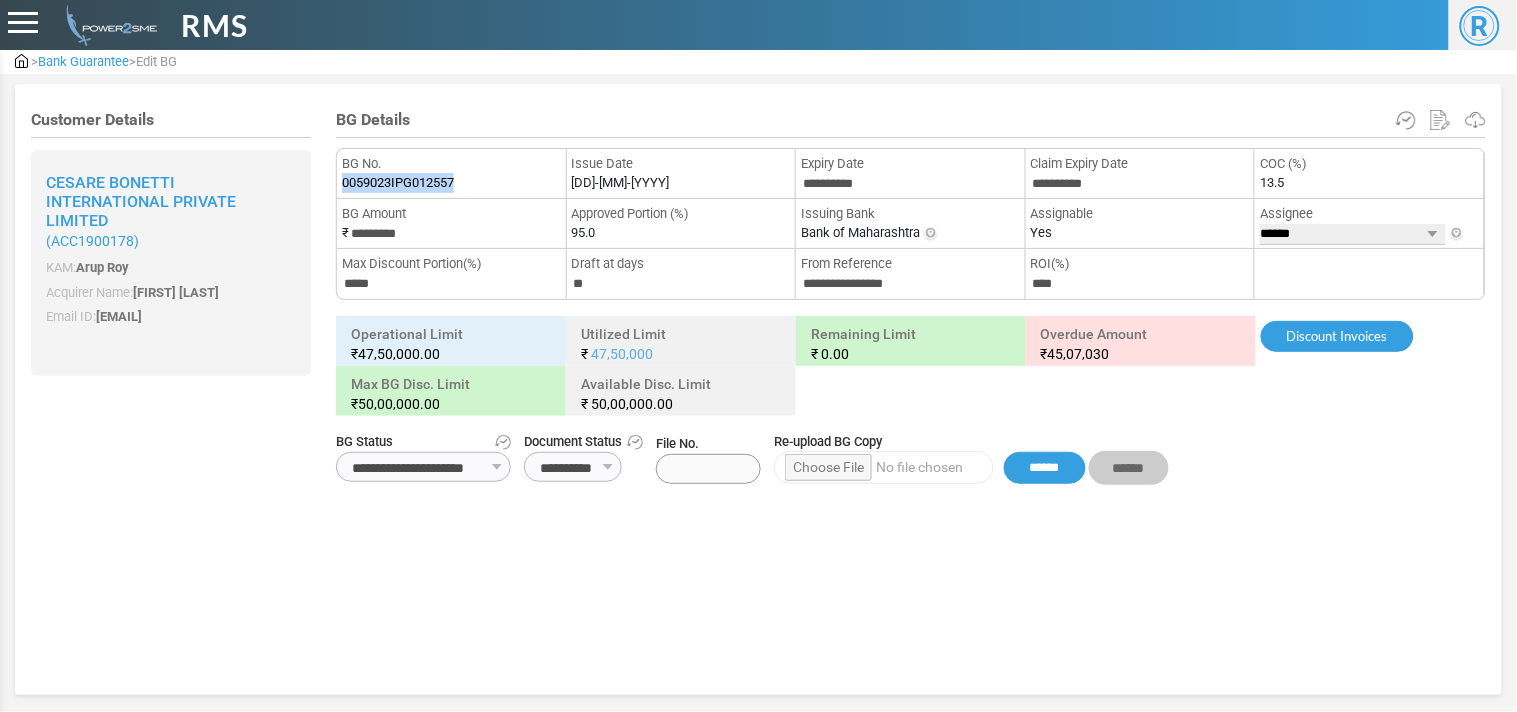 click at bounding box center [21, 61] 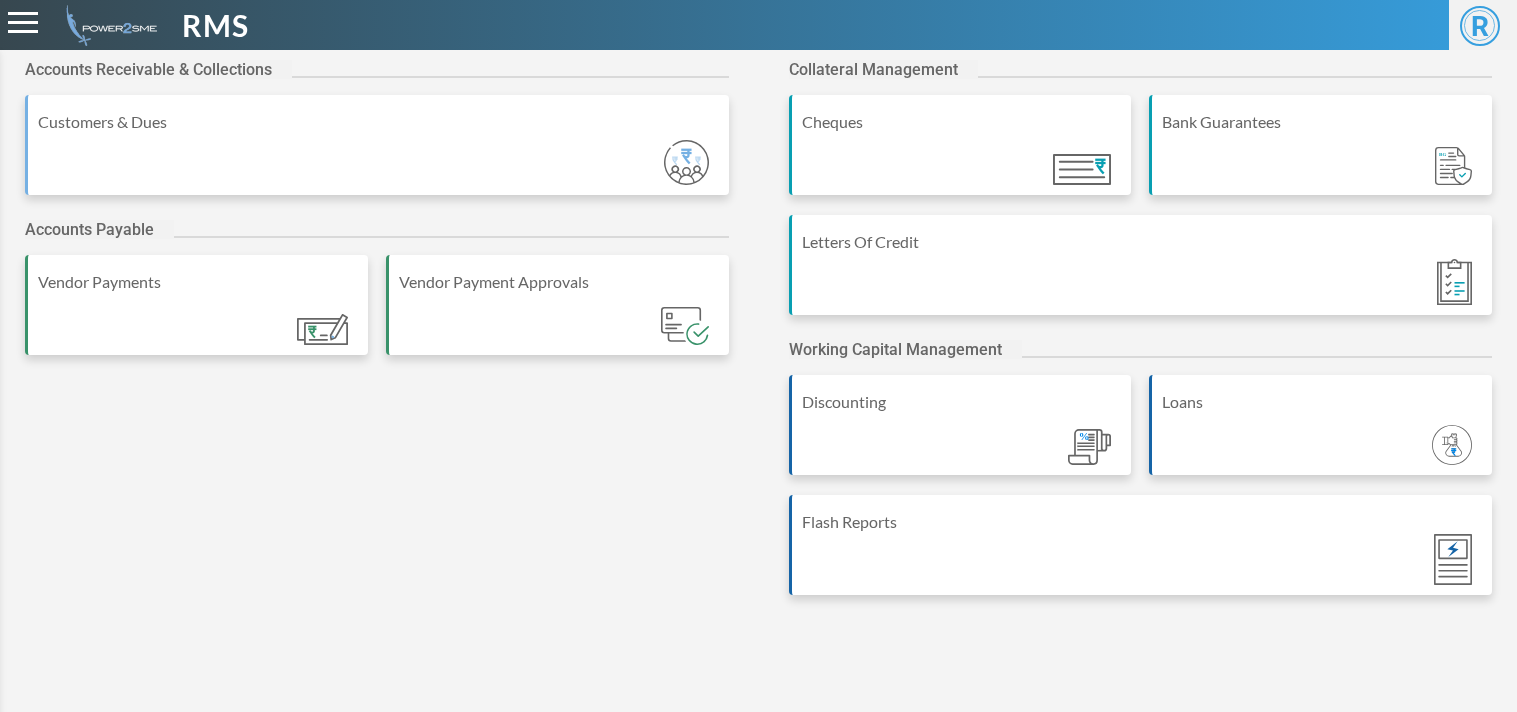 scroll, scrollTop: 0, scrollLeft: 0, axis: both 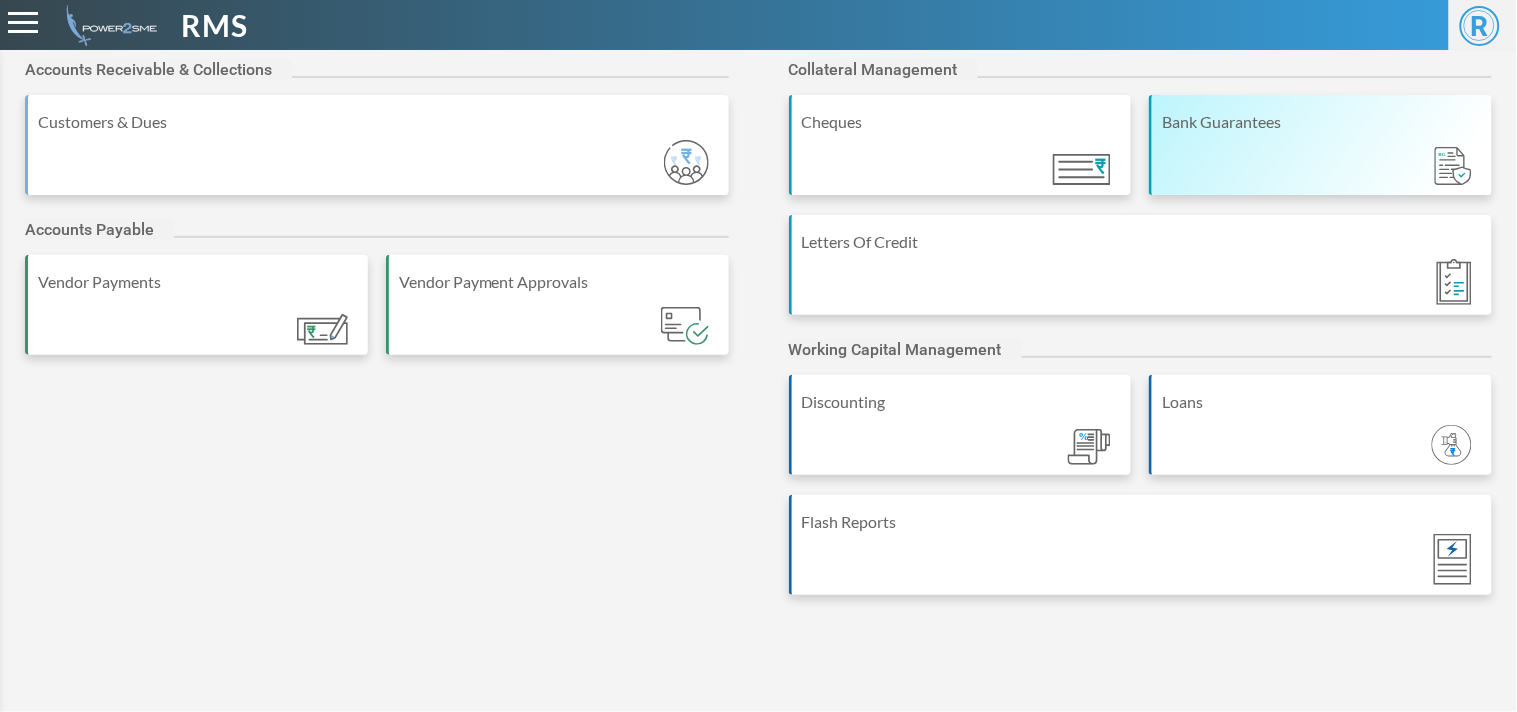 click on "Bank Guarantees" at bounding box center (1320, 145) 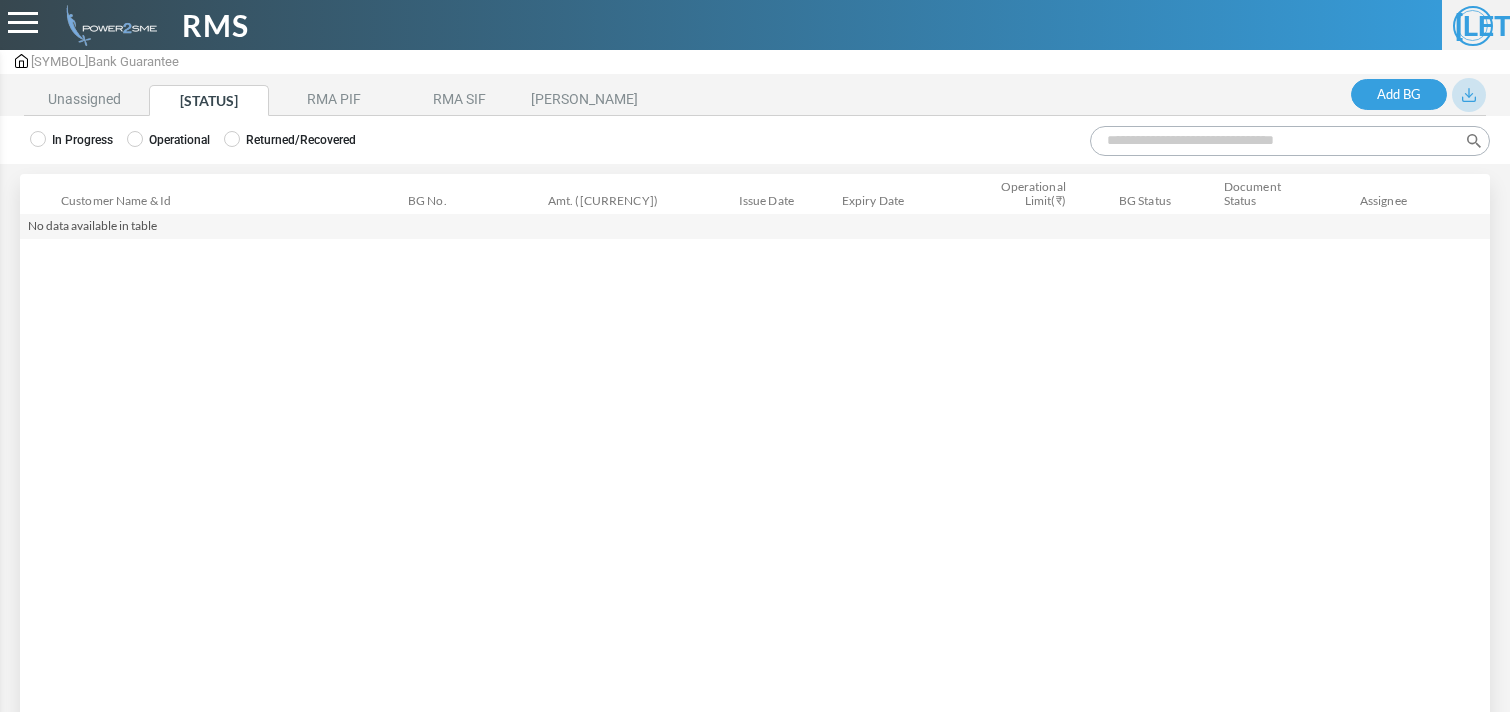 scroll, scrollTop: 0, scrollLeft: 0, axis: both 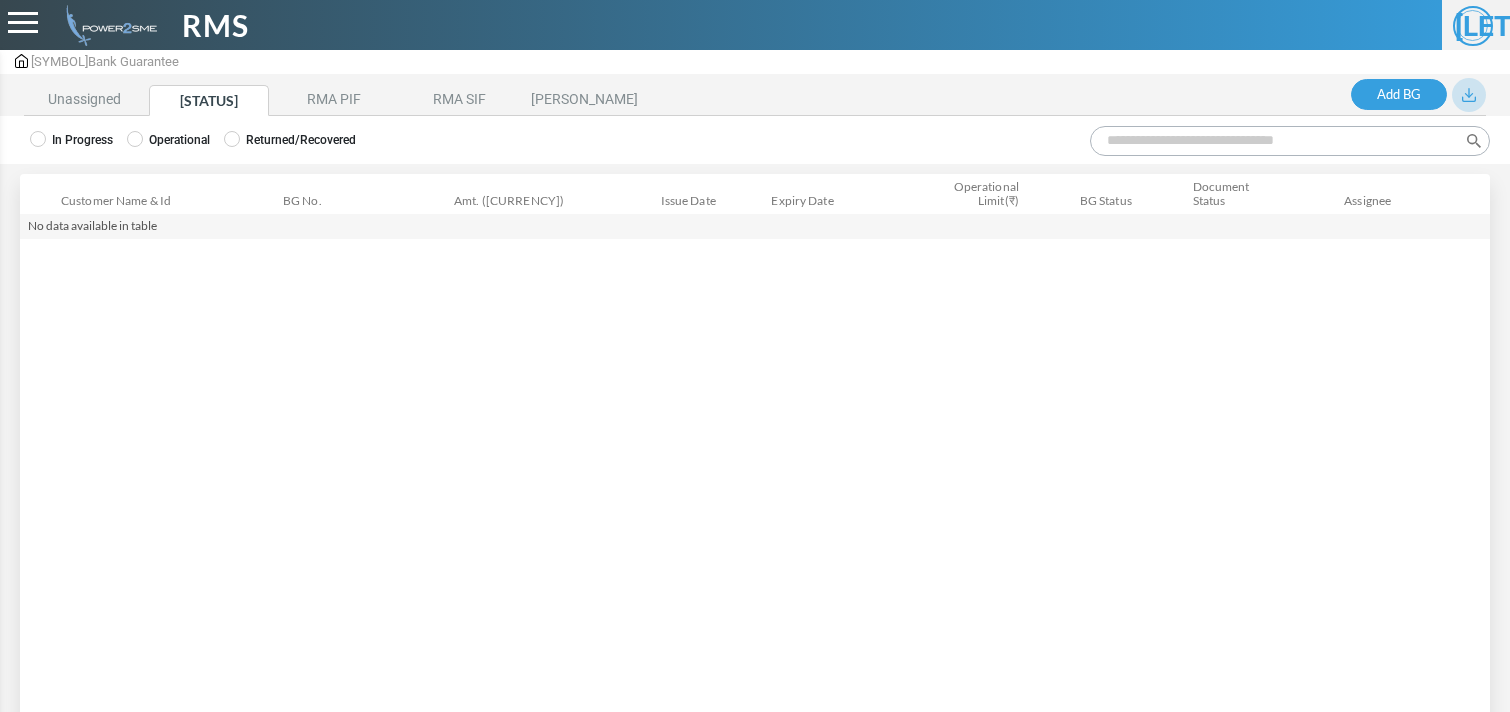 click on "In Progress
Operational
Returned/Recovered" at bounding box center [755, 140] 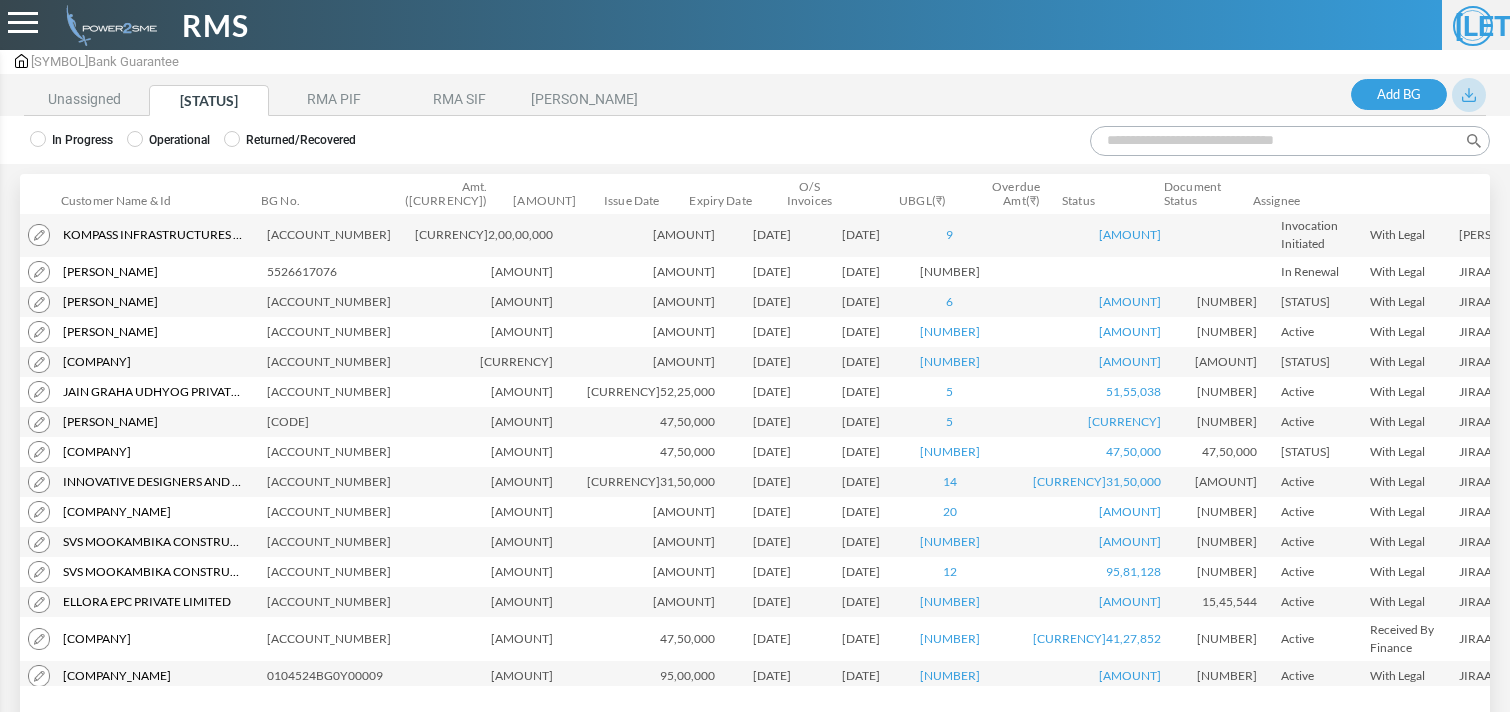 click on "Search:" at bounding box center (1290, 141) 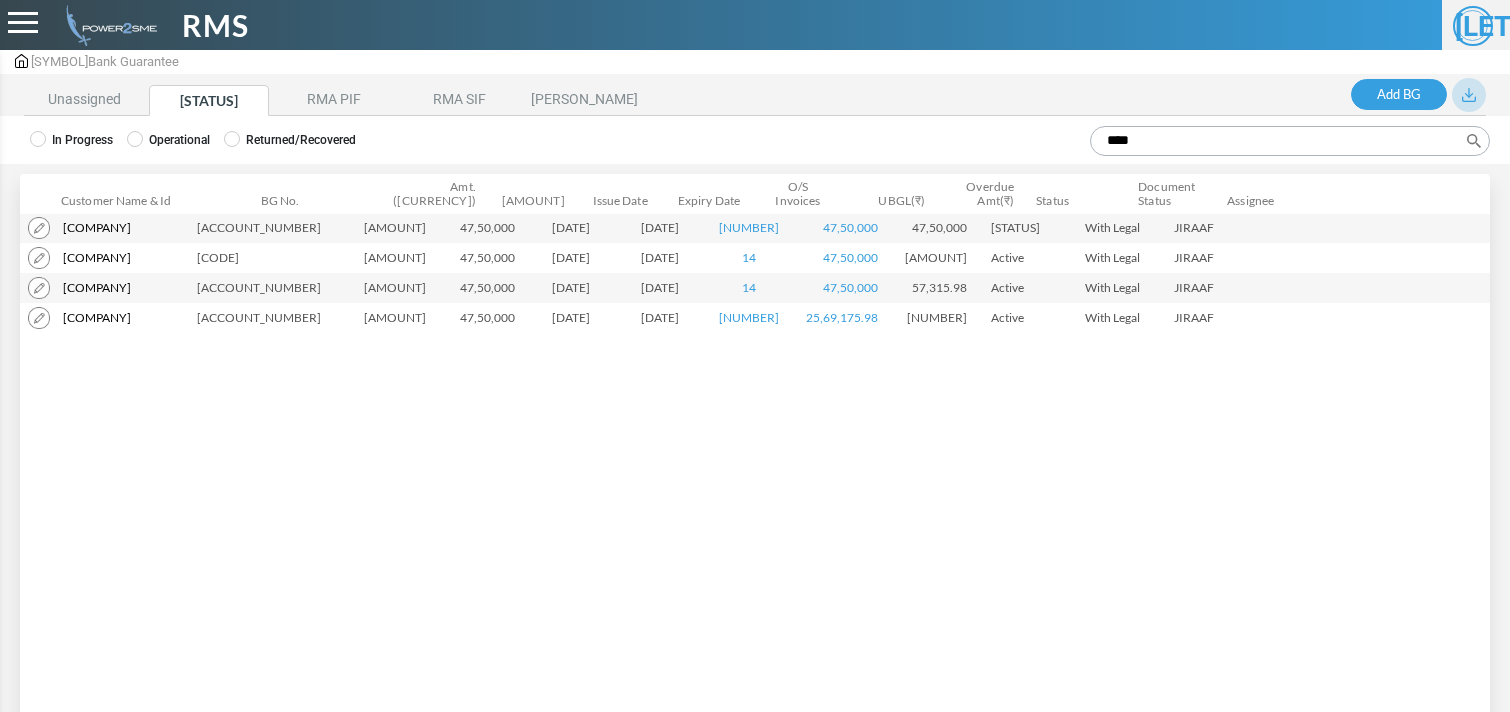 type on "****" 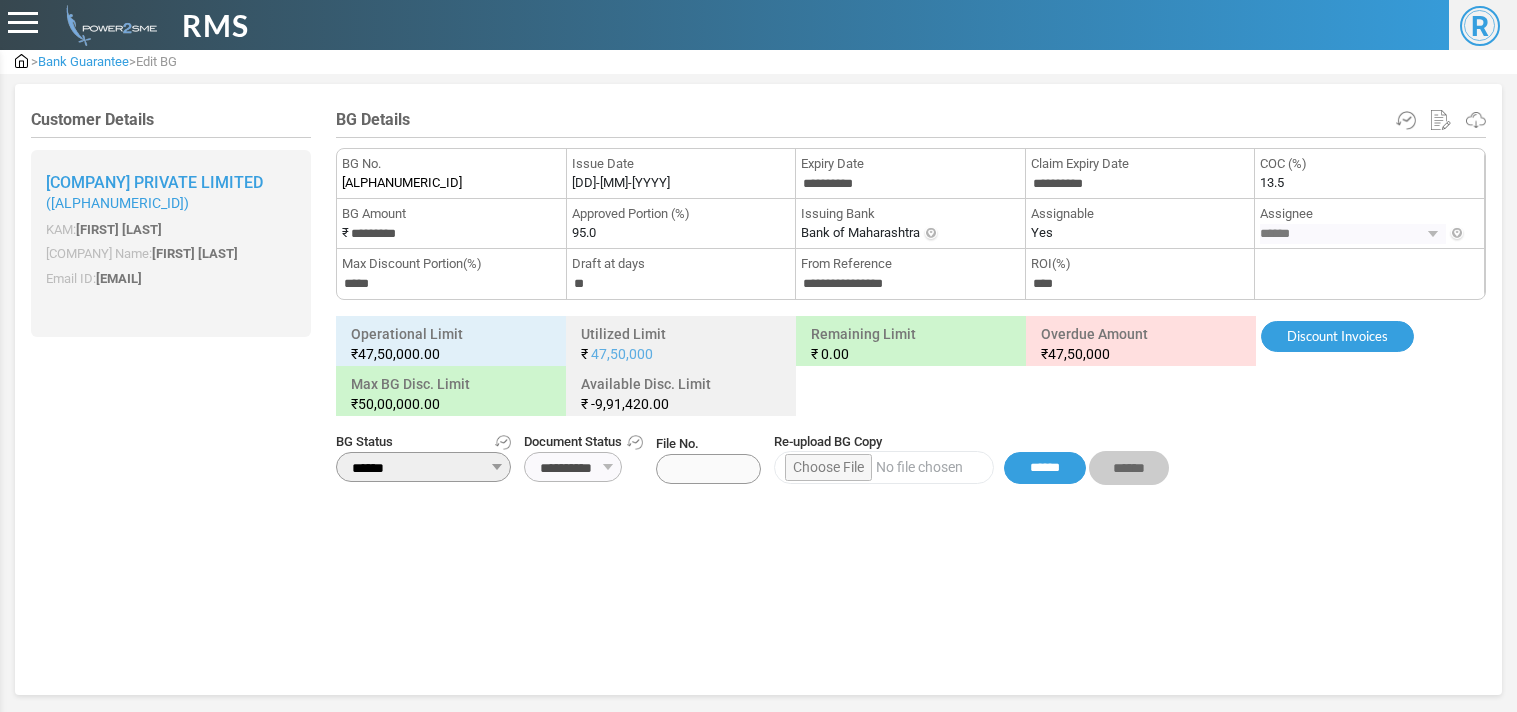 scroll, scrollTop: 0, scrollLeft: 0, axis: both 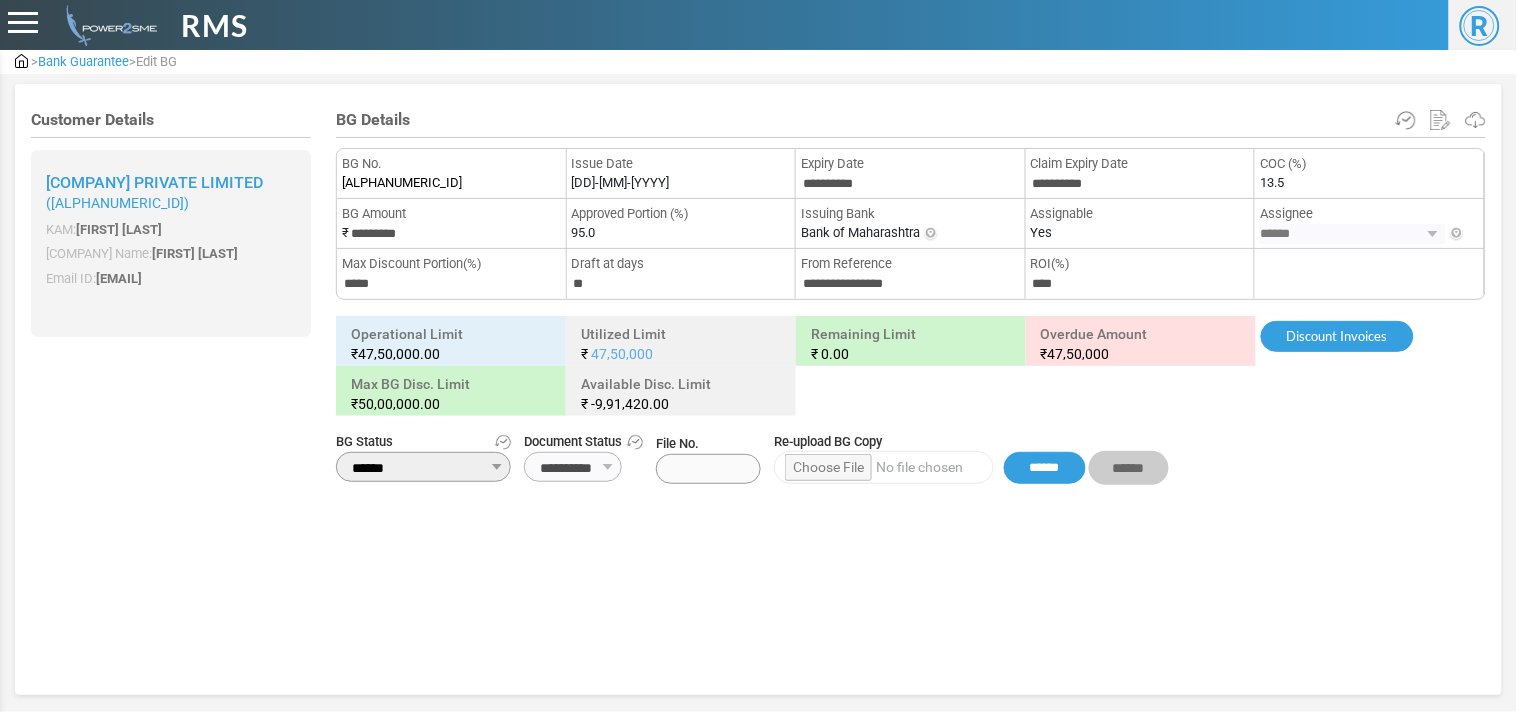 click on "BG Details" at bounding box center (911, 119) 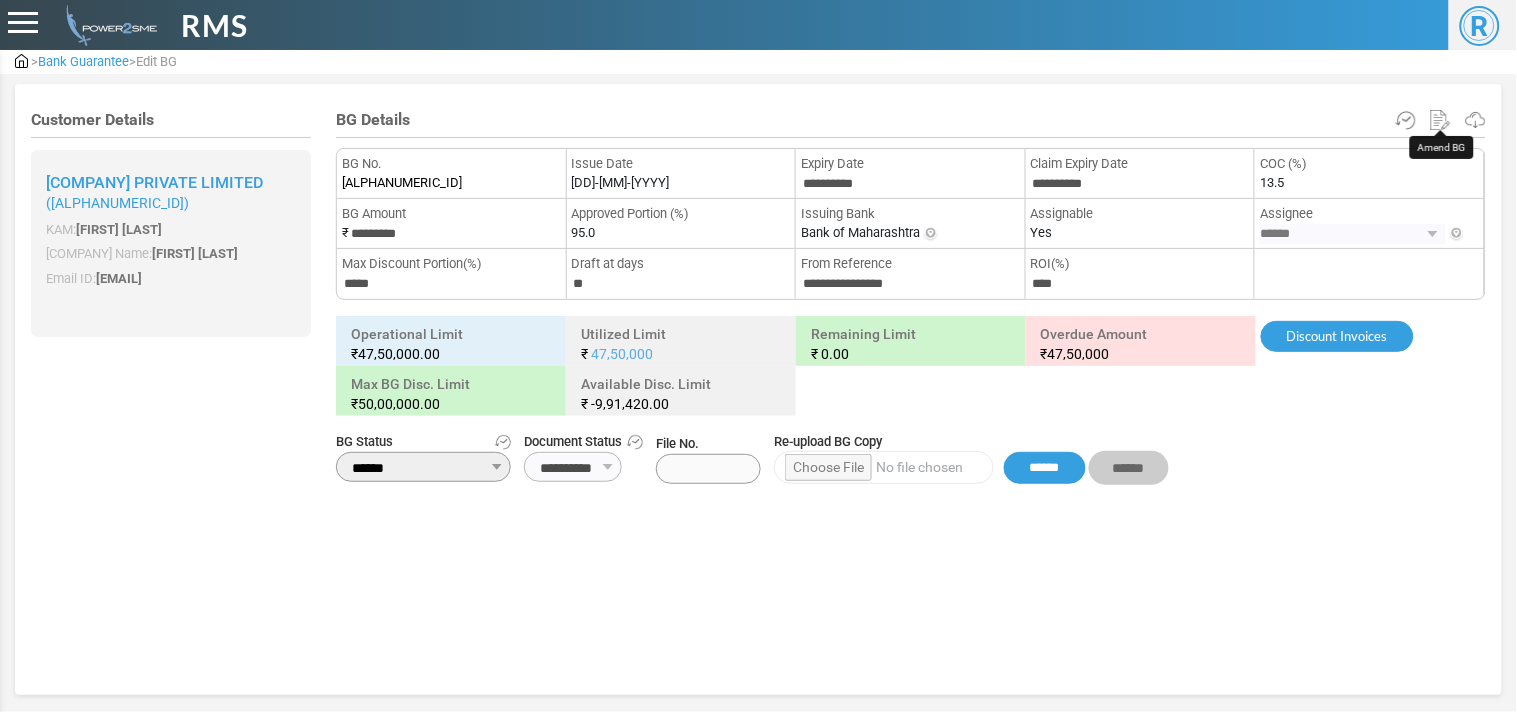 click at bounding box center [1441, 120] 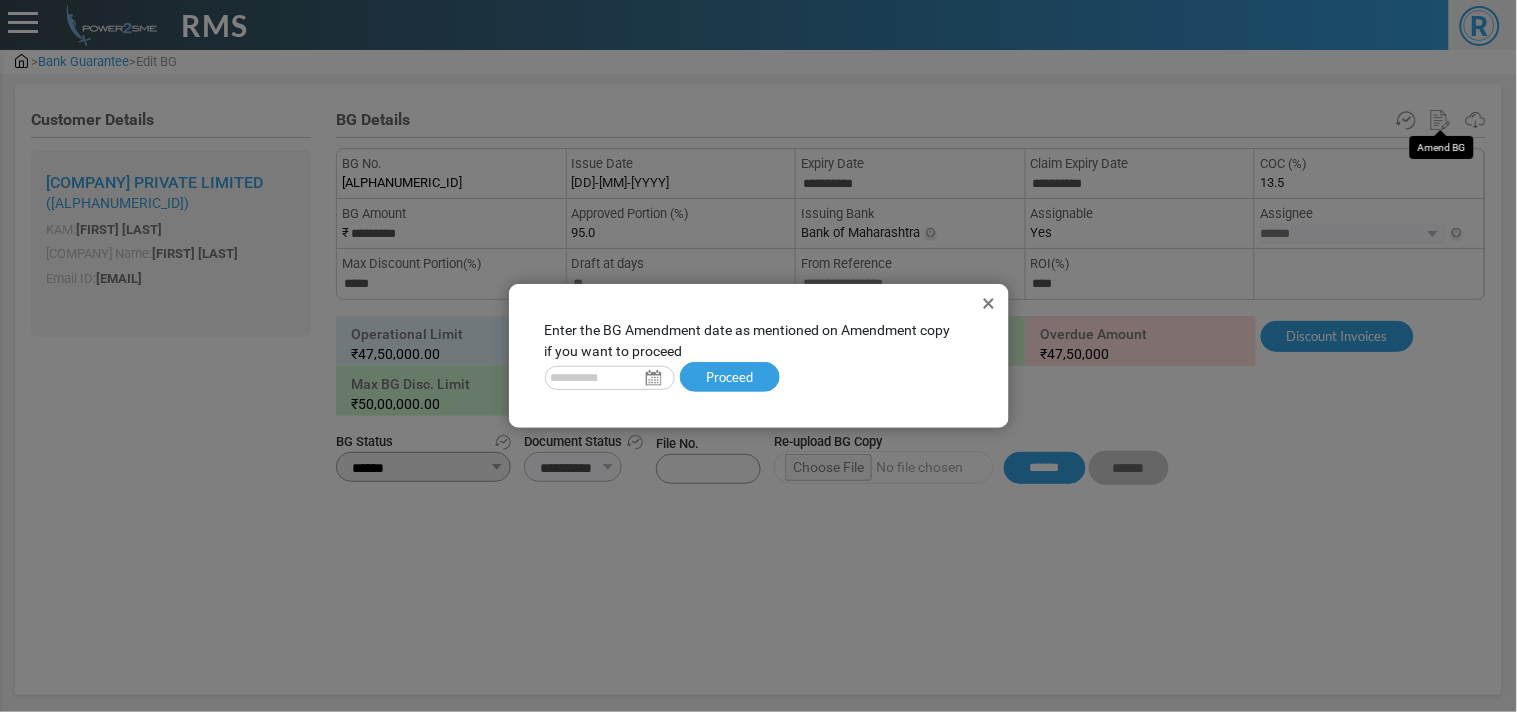 click on "Enter the BG Amendment date as mentioned on Amendment copy   if you want to proceed Proceed Please enter the Amendment date to proceed." at bounding box center [759, 356] 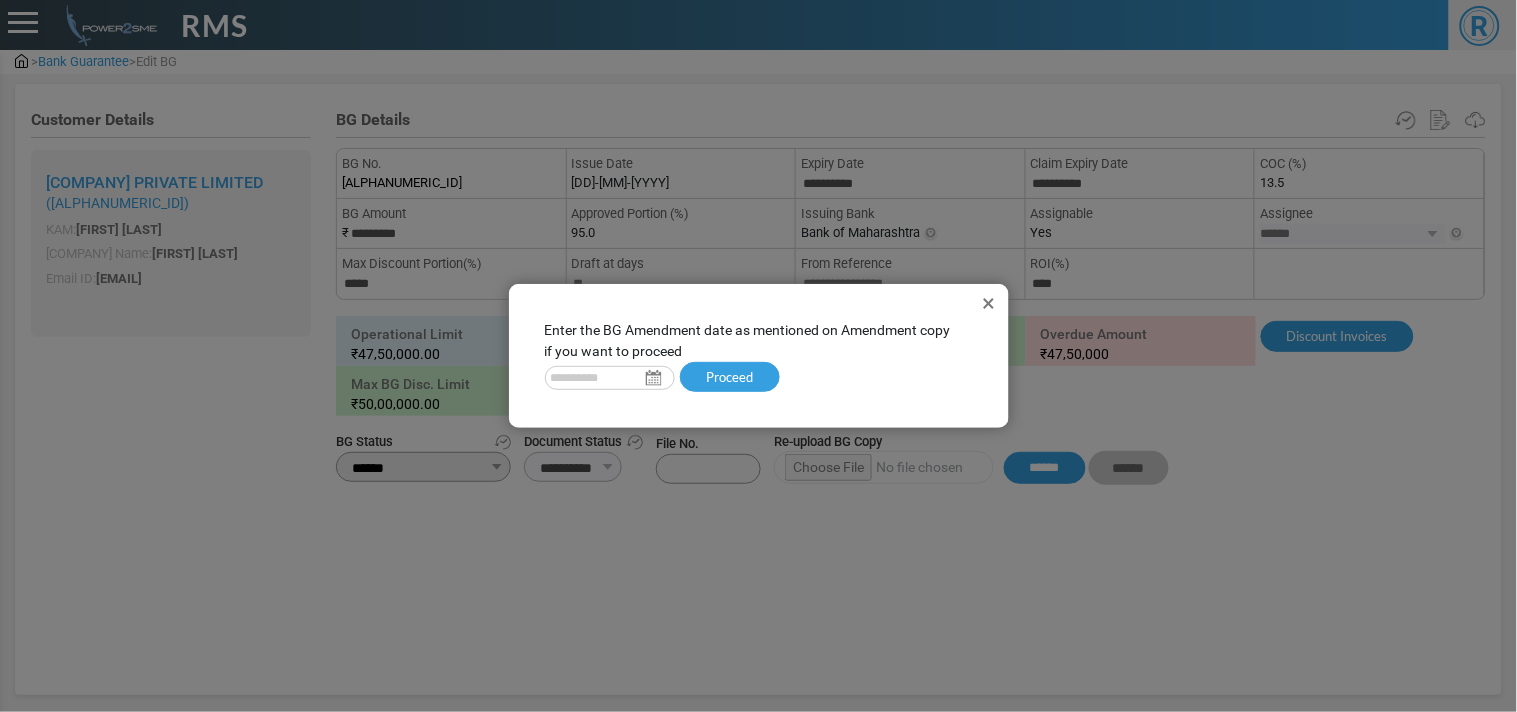 click at bounding box center (610, 378) 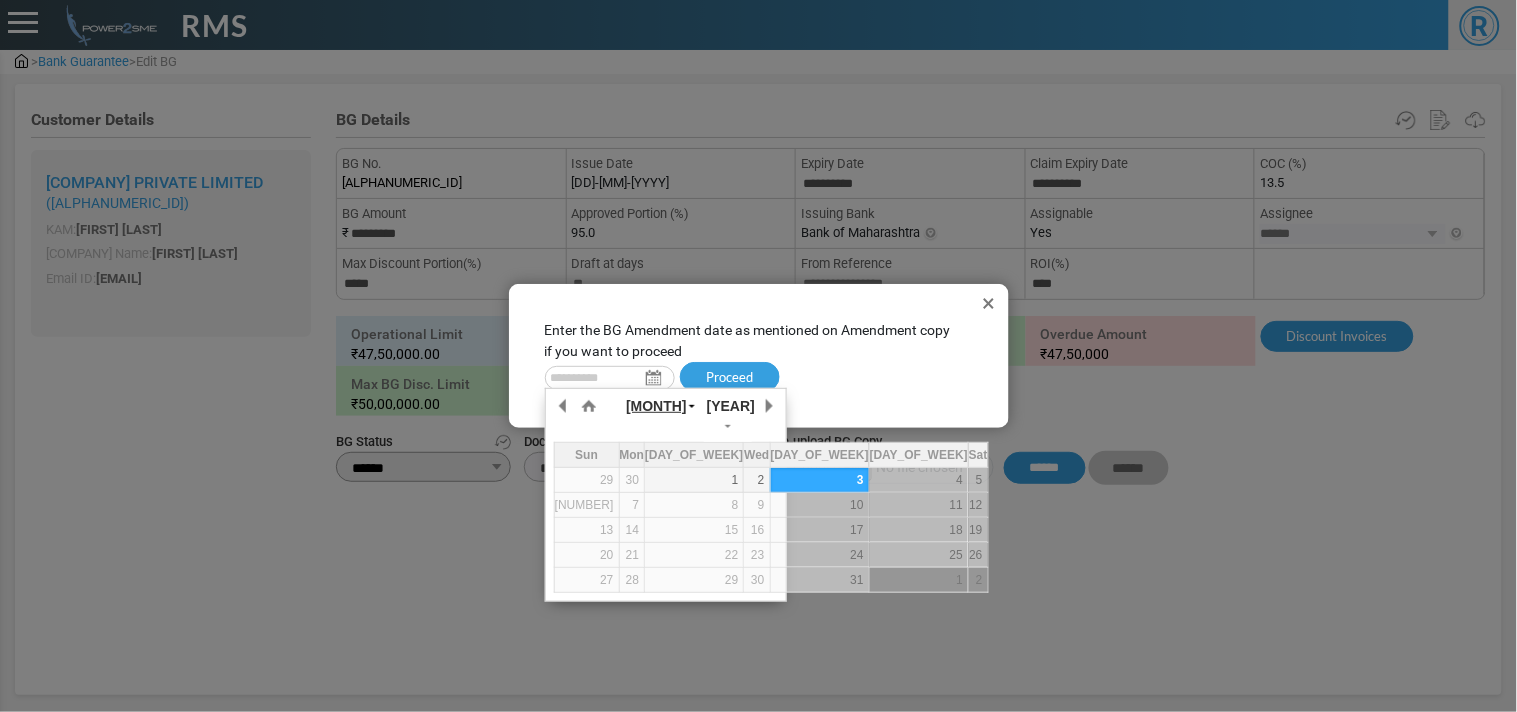 click on "July" at bounding box center (0, 0) 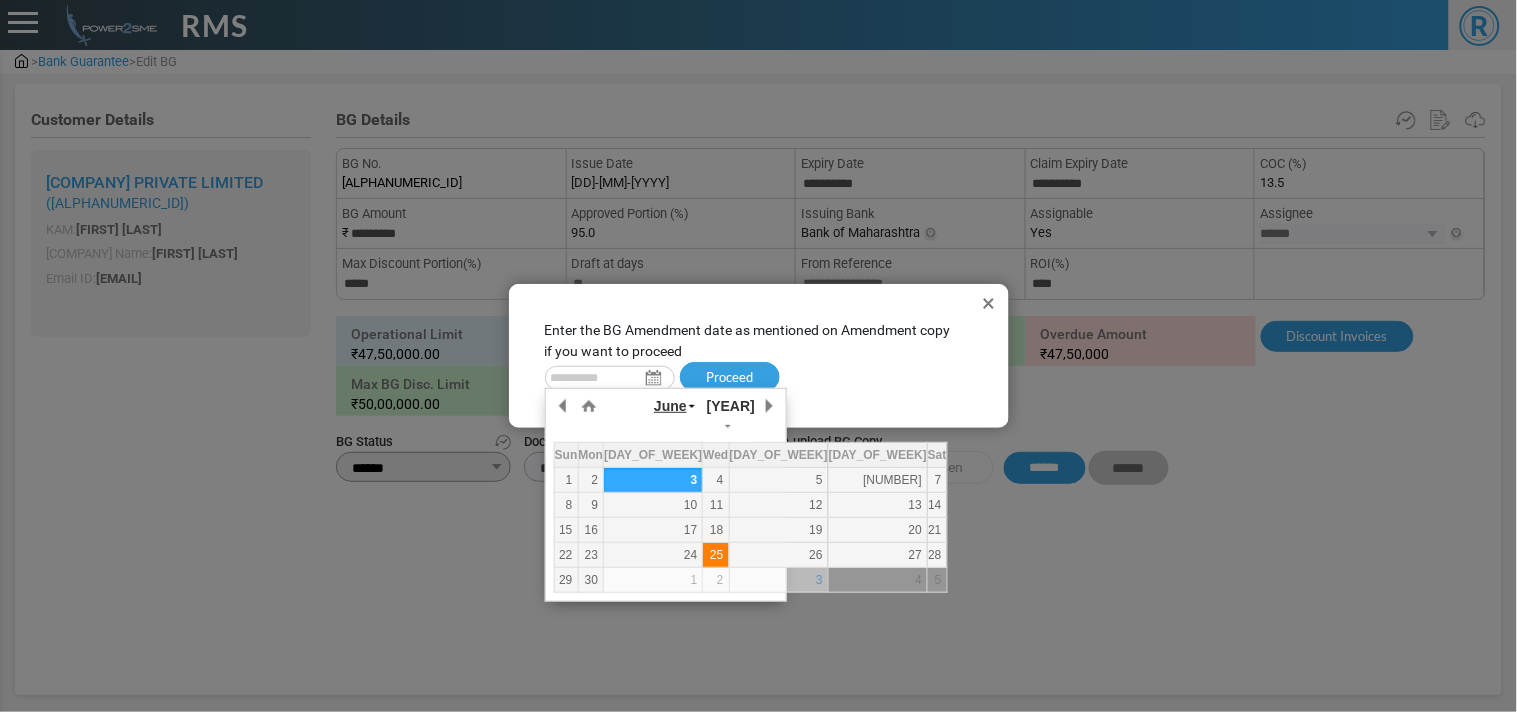 click on "25" at bounding box center (0, 0) 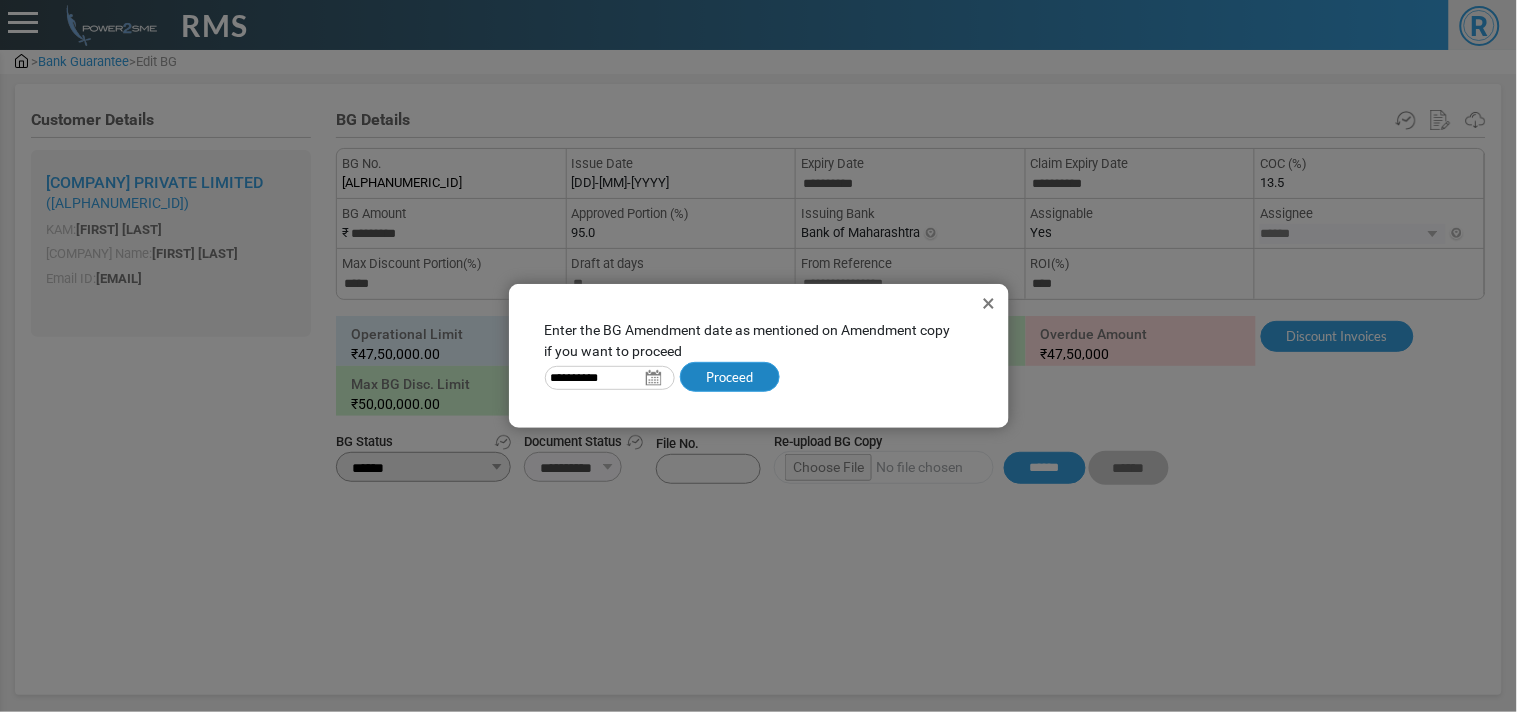 click on "Proceed" at bounding box center (730, 377) 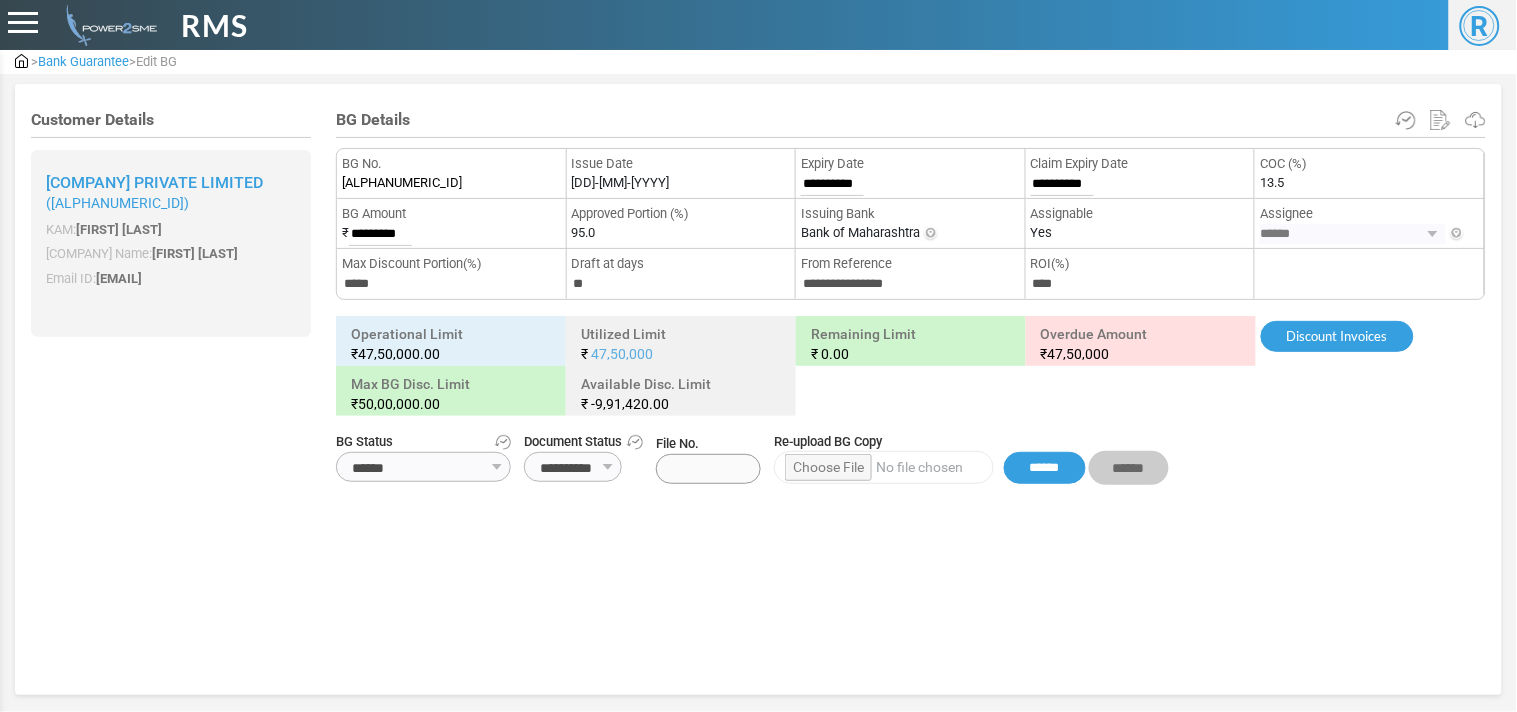 click on "**********" at bounding box center (832, 184) 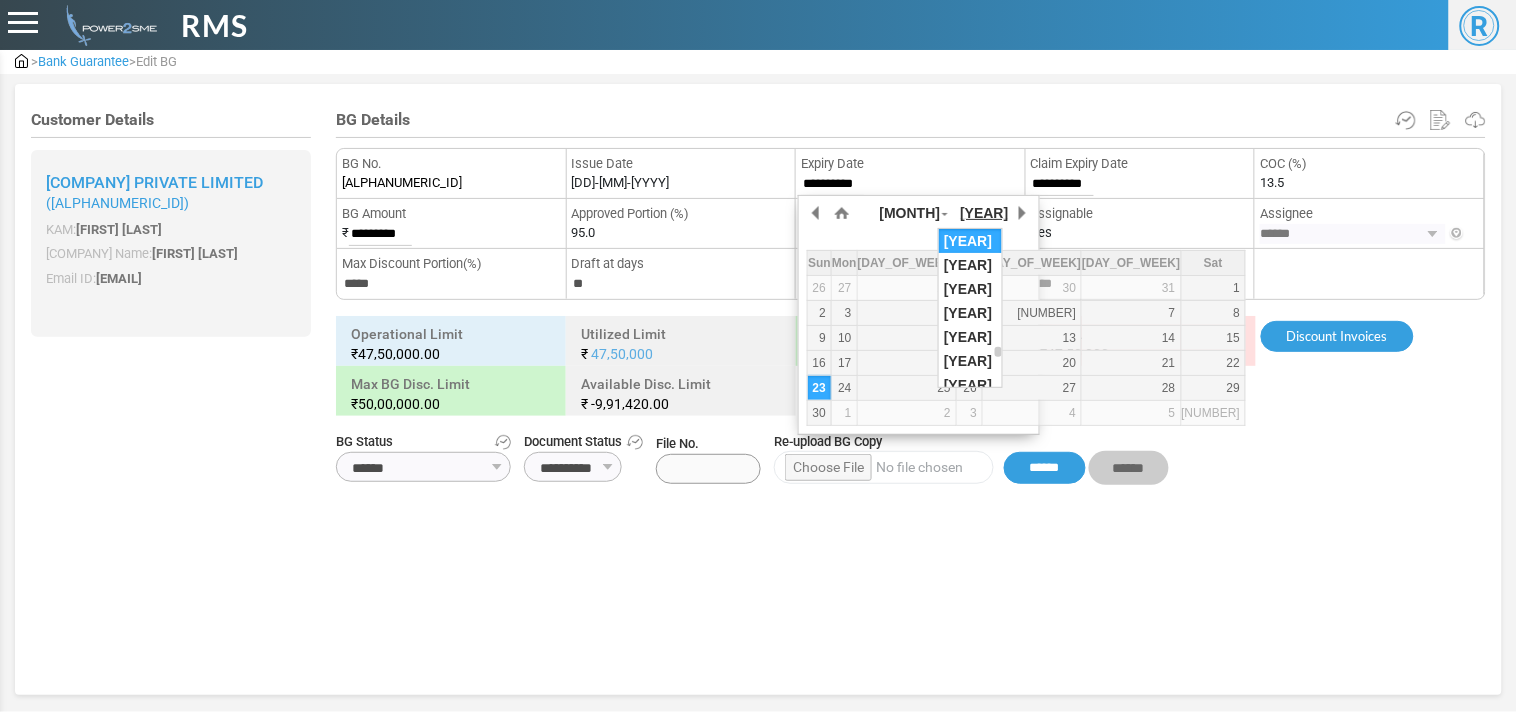 click on "2025" at bounding box center (984, 213) 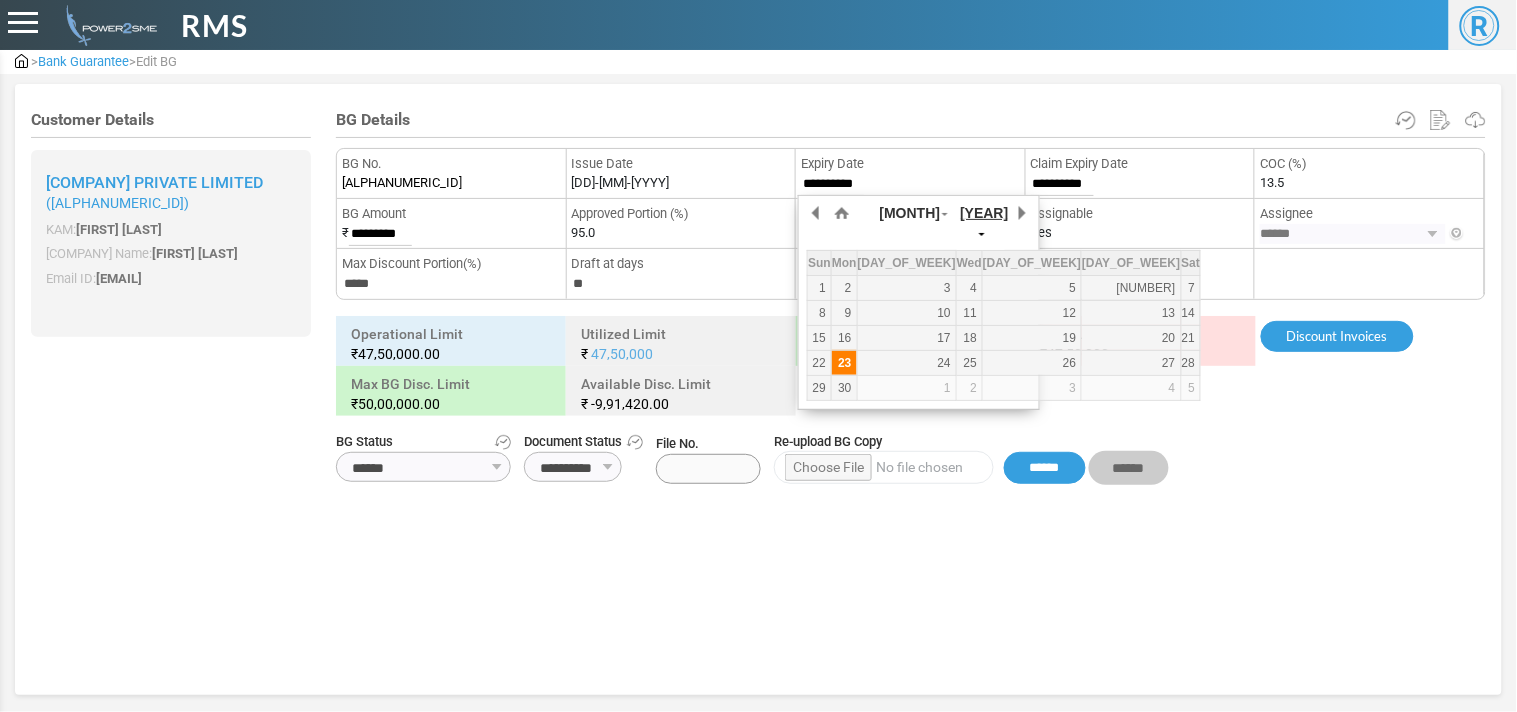 click on "23" at bounding box center (844, 363) 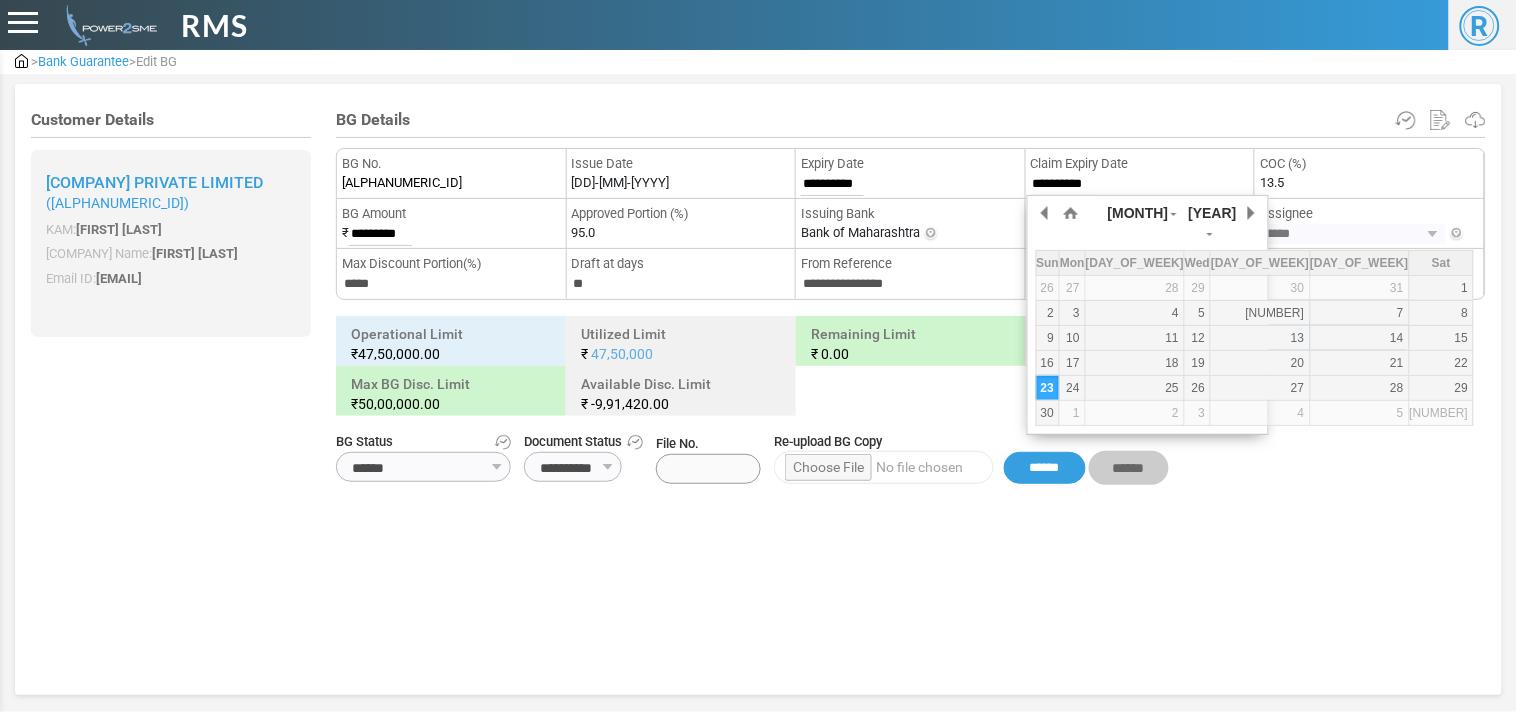 click on "**********" at bounding box center [1062, 184] 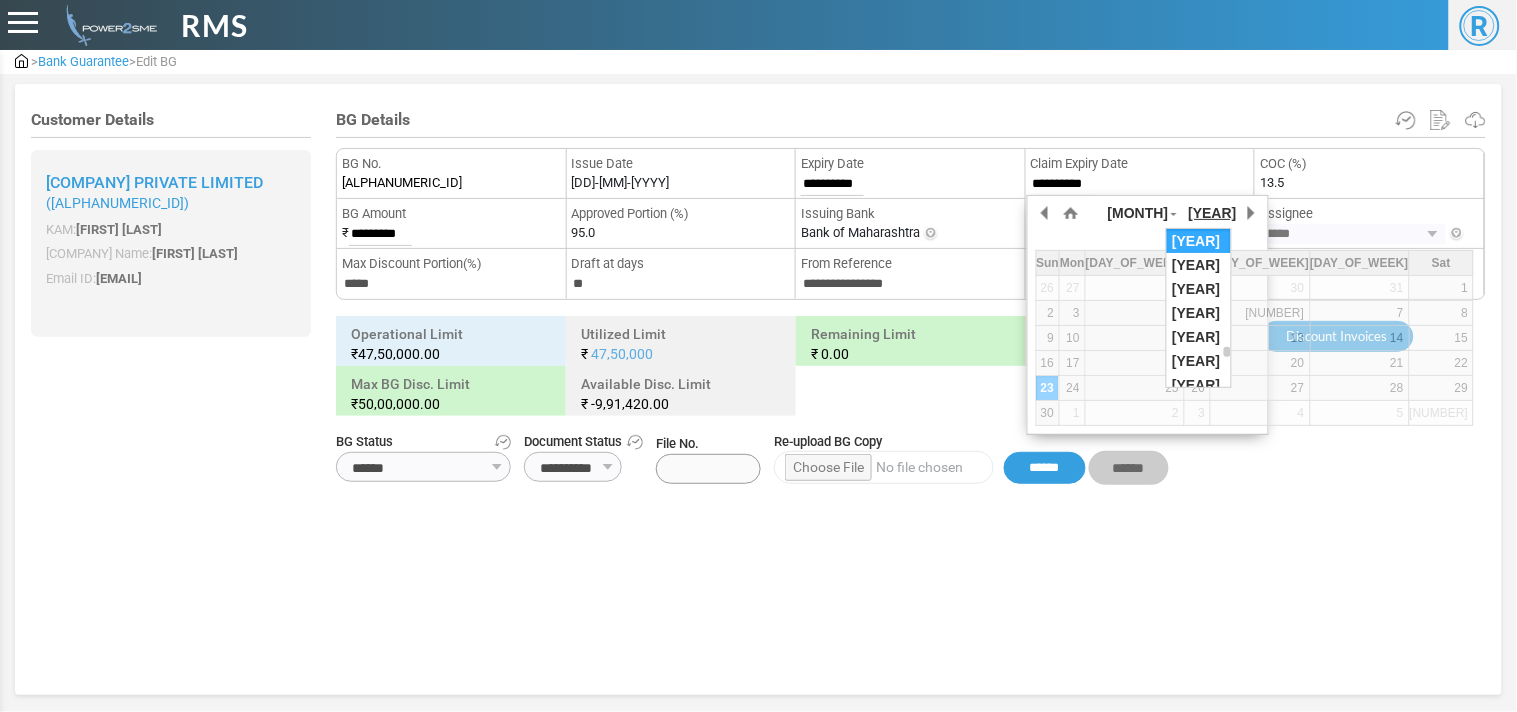 click on "2025" at bounding box center (0, 0) 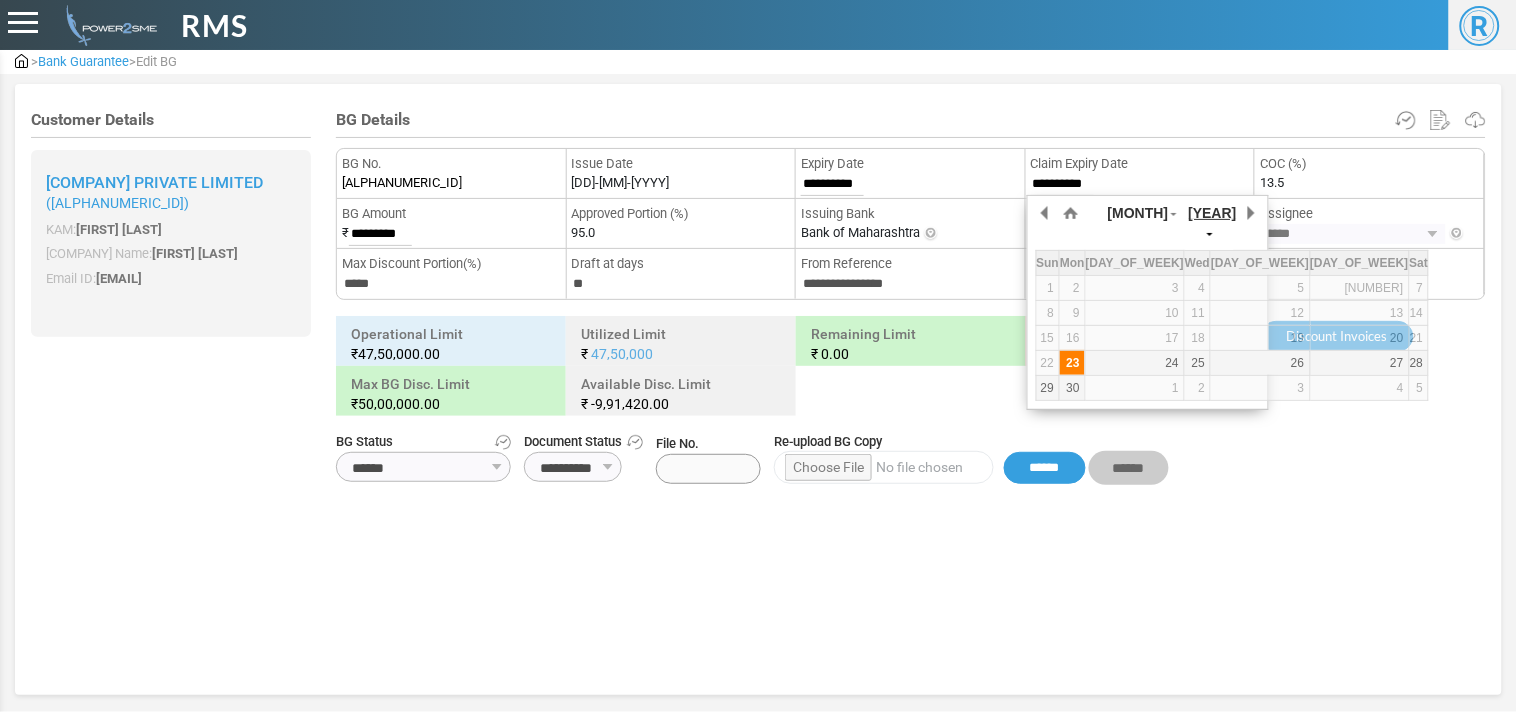 click on "[DATE]" at bounding box center [0, 0] 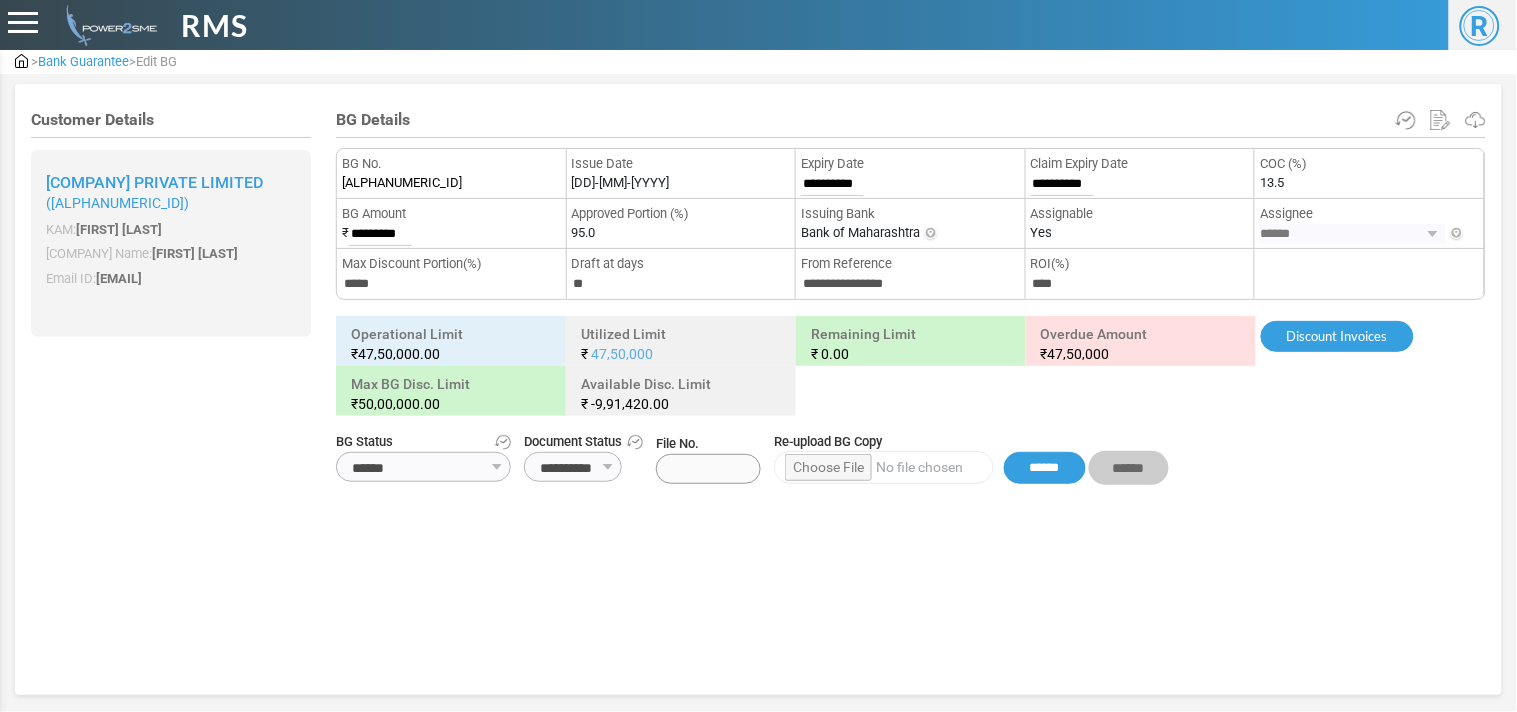 click at bounding box center (884, 467) 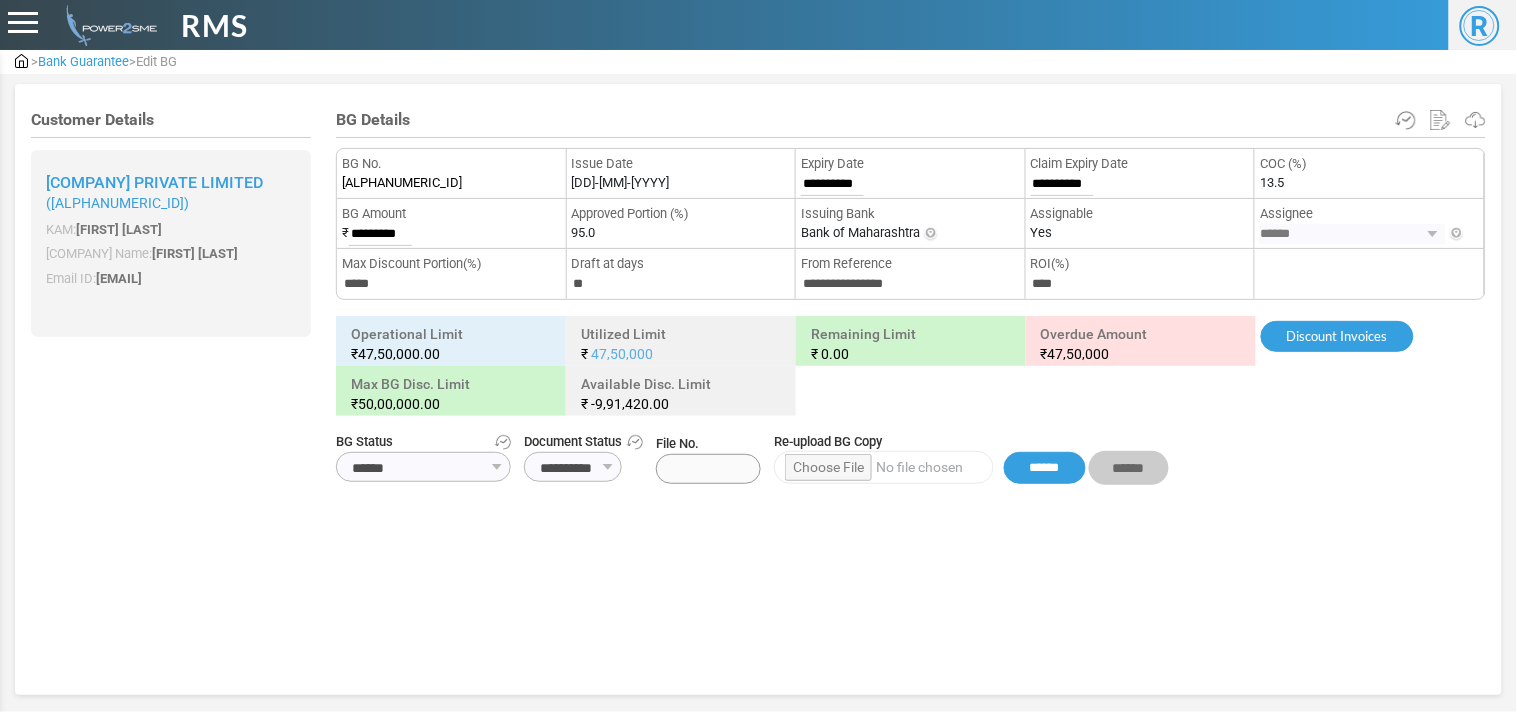 type on "**********" 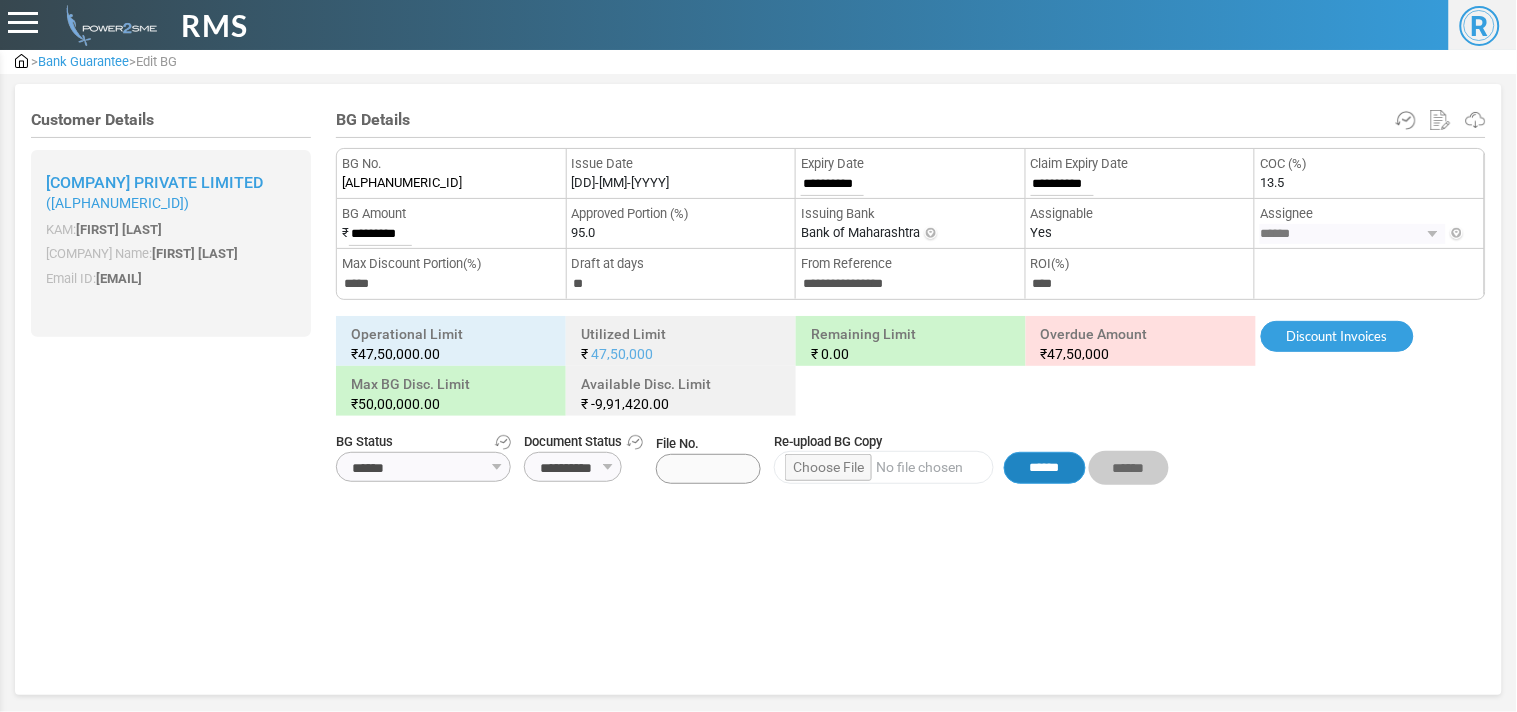 click on "******" at bounding box center [1045, 468] 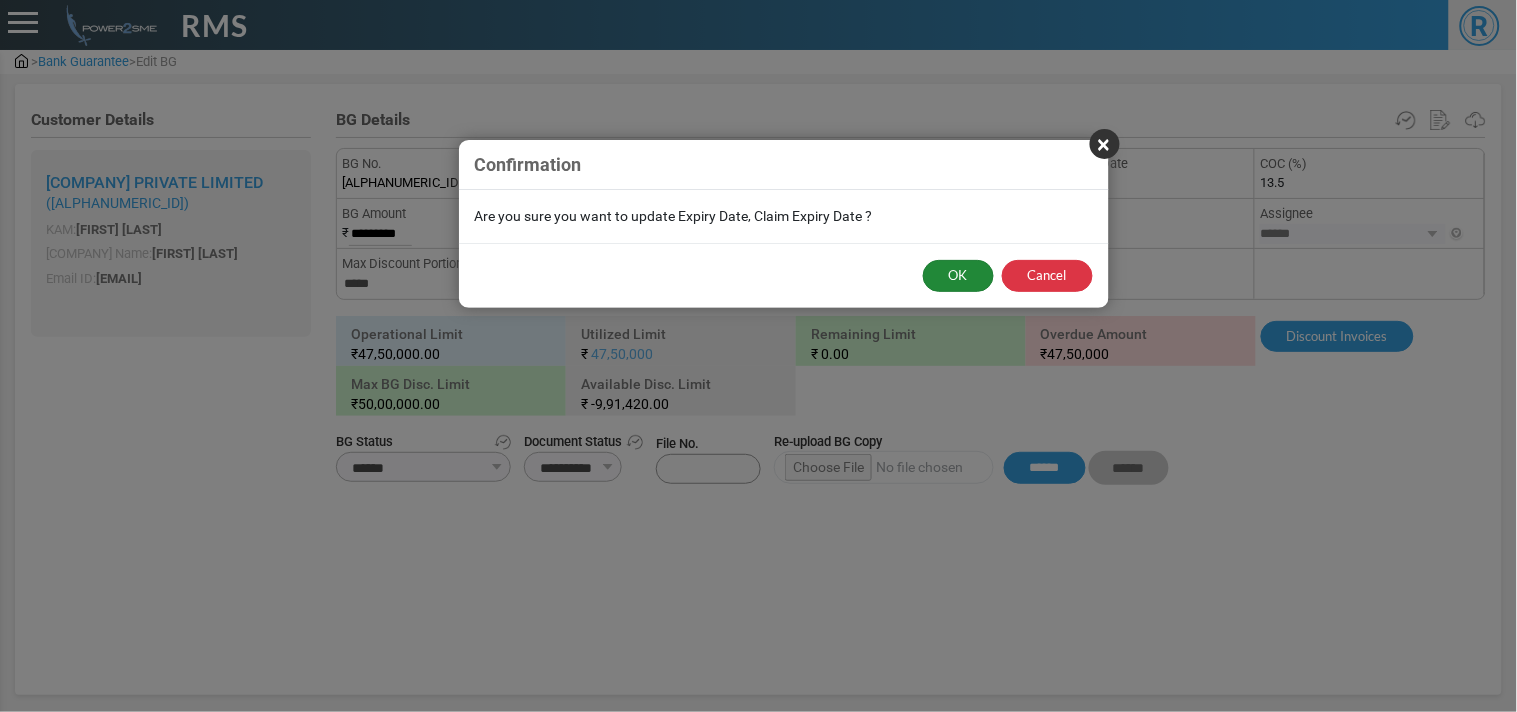 click on "OK" at bounding box center [958, 276] 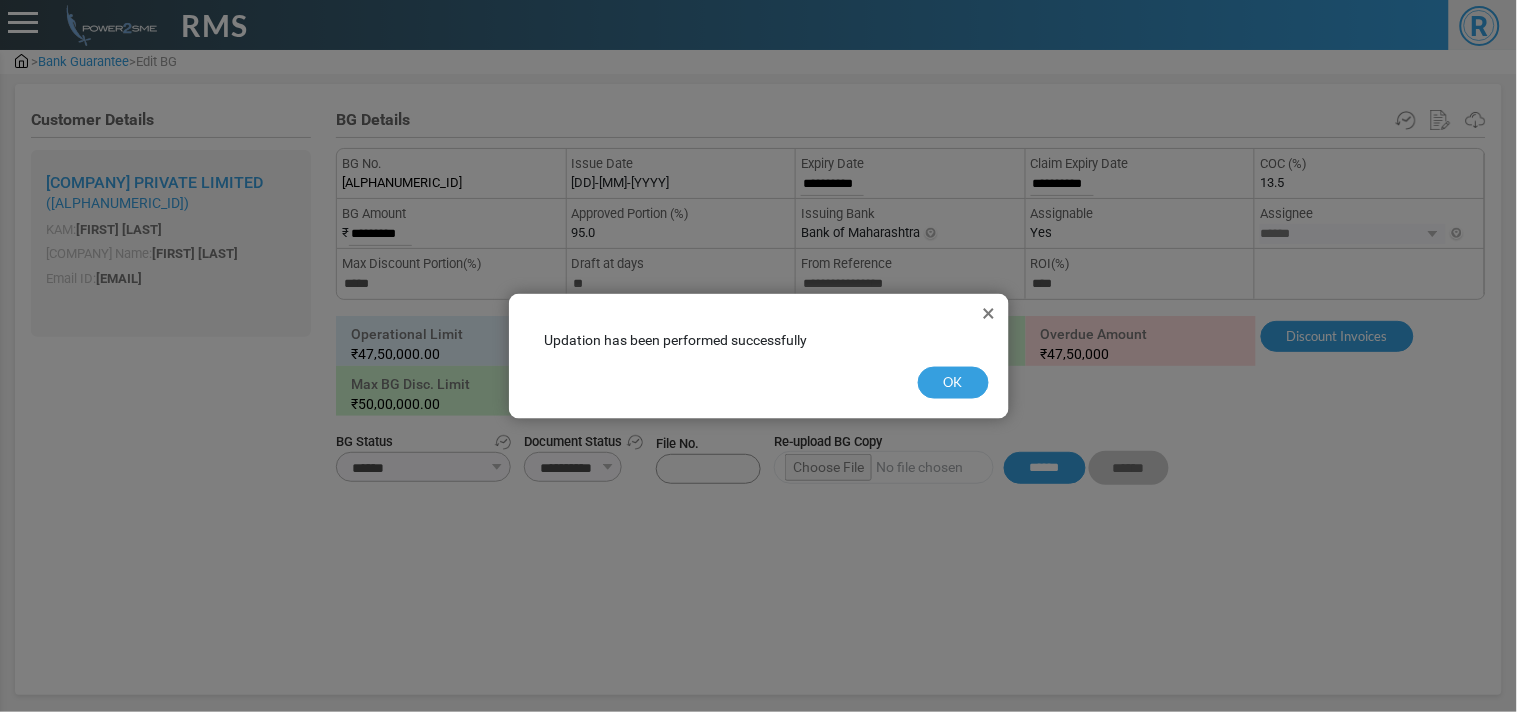 click on "×
SUCCESS
Updation has been performed successfully
OK" at bounding box center (759, 356) 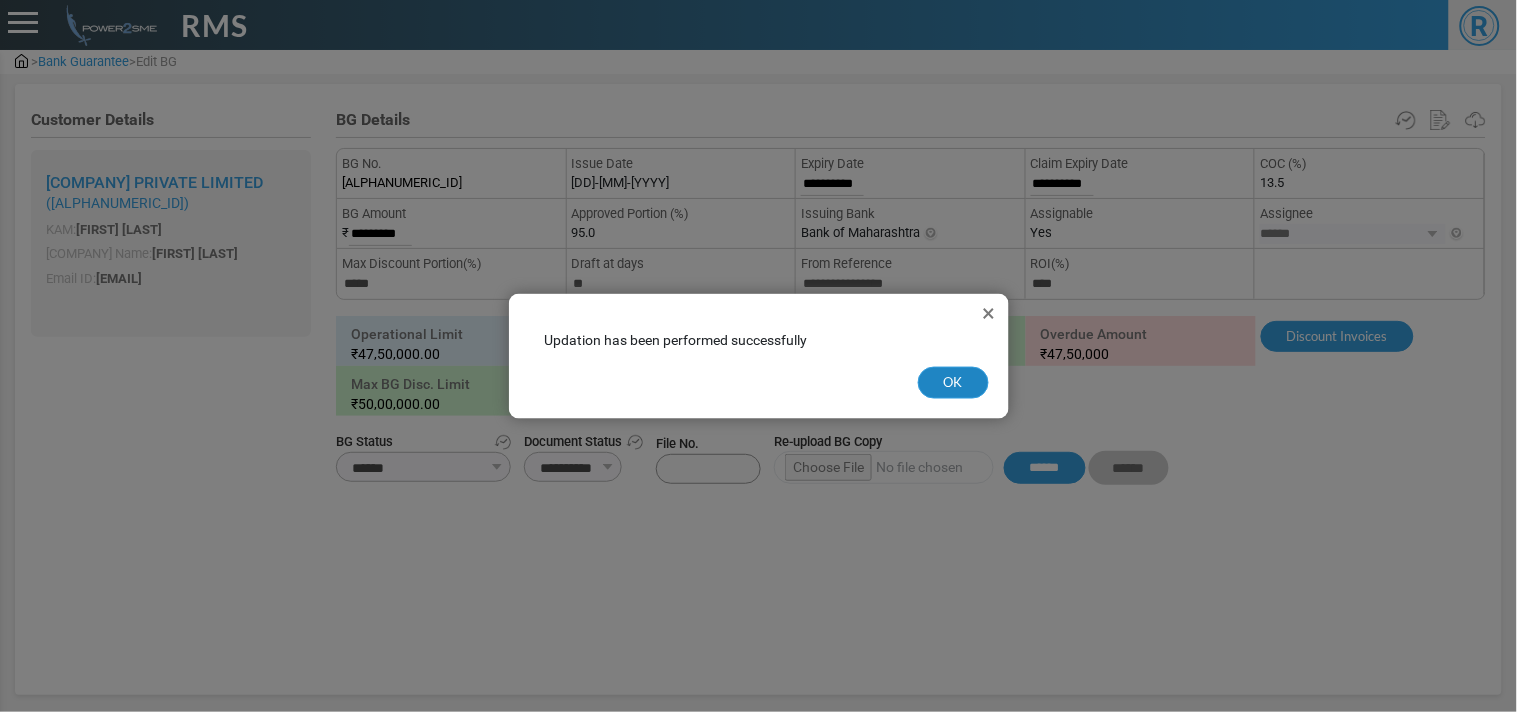 click on "OK" at bounding box center [953, 383] 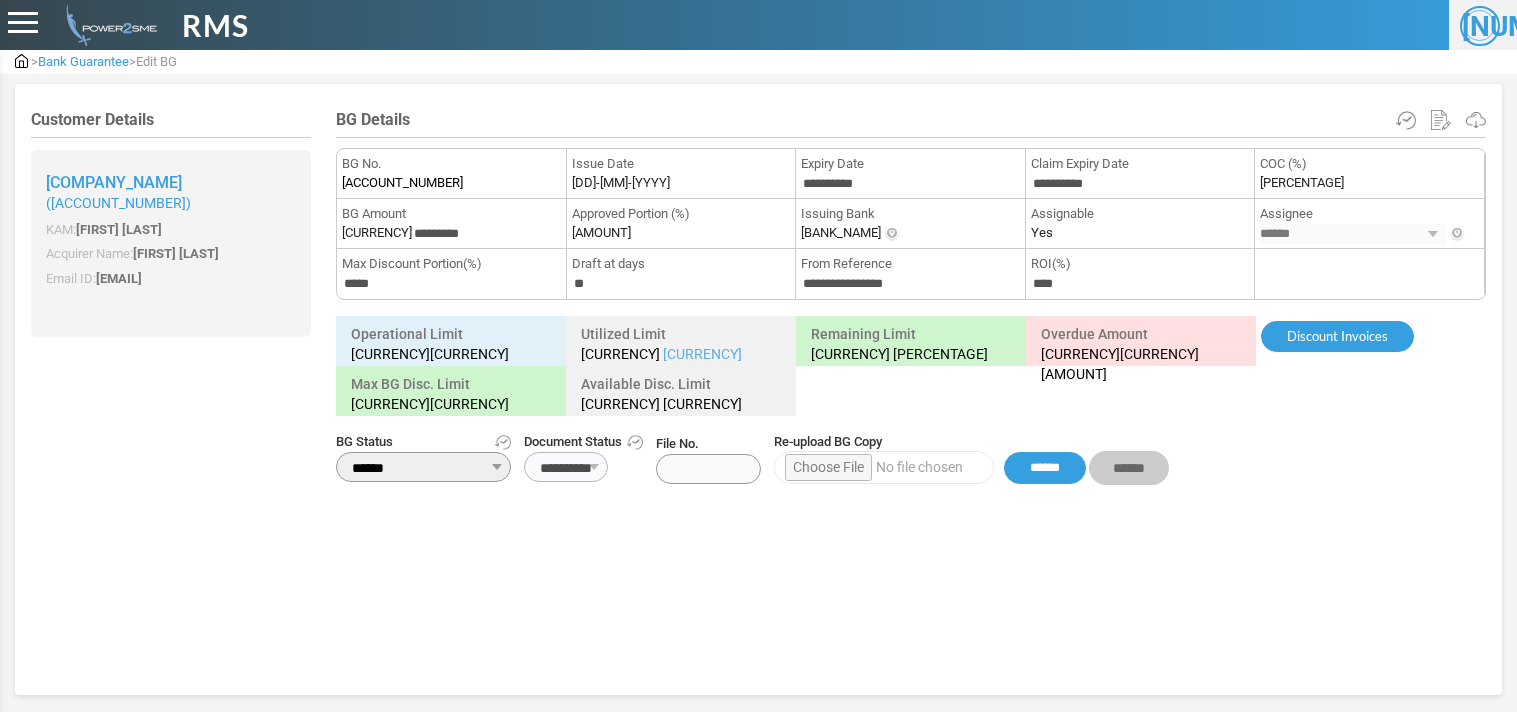 scroll, scrollTop: 0, scrollLeft: 0, axis: both 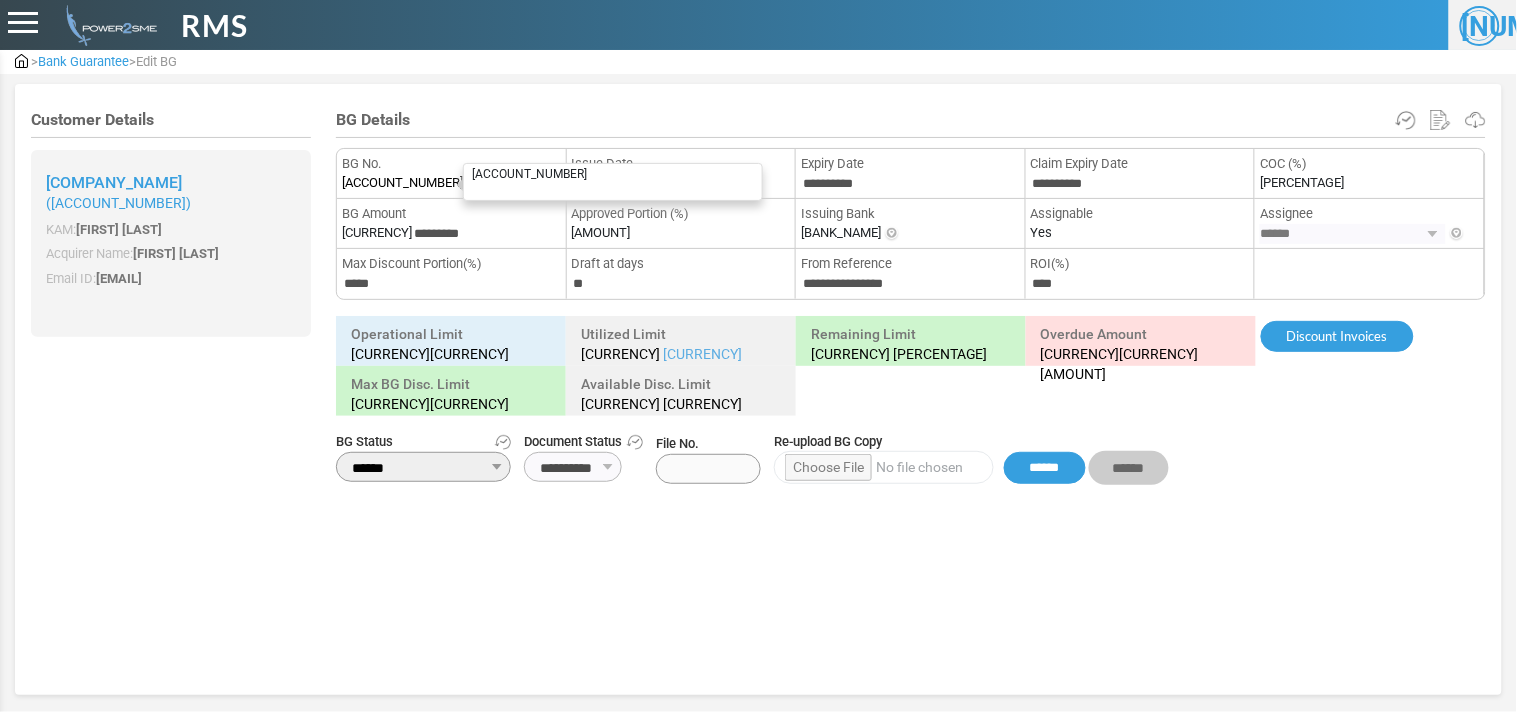 click on "[ACCOUNT_NUMBER]" at bounding box center [402, 183] 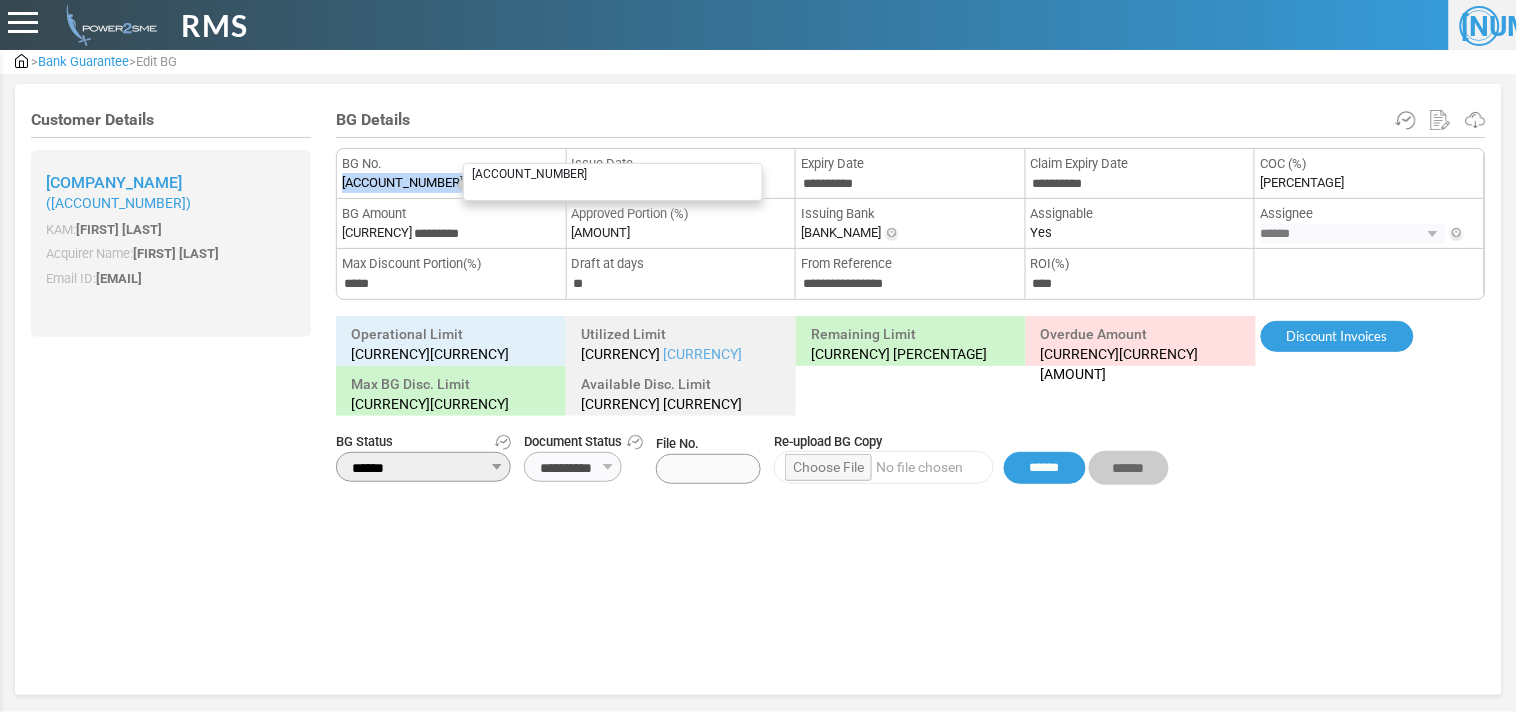 click on "[ACCOUNT_NUMBER]" at bounding box center (402, 183) 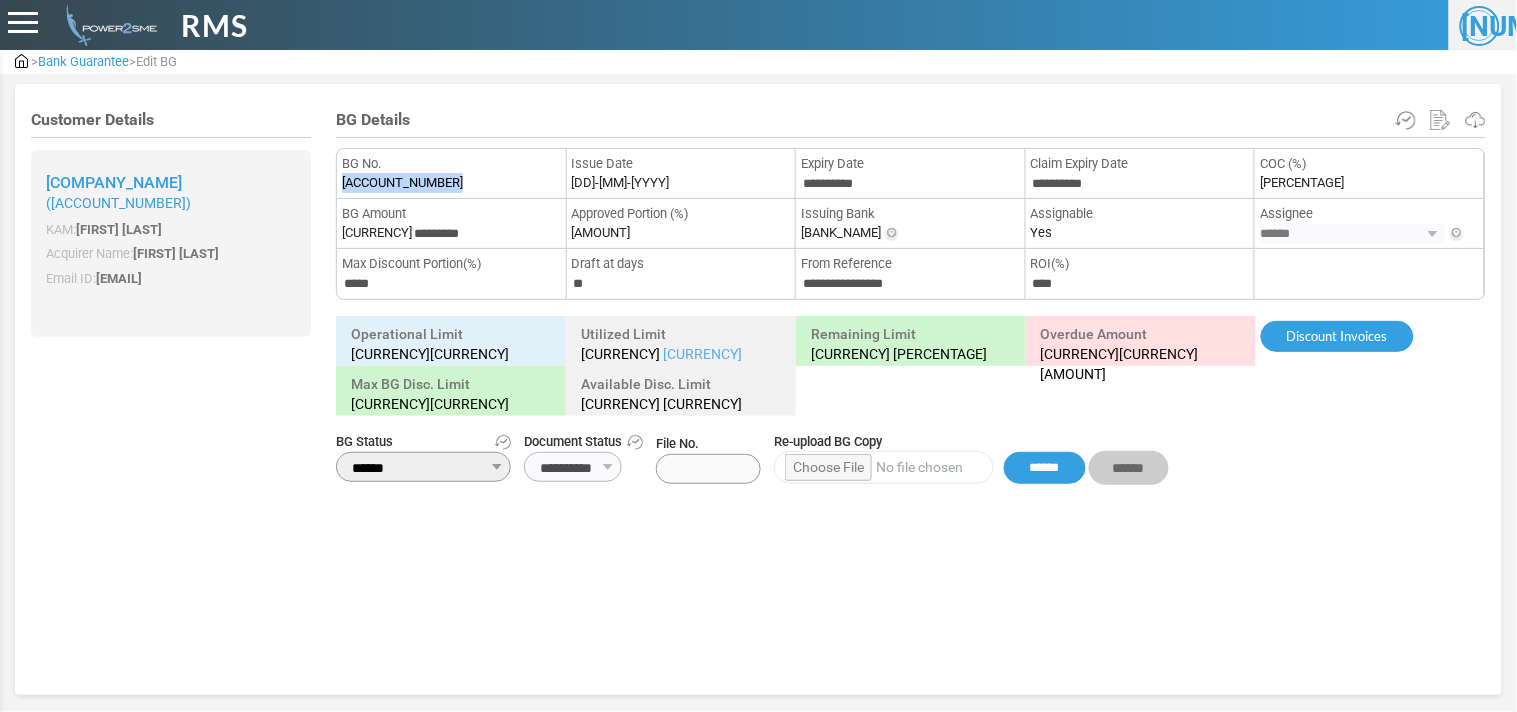 click at bounding box center (21, 61) 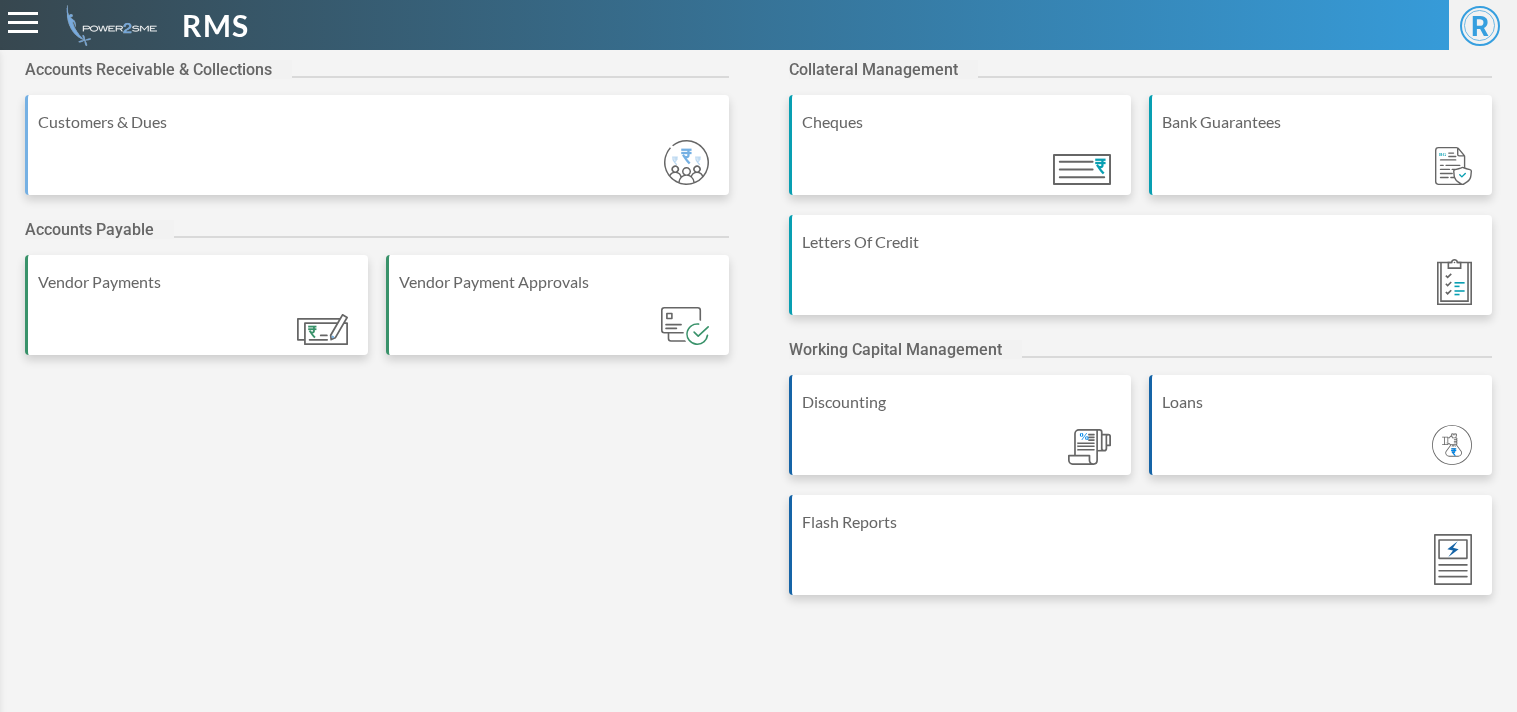 scroll, scrollTop: 0, scrollLeft: 0, axis: both 